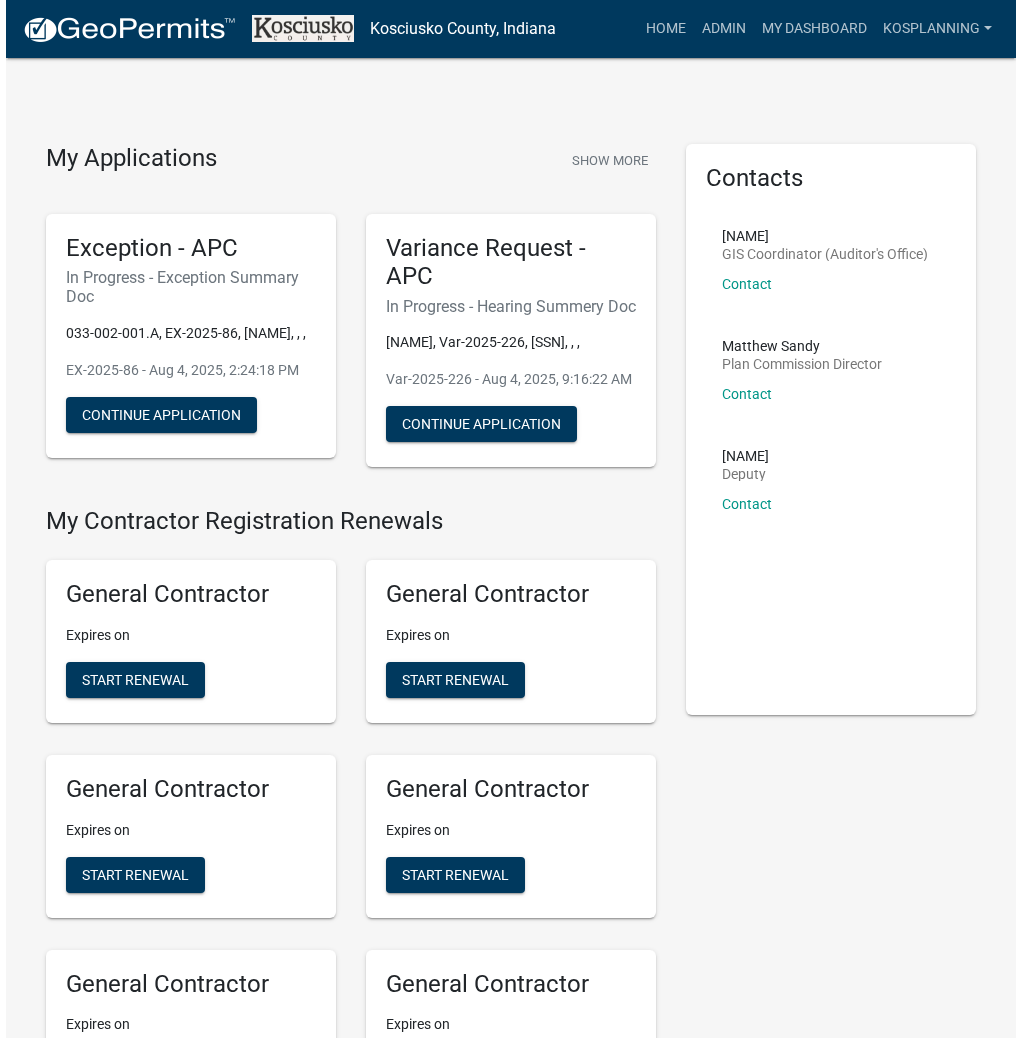 scroll, scrollTop: 0, scrollLeft: 0, axis: both 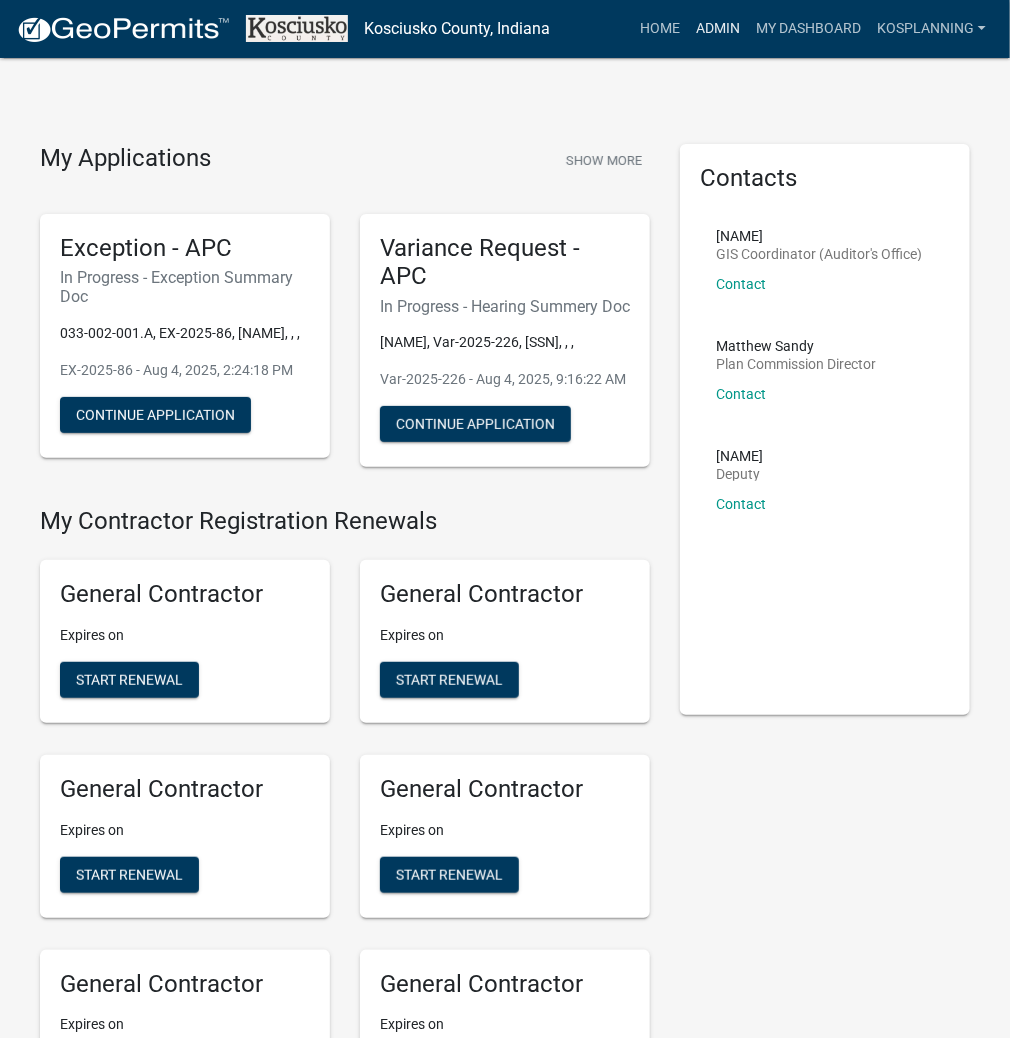 drag, startPoint x: 708, startPoint y: 36, endPoint x: 684, endPoint y: 50, distance: 27.784887 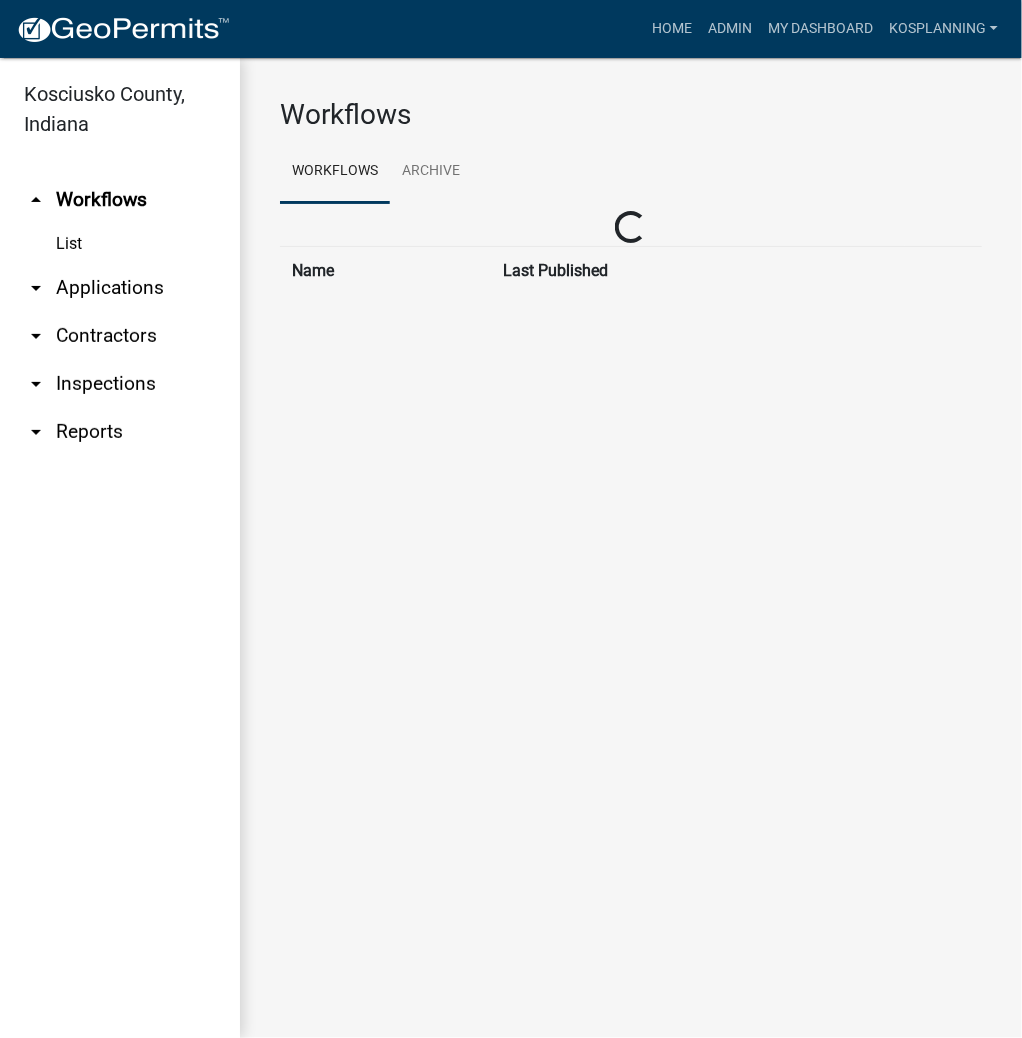 click on "arrow_drop_down   Applications" at bounding box center [120, 288] 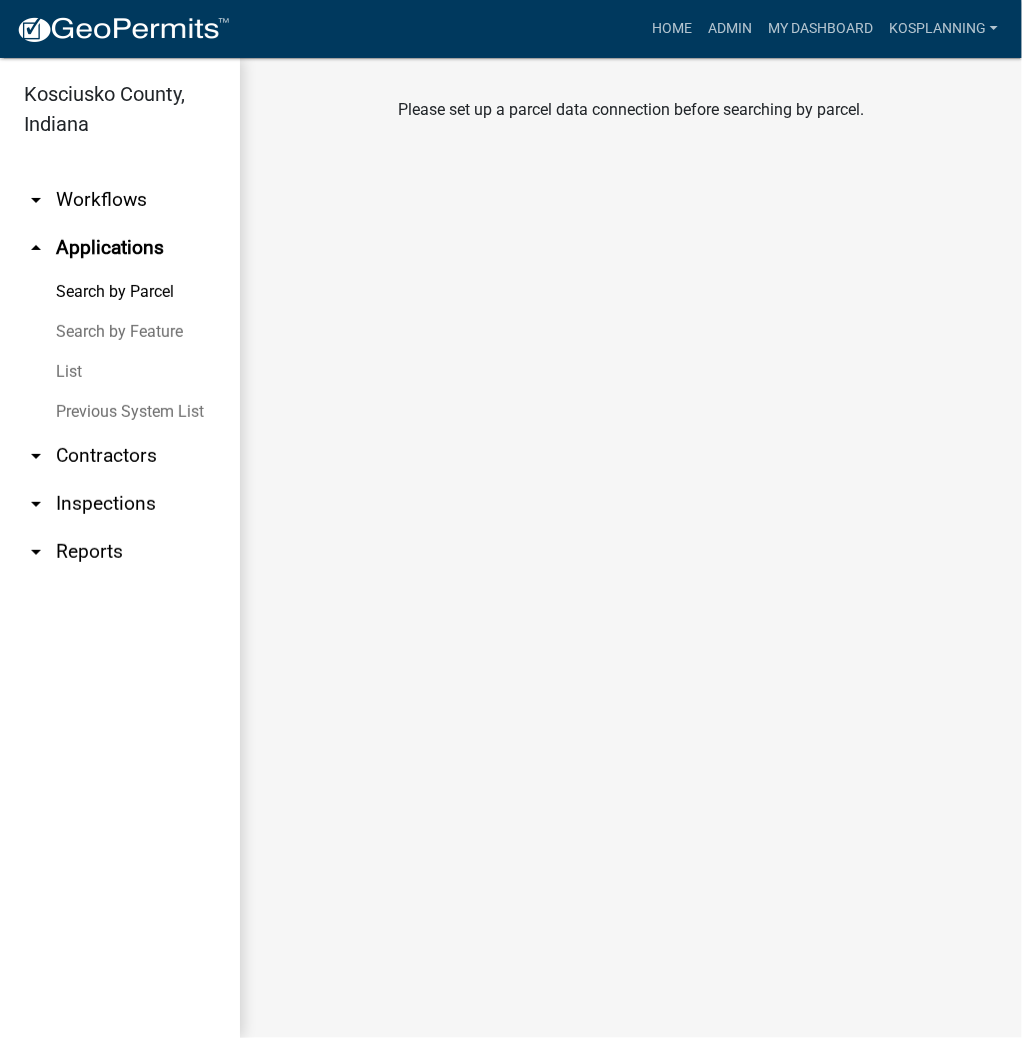 click on "Search by Feature" at bounding box center [120, 332] 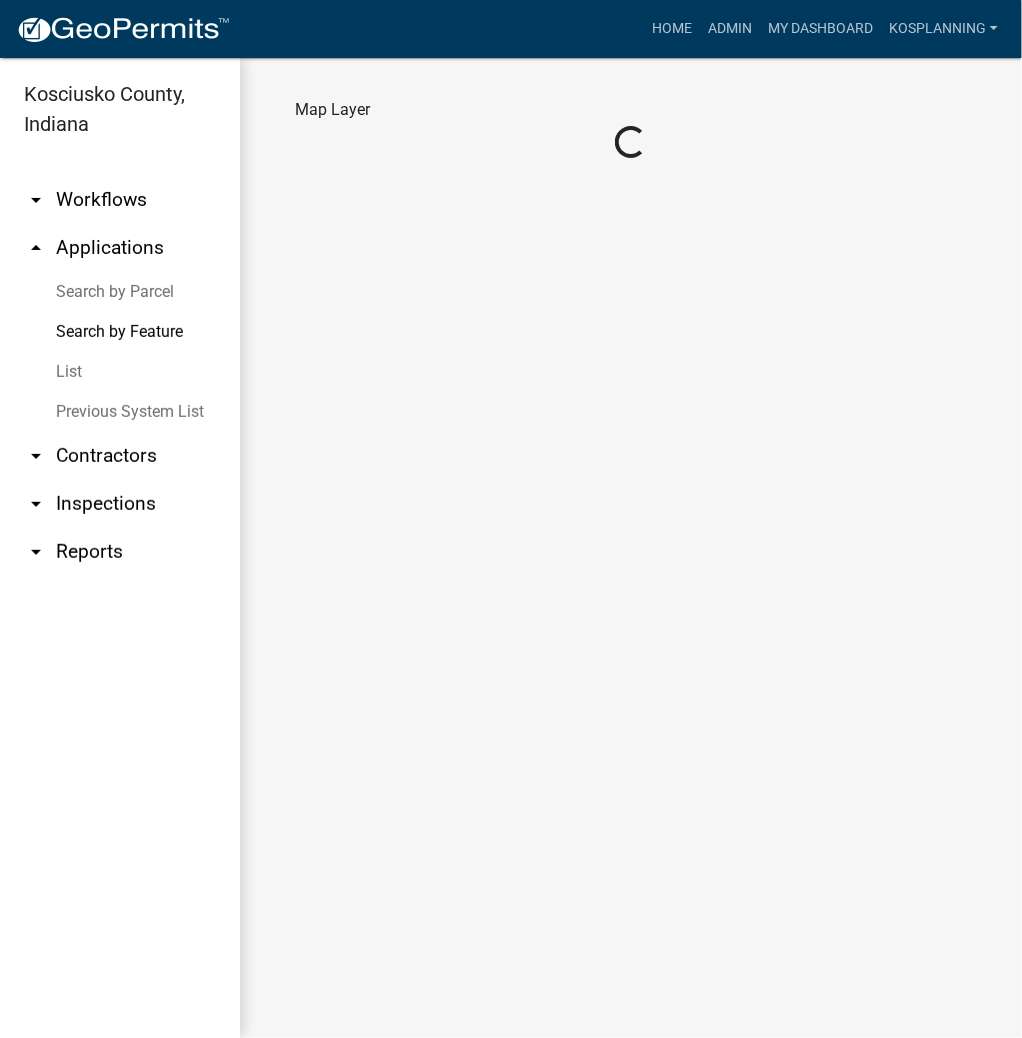 click on "Search by Parcel" at bounding box center (120, 292) 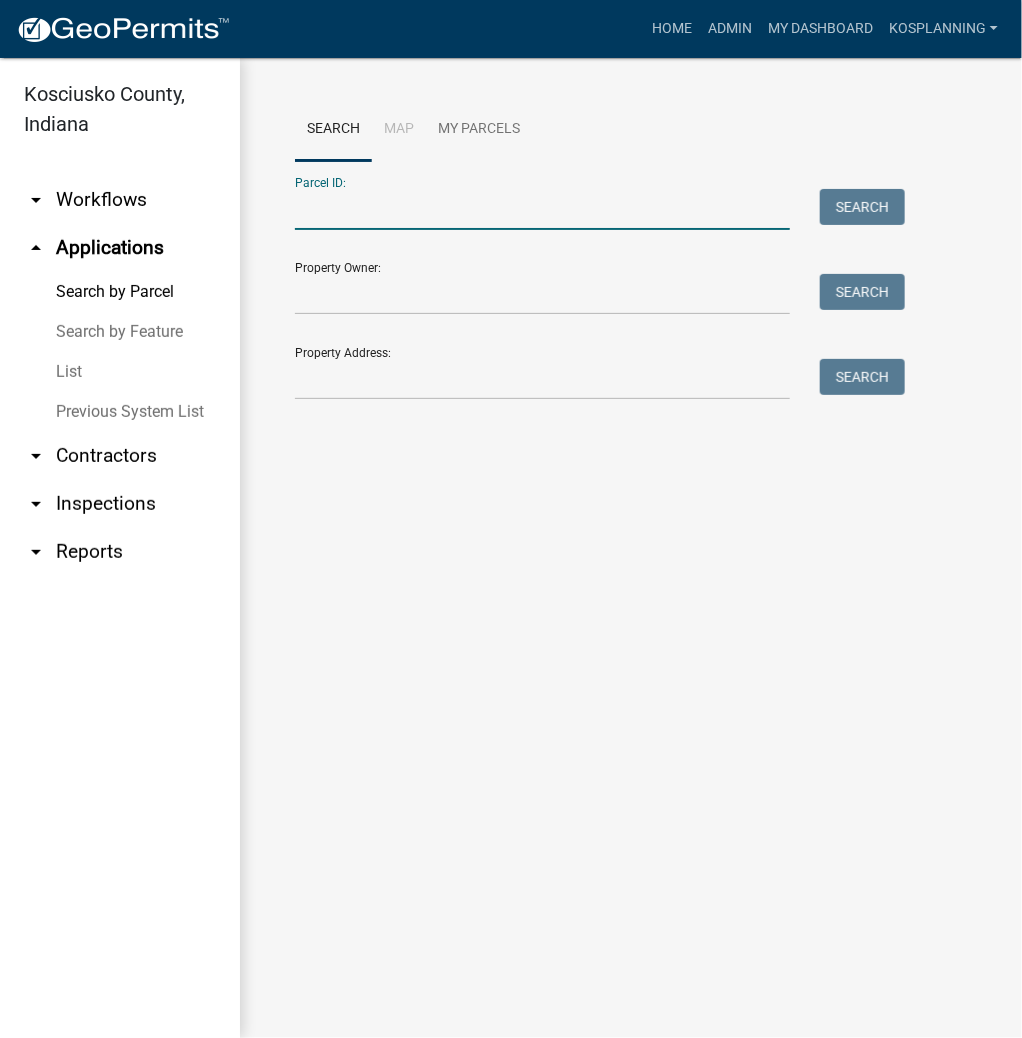 click on "Parcel ID:" at bounding box center (542, 209) 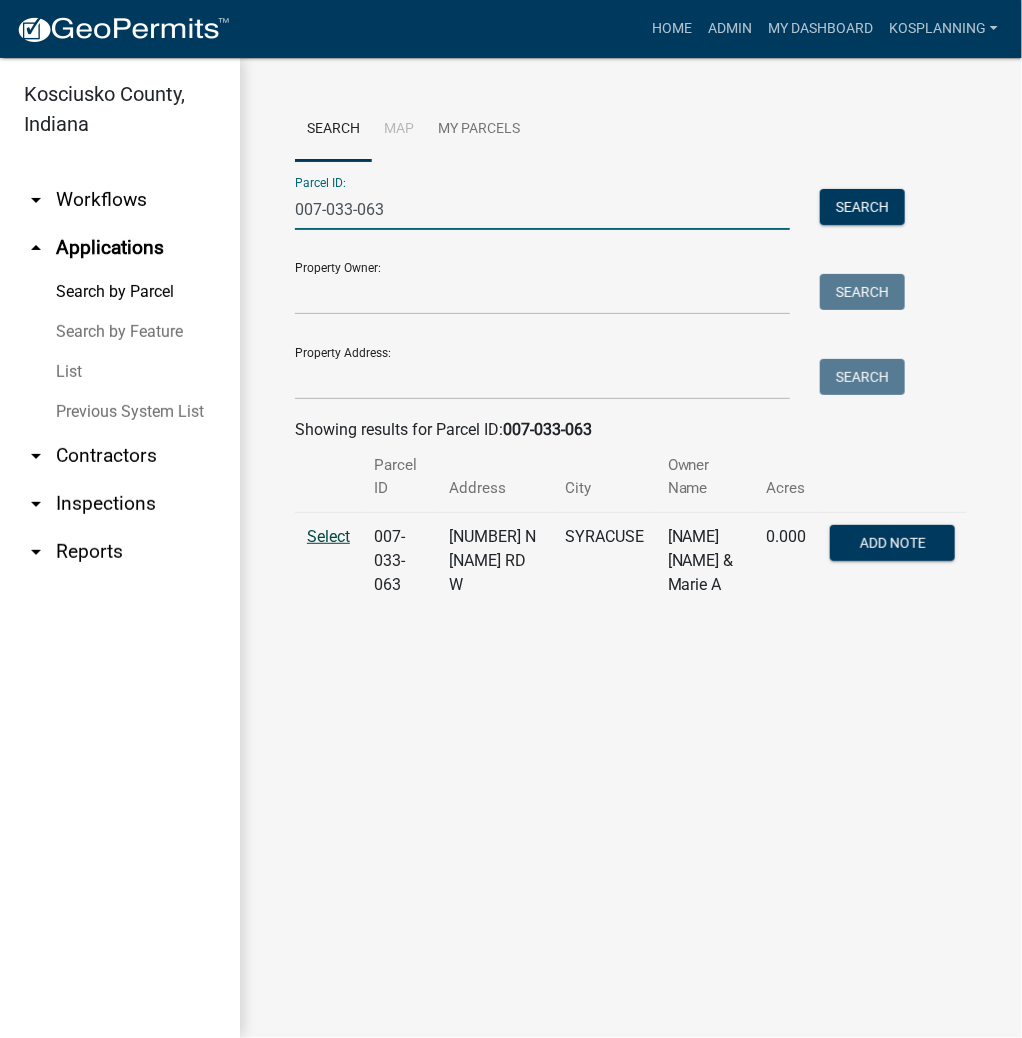 type on "007-033-063" 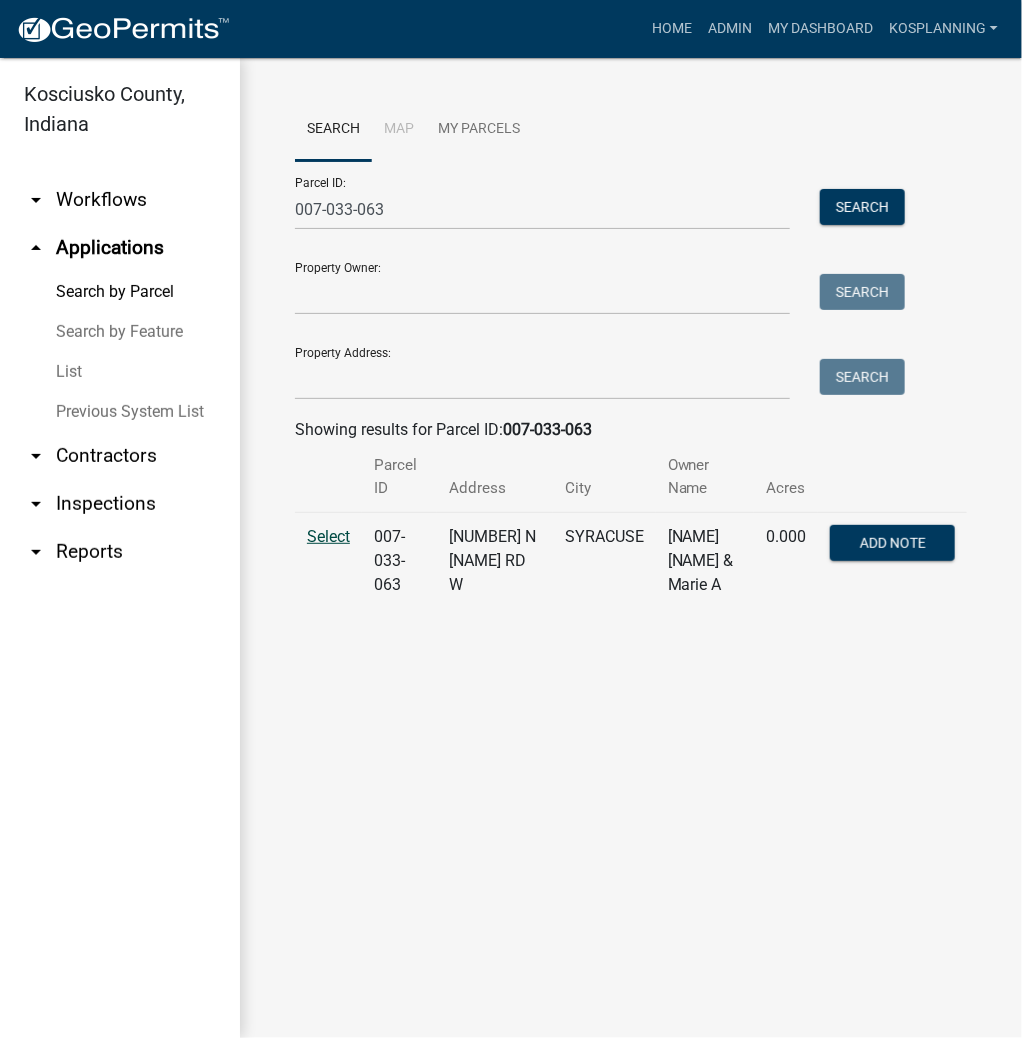 click on "Select" at bounding box center (328, 536) 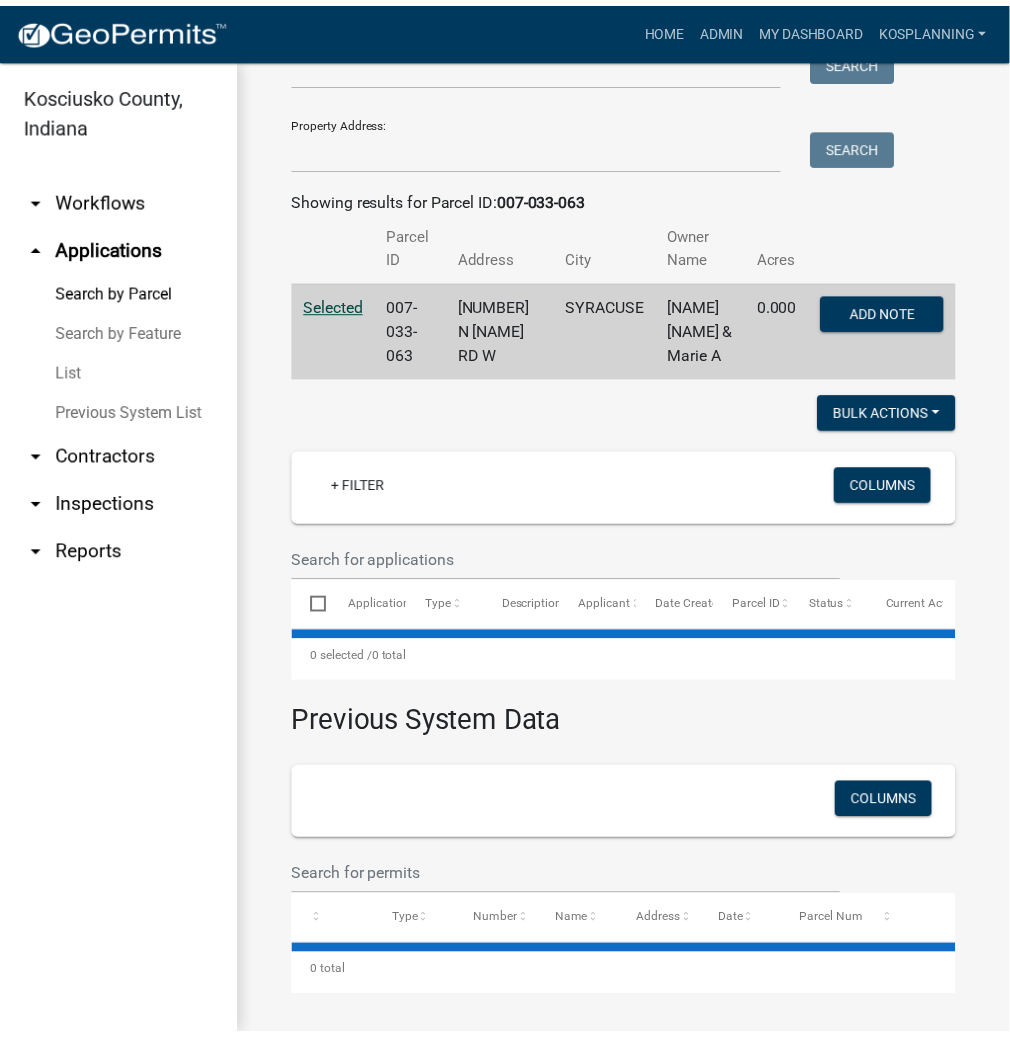 scroll, scrollTop: 255, scrollLeft: 0, axis: vertical 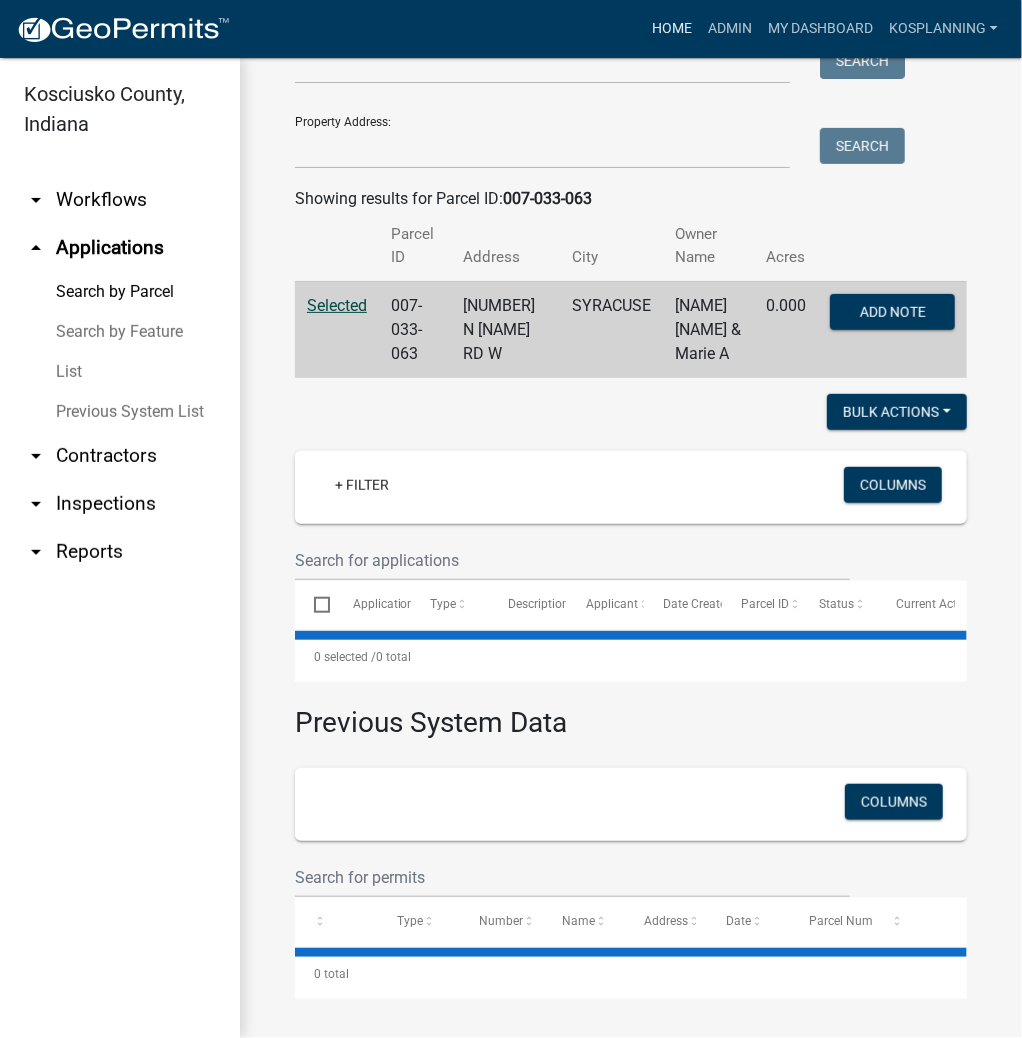 click on "Home" at bounding box center (672, 29) 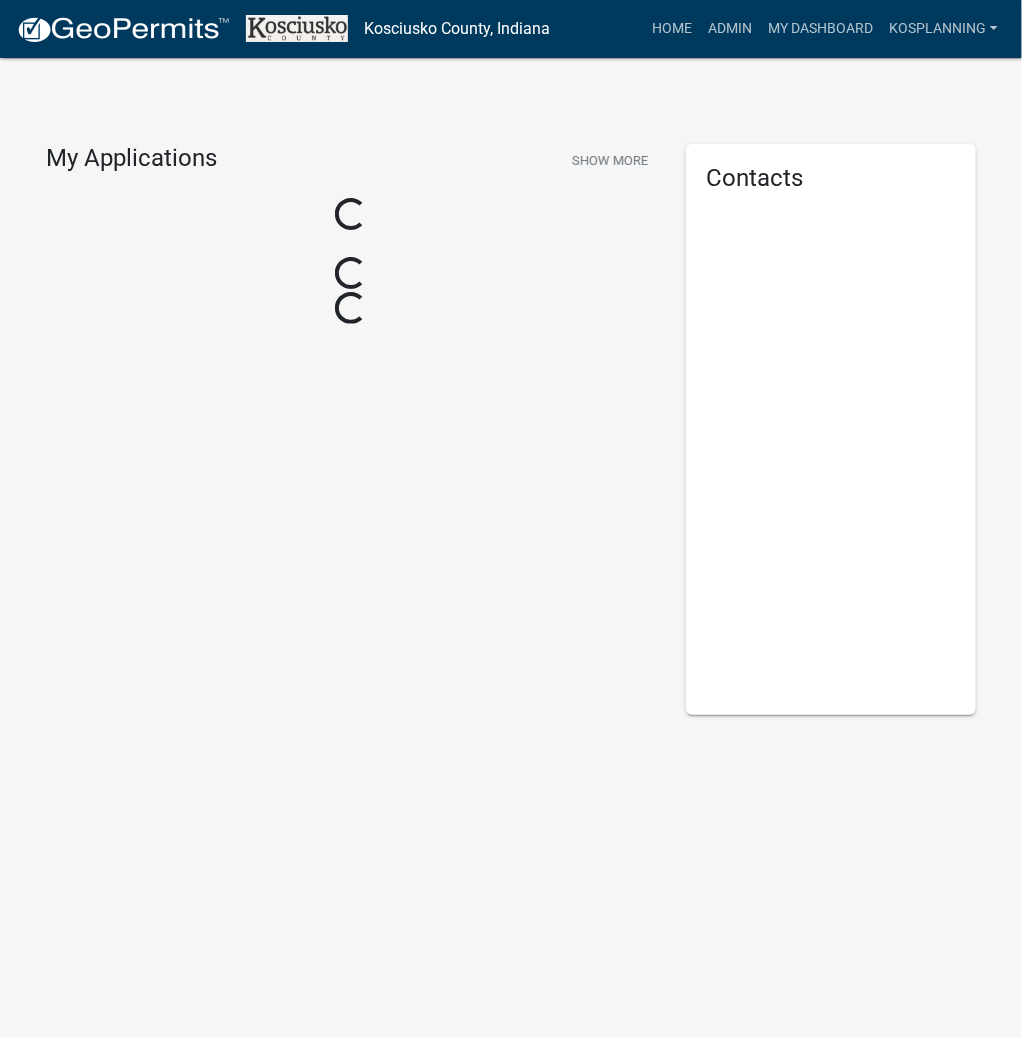 click on "My Applications  Show More  Loading... Loading... Loading...  Contacts" 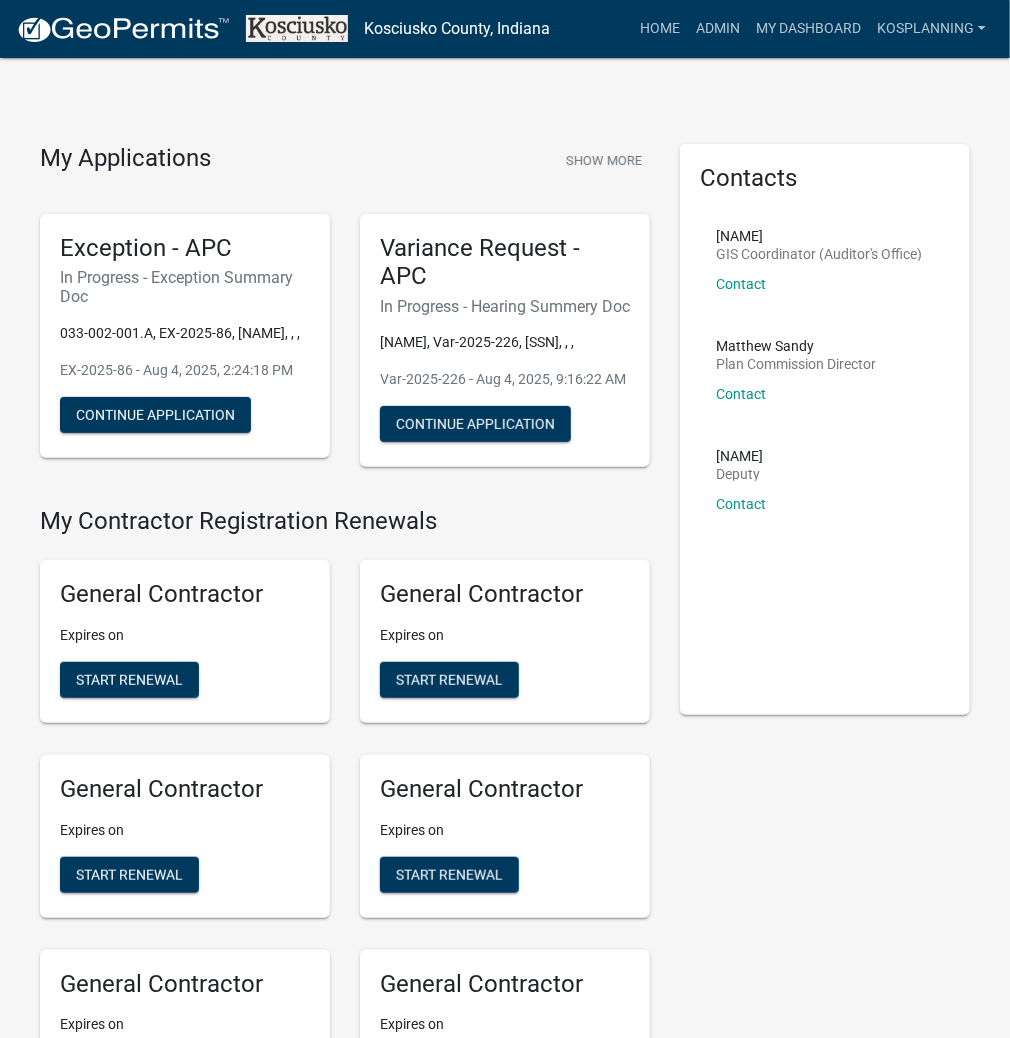 scroll, scrollTop: 5112, scrollLeft: 0, axis: vertical 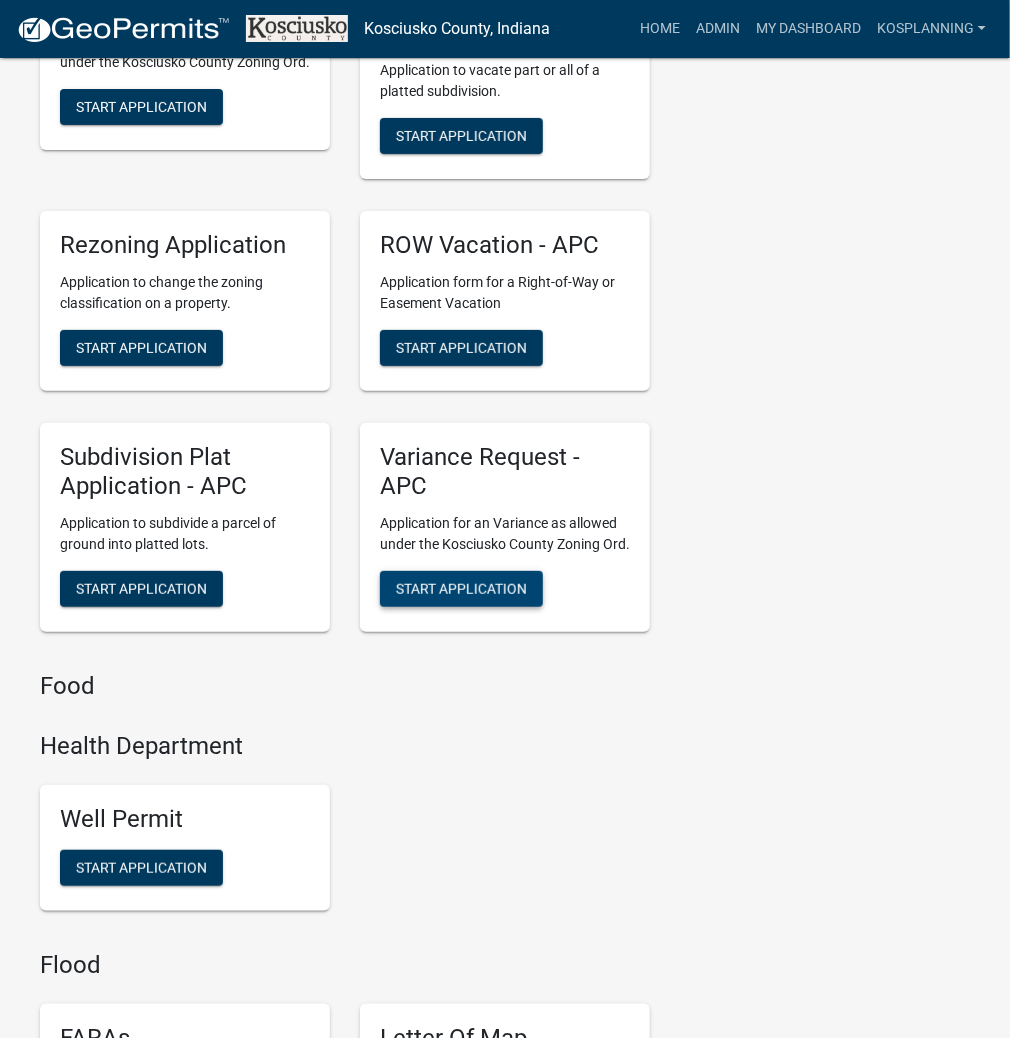 click on "Start Application" at bounding box center [461, 589] 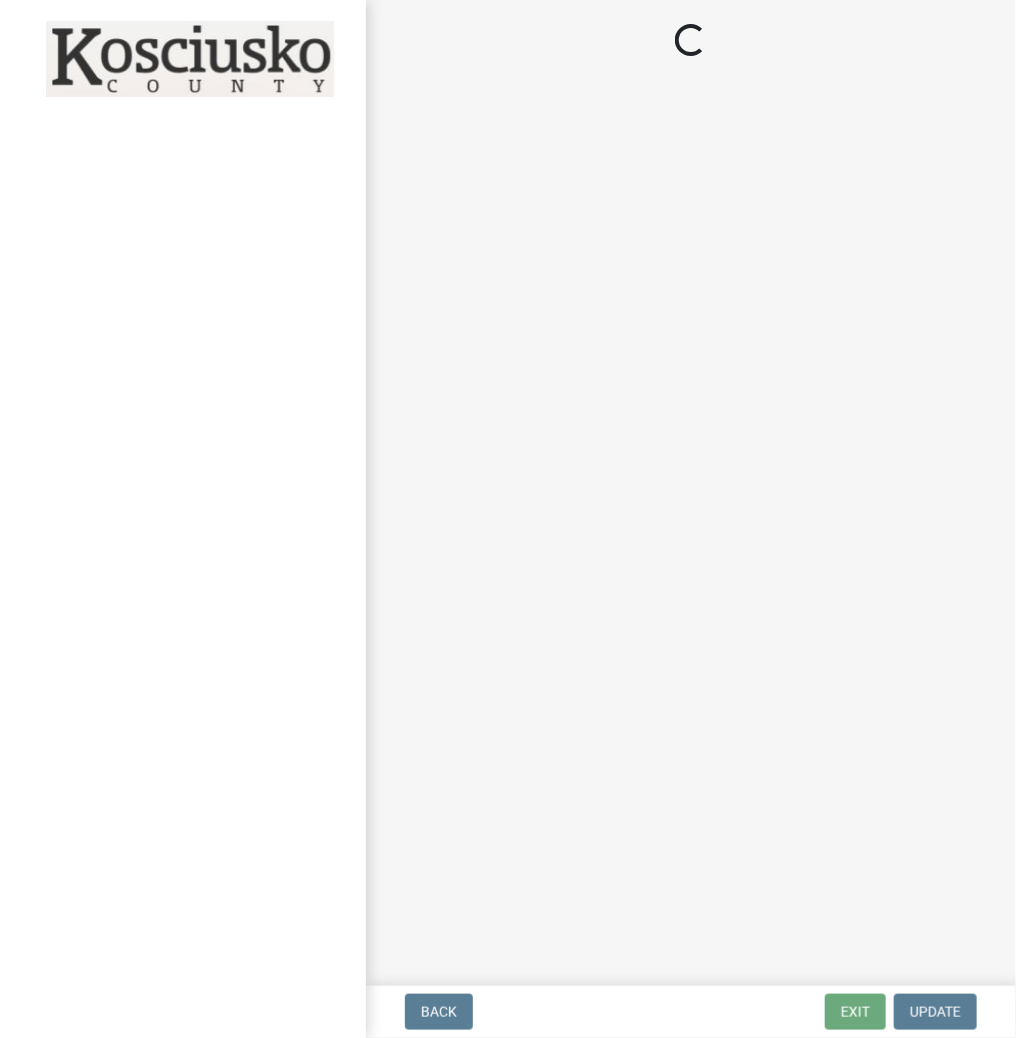 scroll, scrollTop: 0, scrollLeft: 0, axis: both 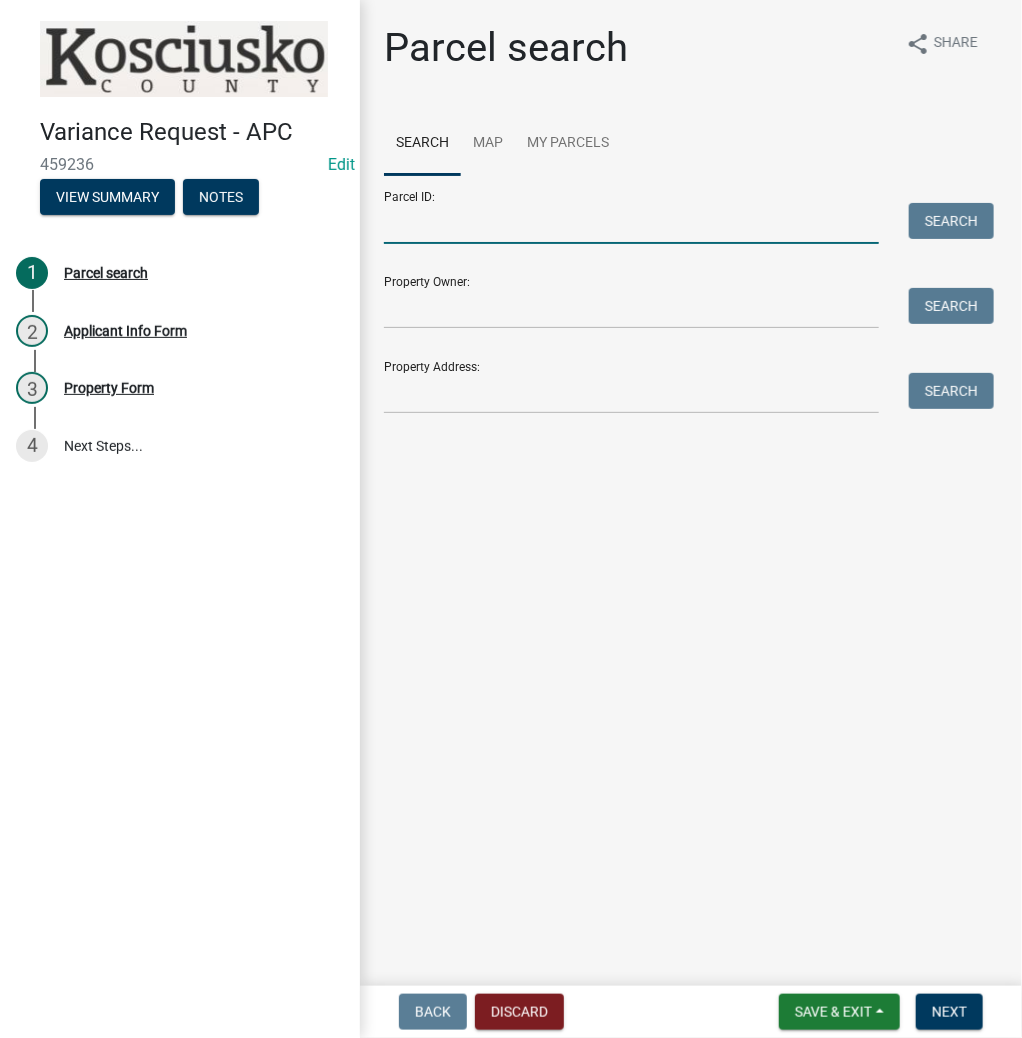 click on "Parcel ID:" at bounding box center [631, 223] 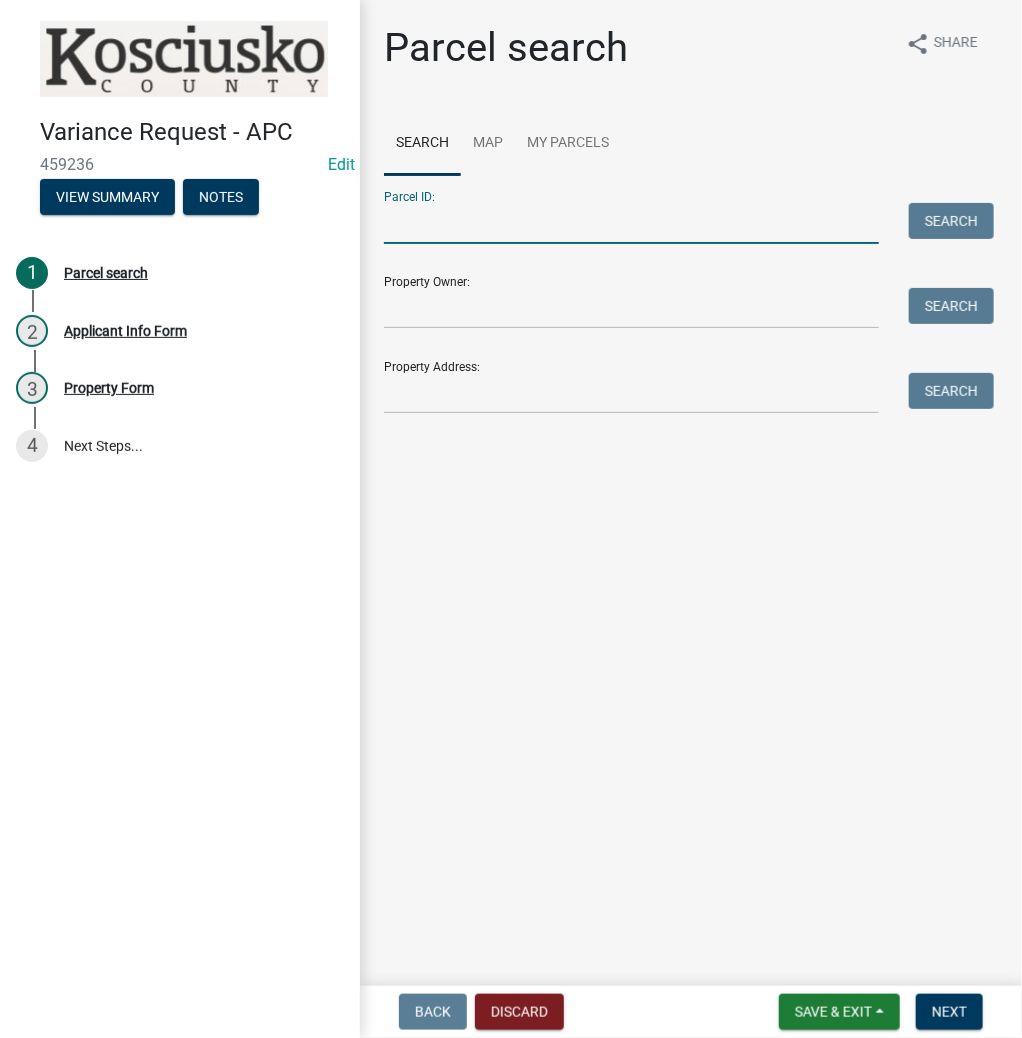 paste on "007-033-063" 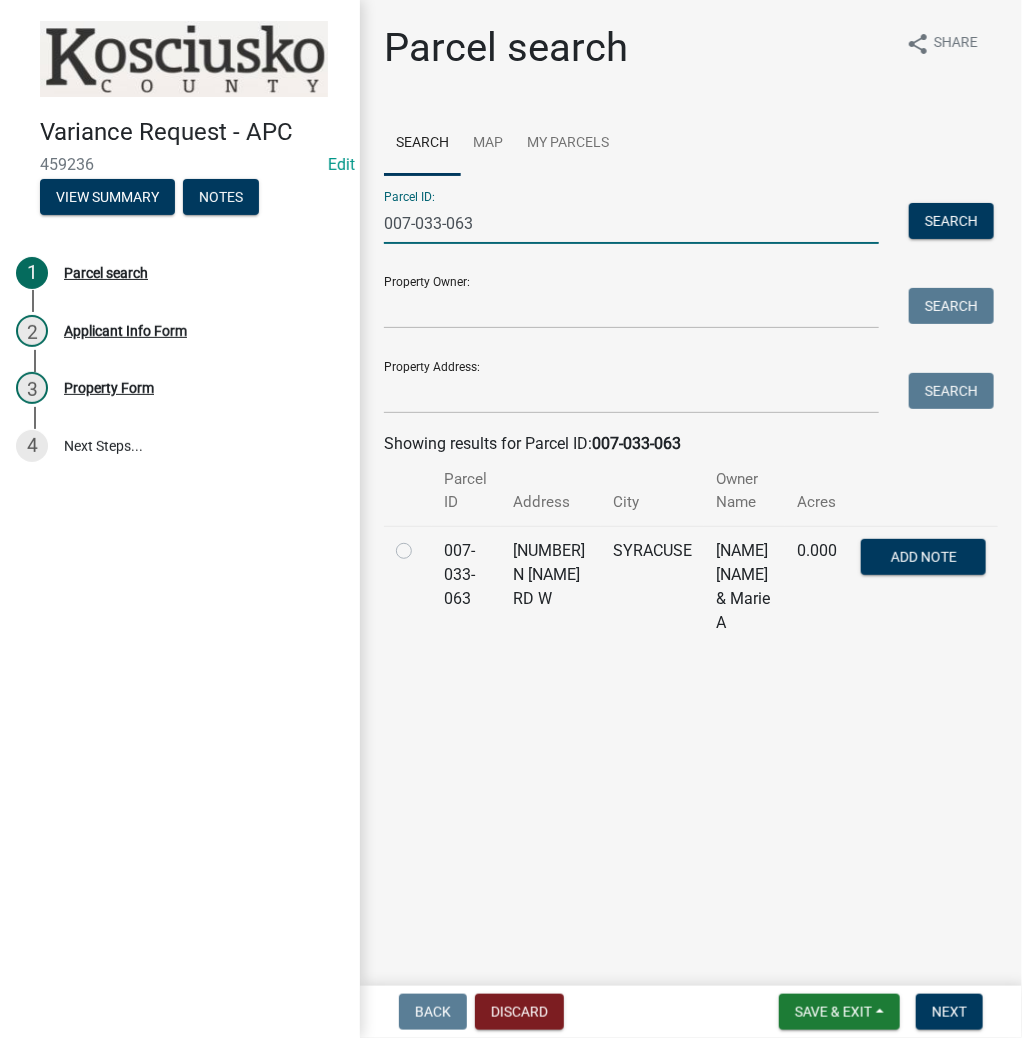 type on "007-033-063" 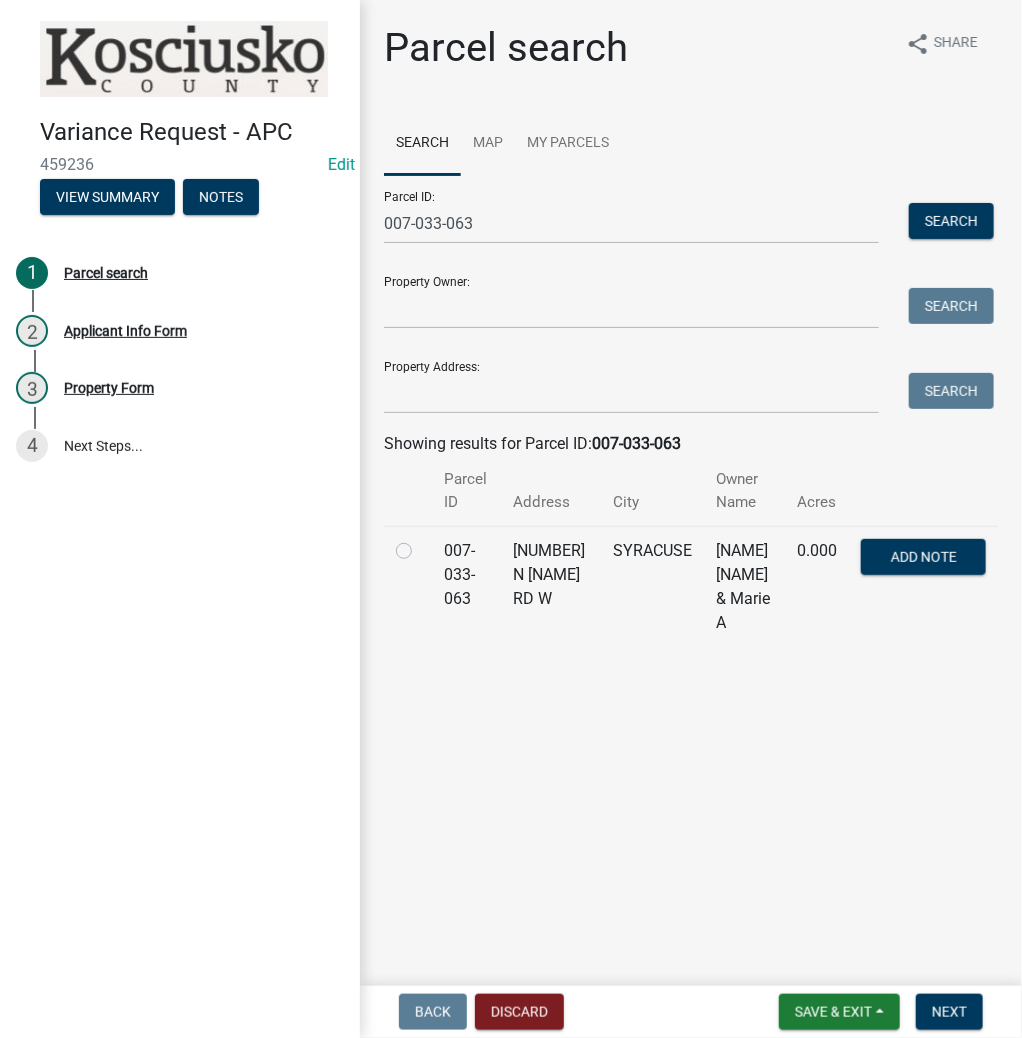 click 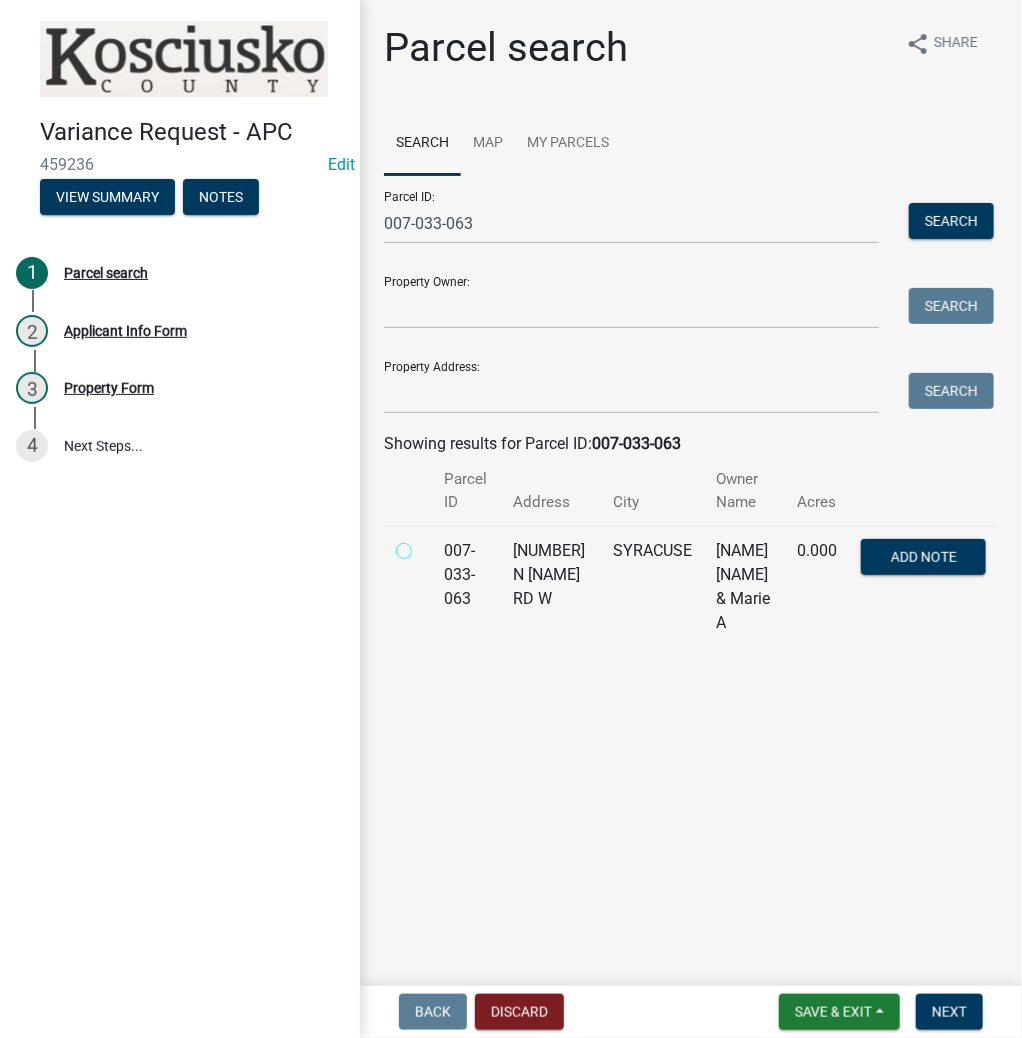 click at bounding box center [426, 545] 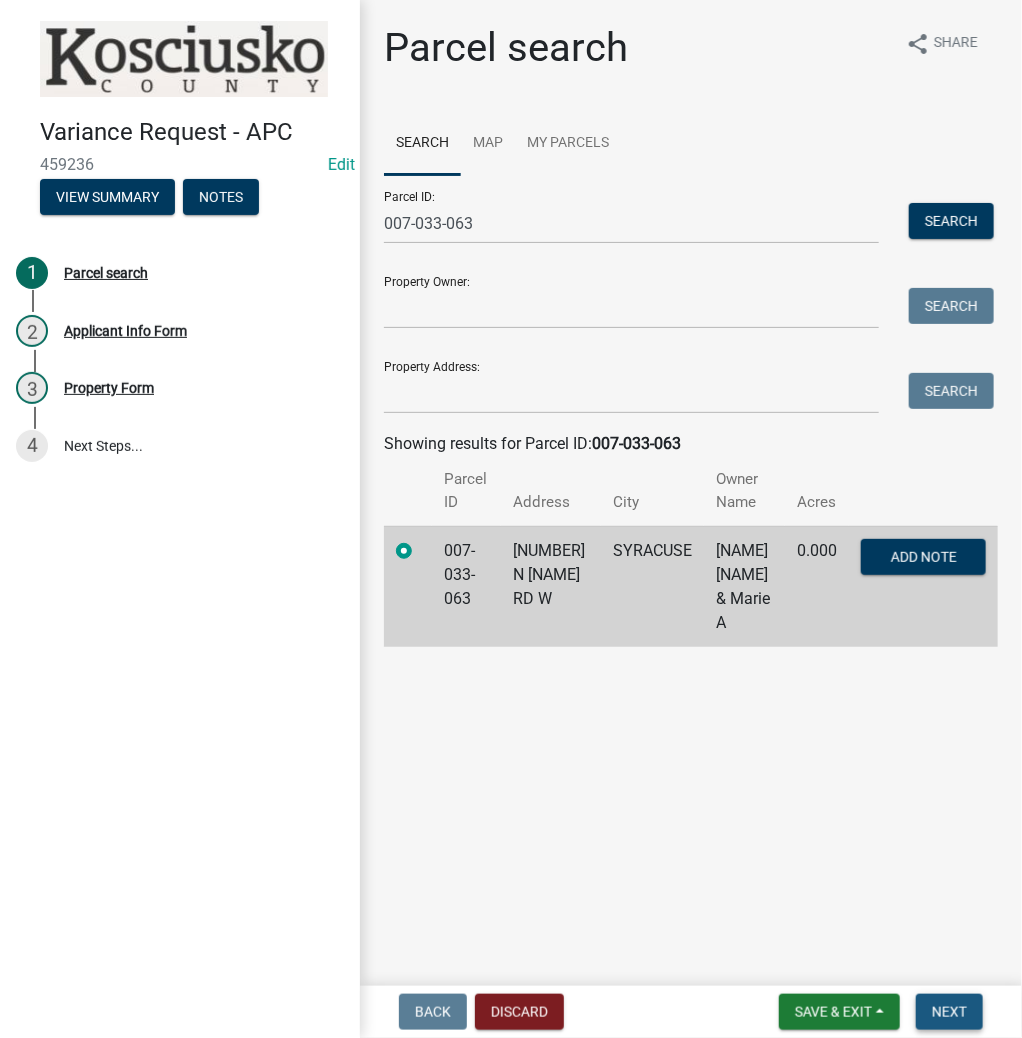 click on "Next" at bounding box center [949, 1012] 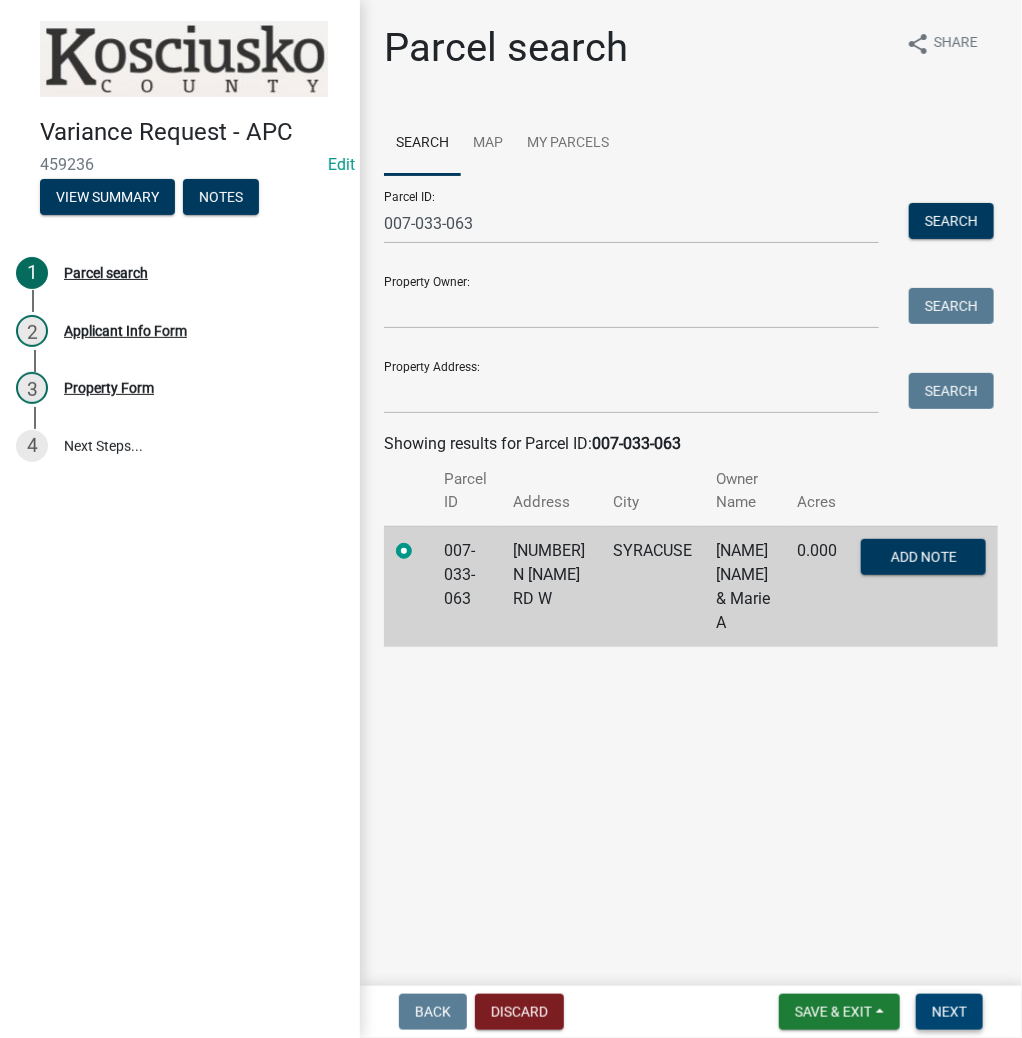 click on "Next" at bounding box center [949, 1012] 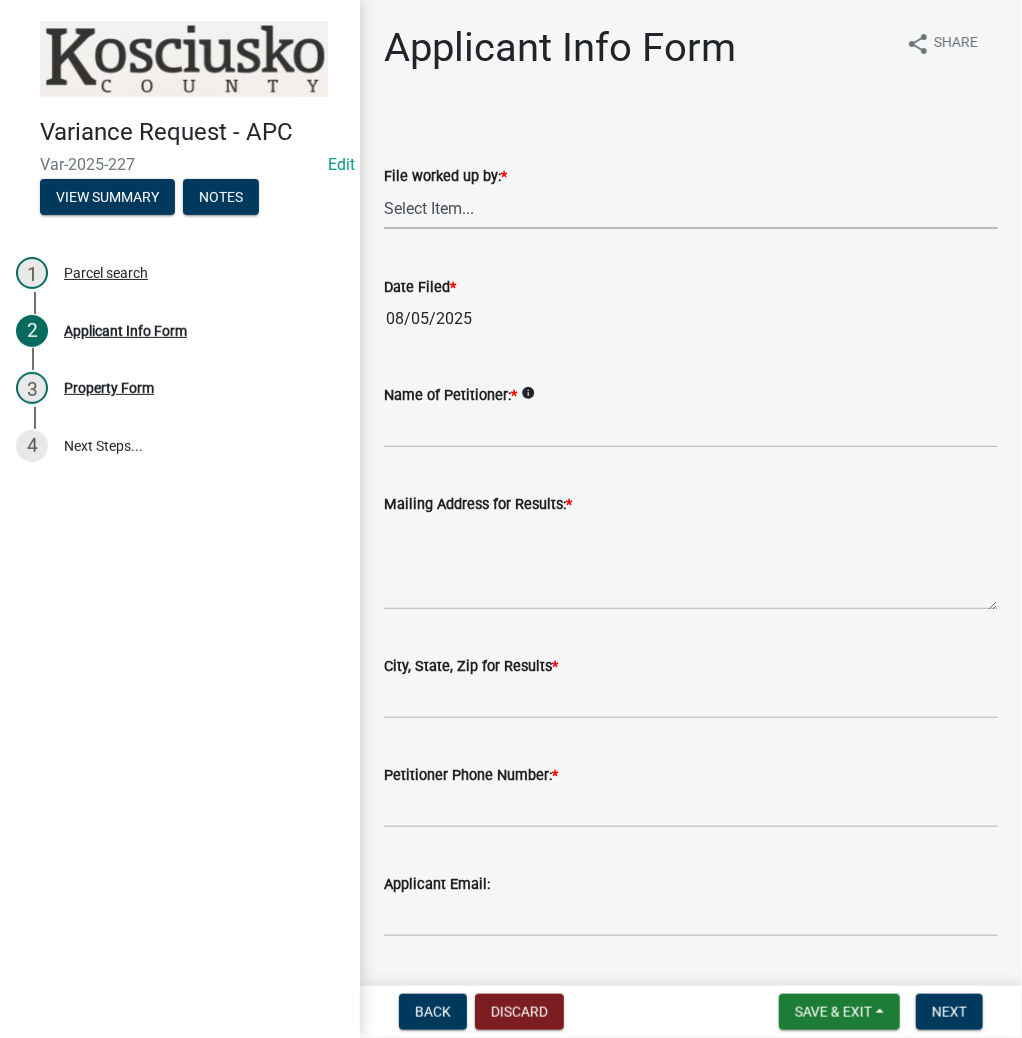 click on "Select Item...   MMS   LT   AT   CS   AH   Vacant" at bounding box center (691, 208) 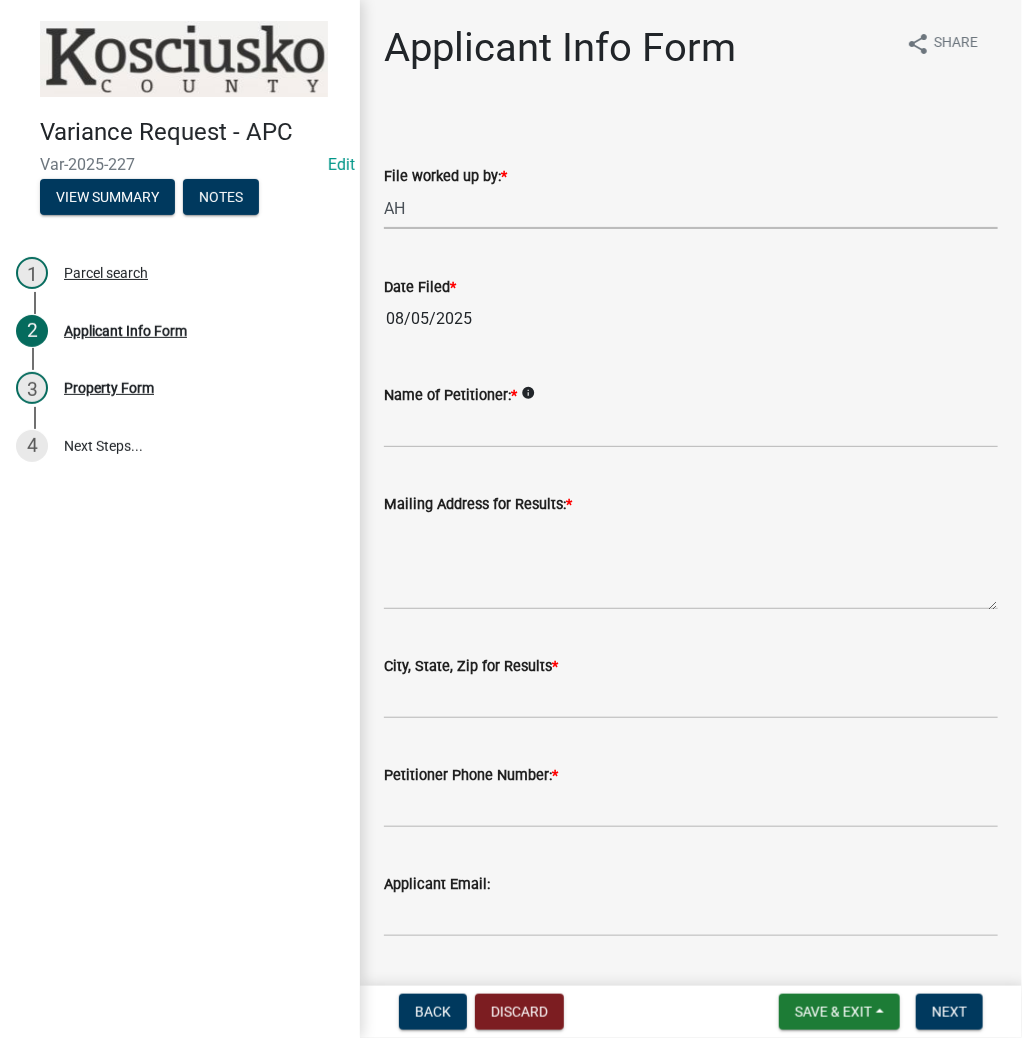 click on "Select Item...   MMS   LT   AT   CS   AH   Vacant" at bounding box center (691, 208) 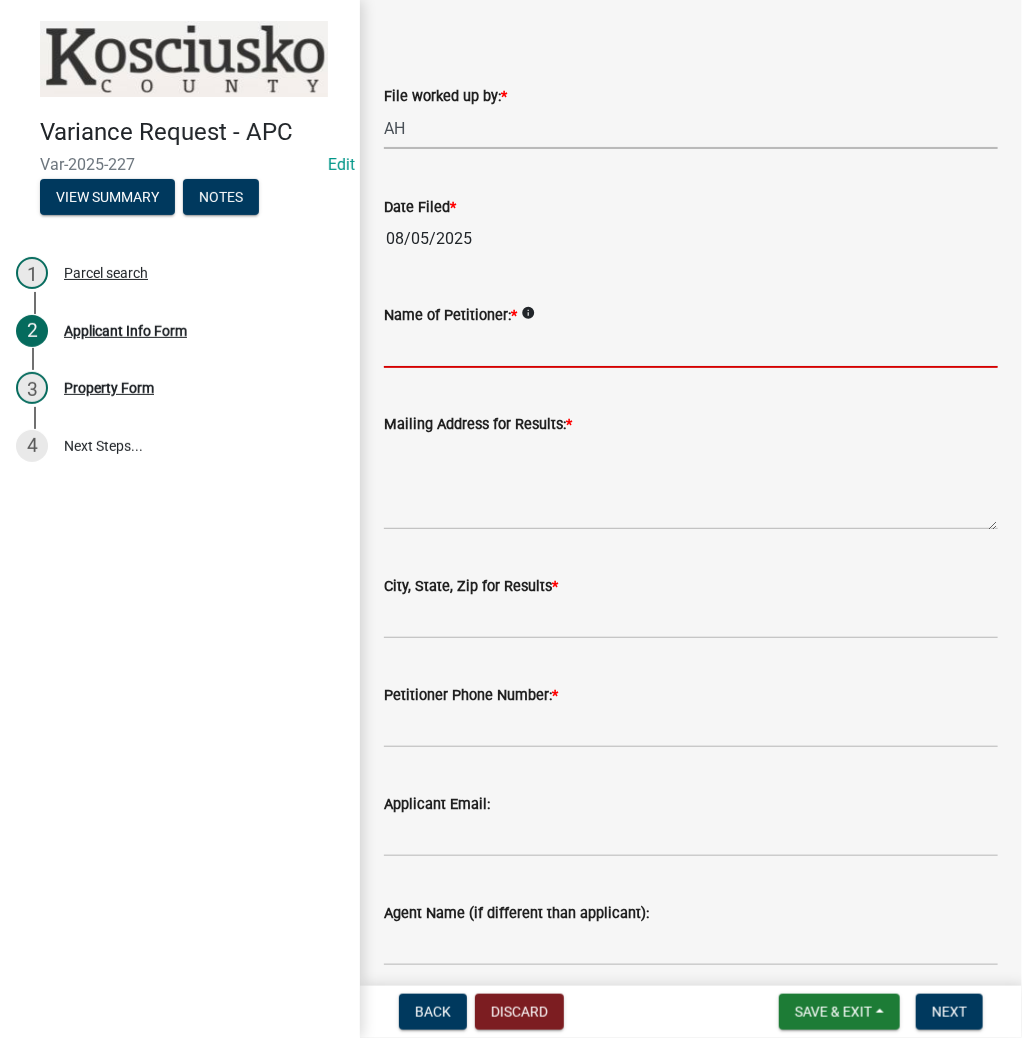 click on "Name of Petitioner:  *" at bounding box center (691, 347) 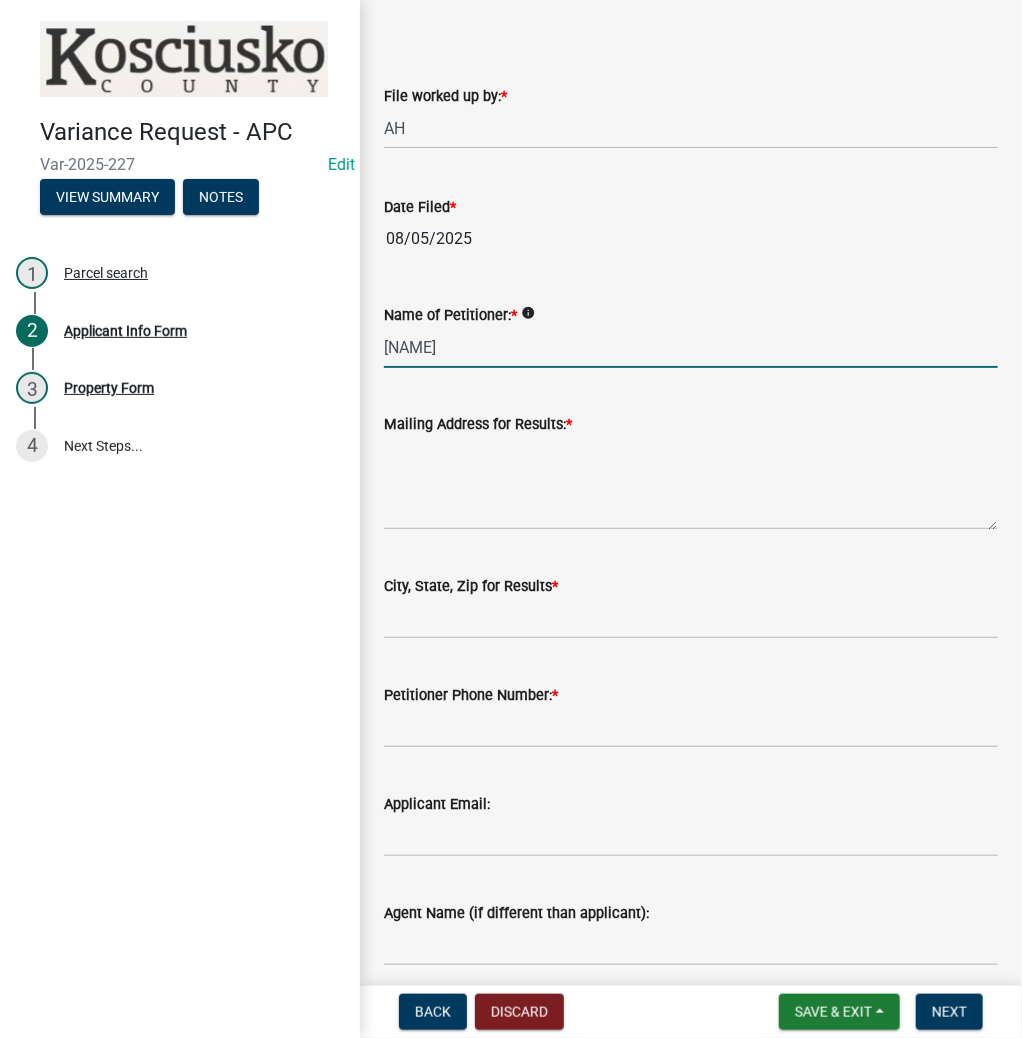 type on "[NAME]" 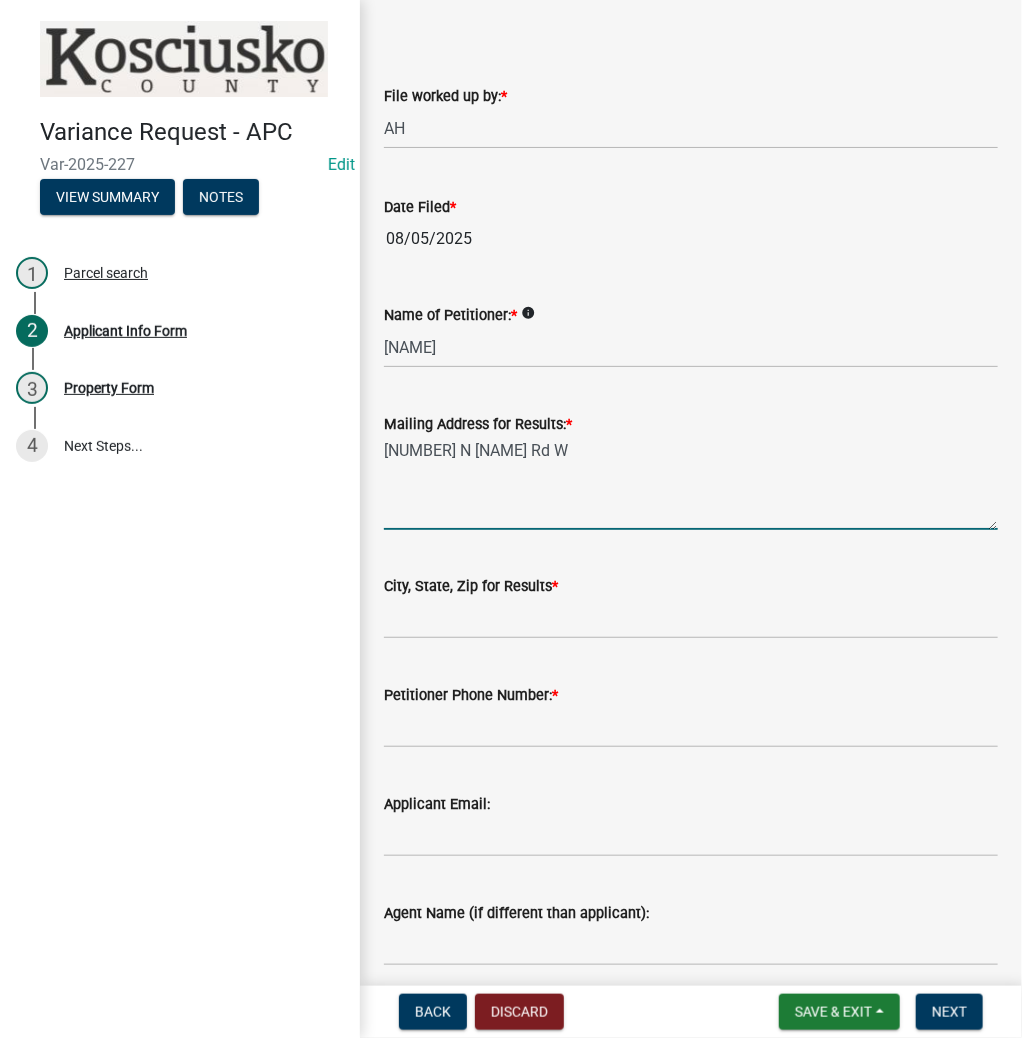 type on "[NUMBER] N [NAME] Rd W" 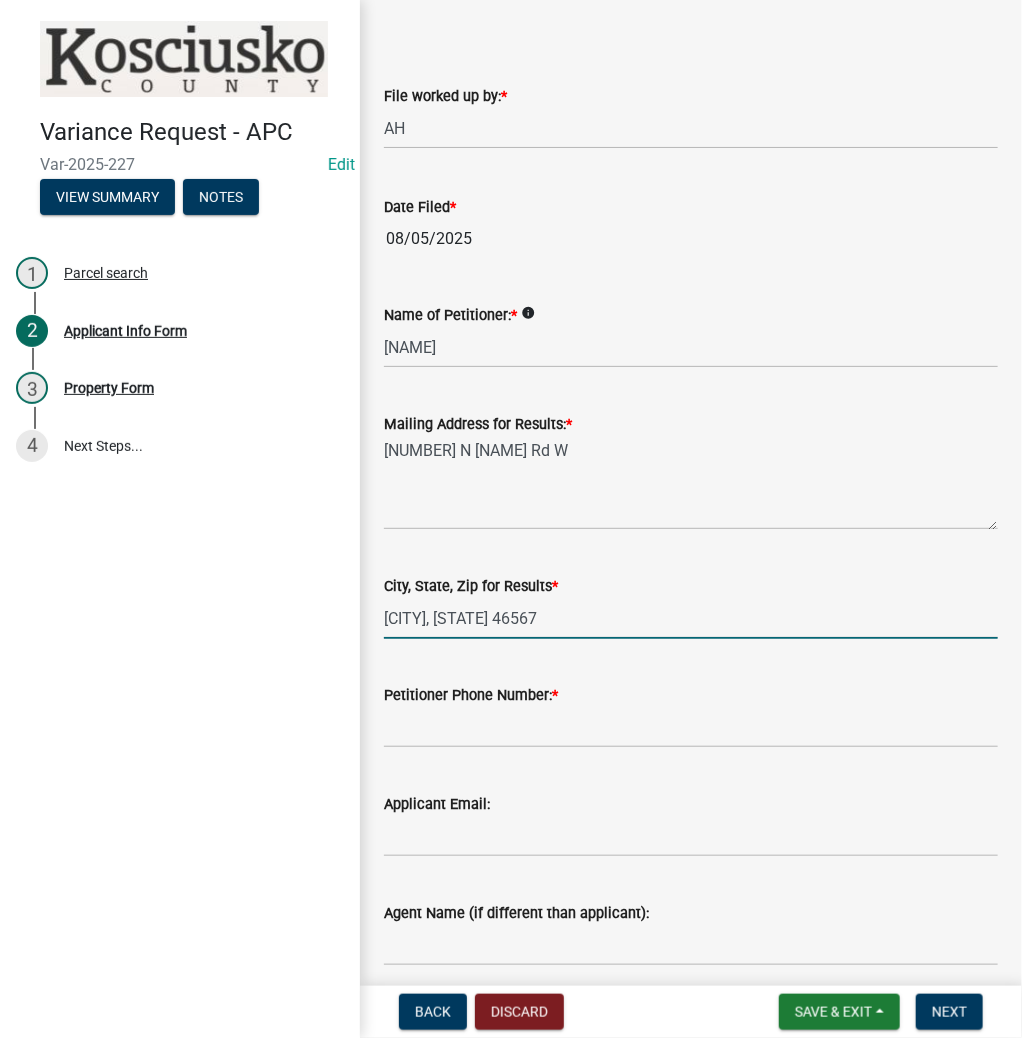 type on "[CITY], [STATE] 46567" 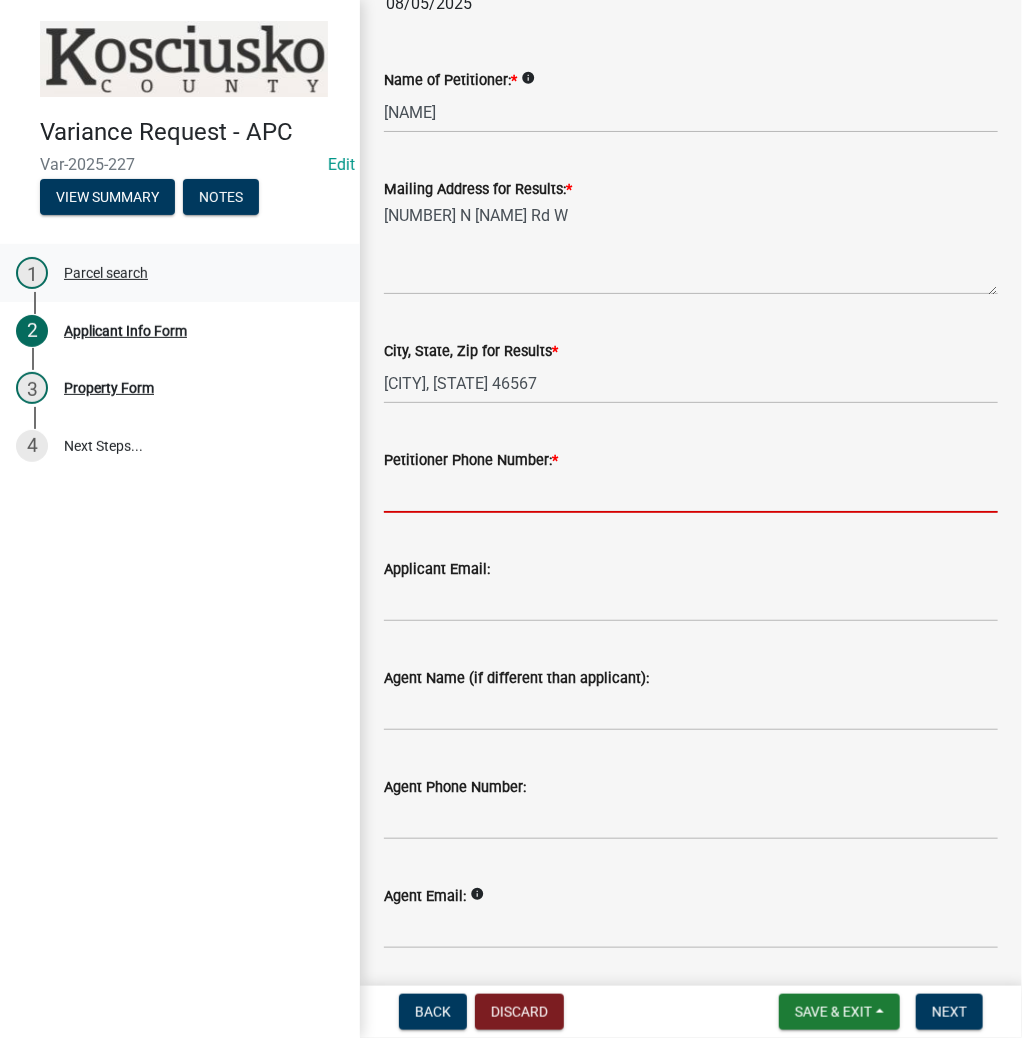 scroll, scrollTop: 320, scrollLeft: 0, axis: vertical 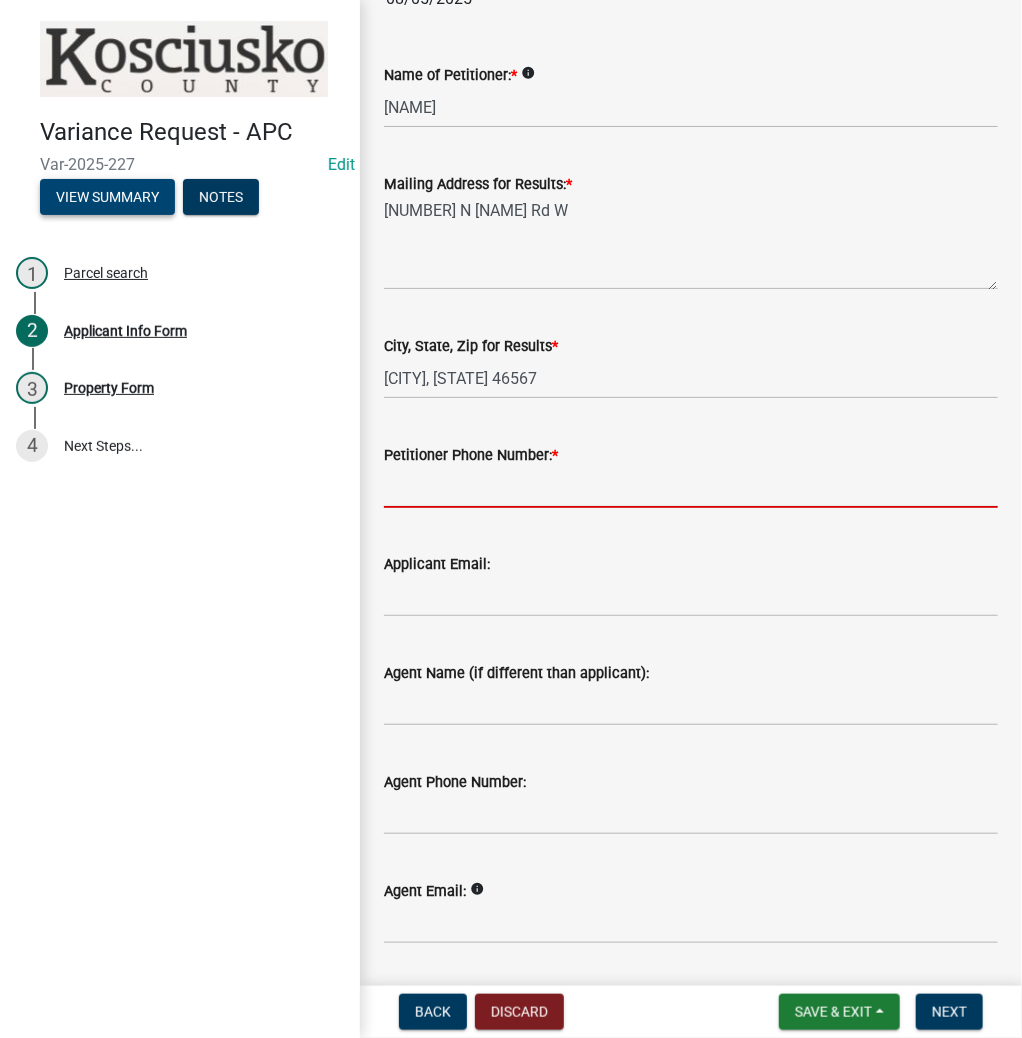 click on "View Summary" at bounding box center [107, 197] 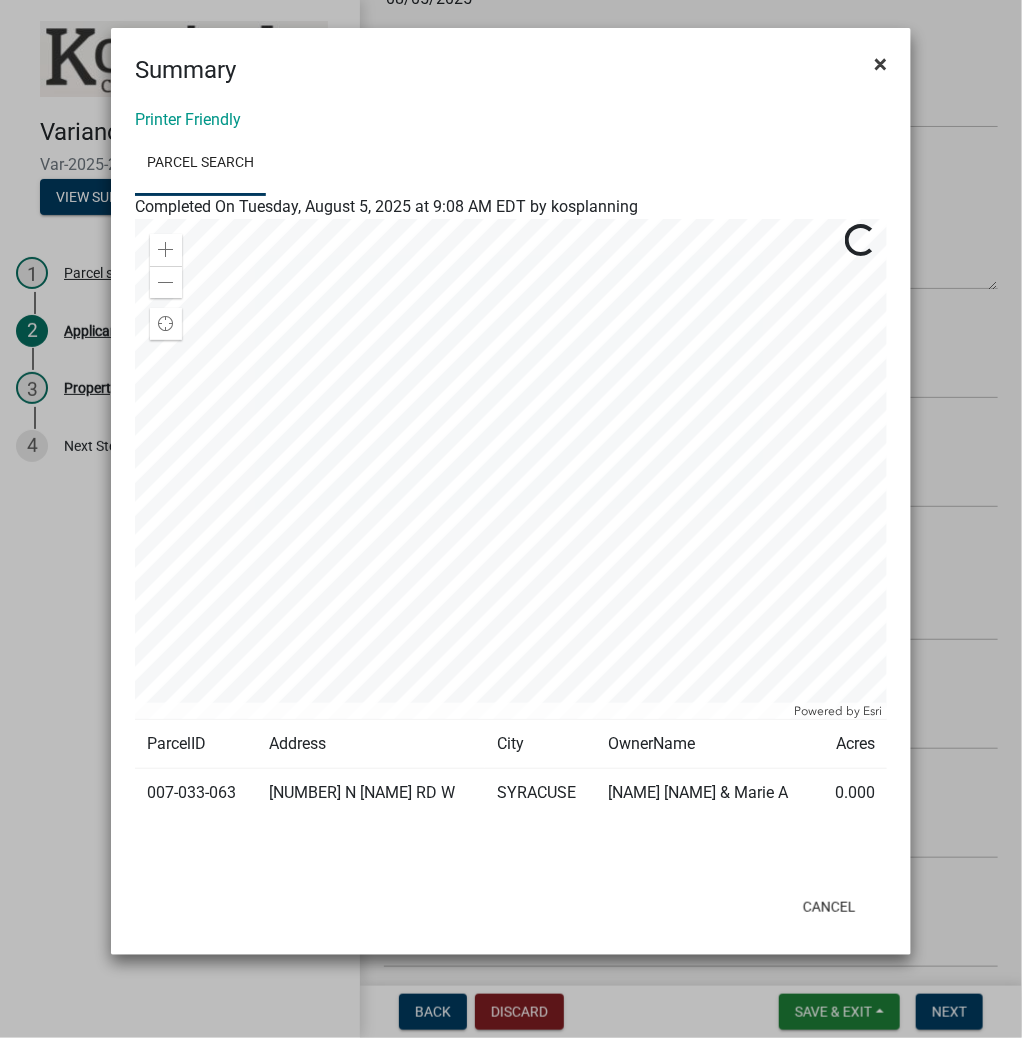click on "×" 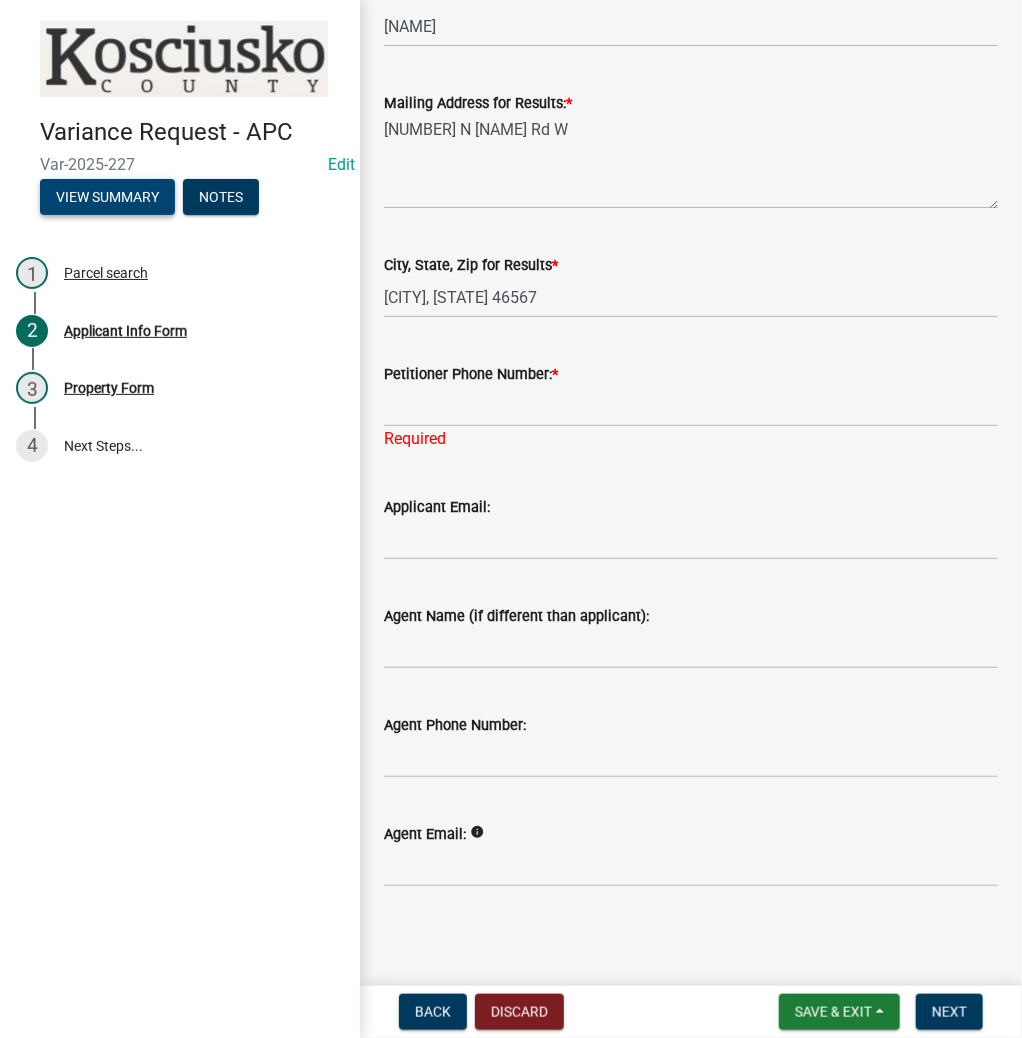 scroll, scrollTop: 404, scrollLeft: 0, axis: vertical 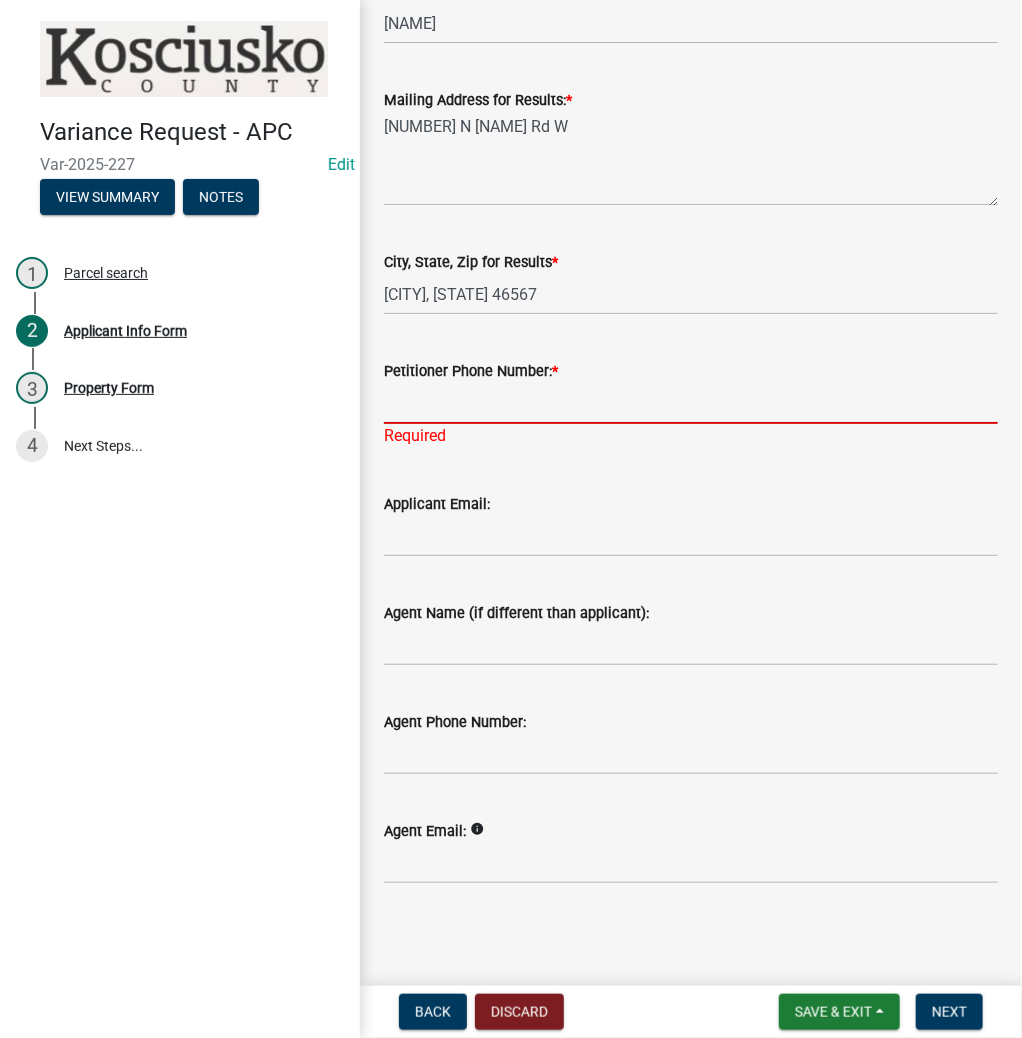click on "Petitioner Phone Number:  *" at bounding box center (691, 403) 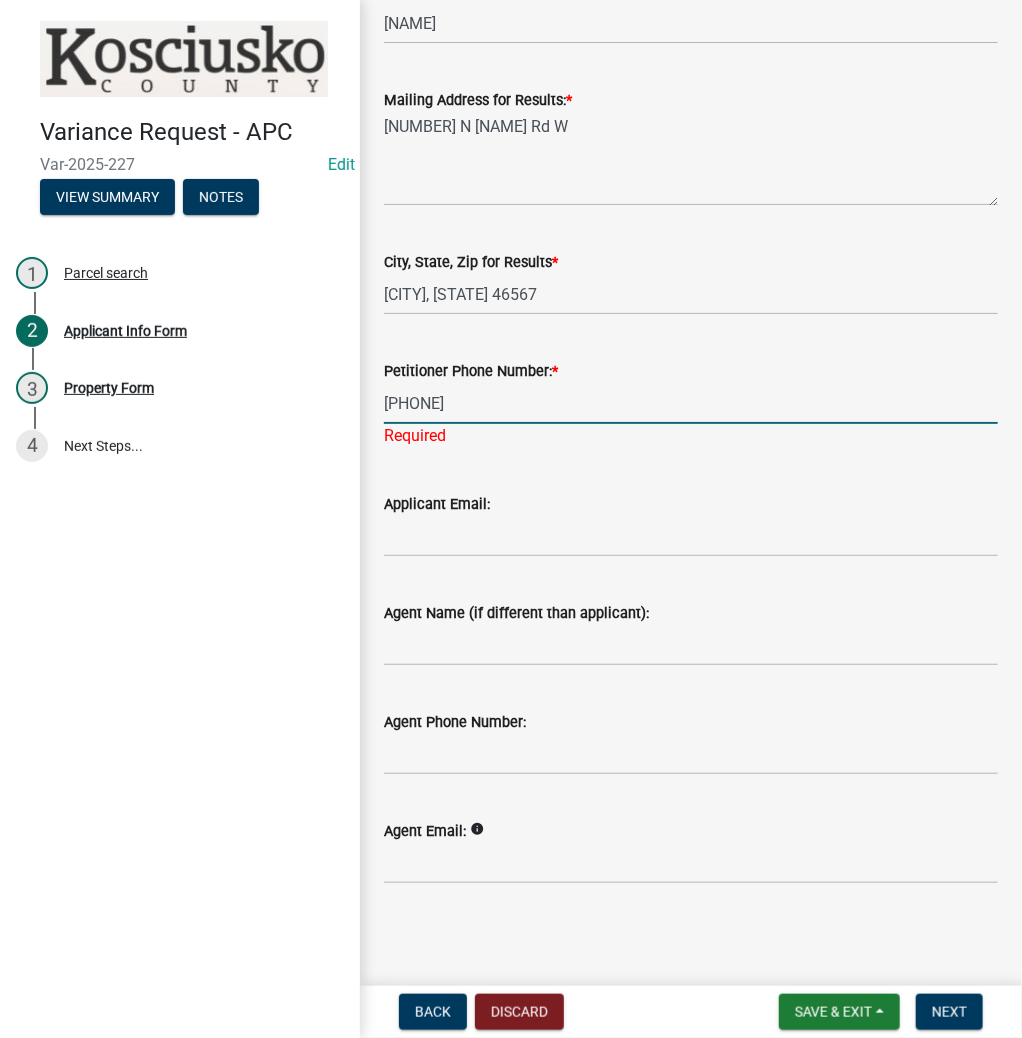 type on "[PHONE]" 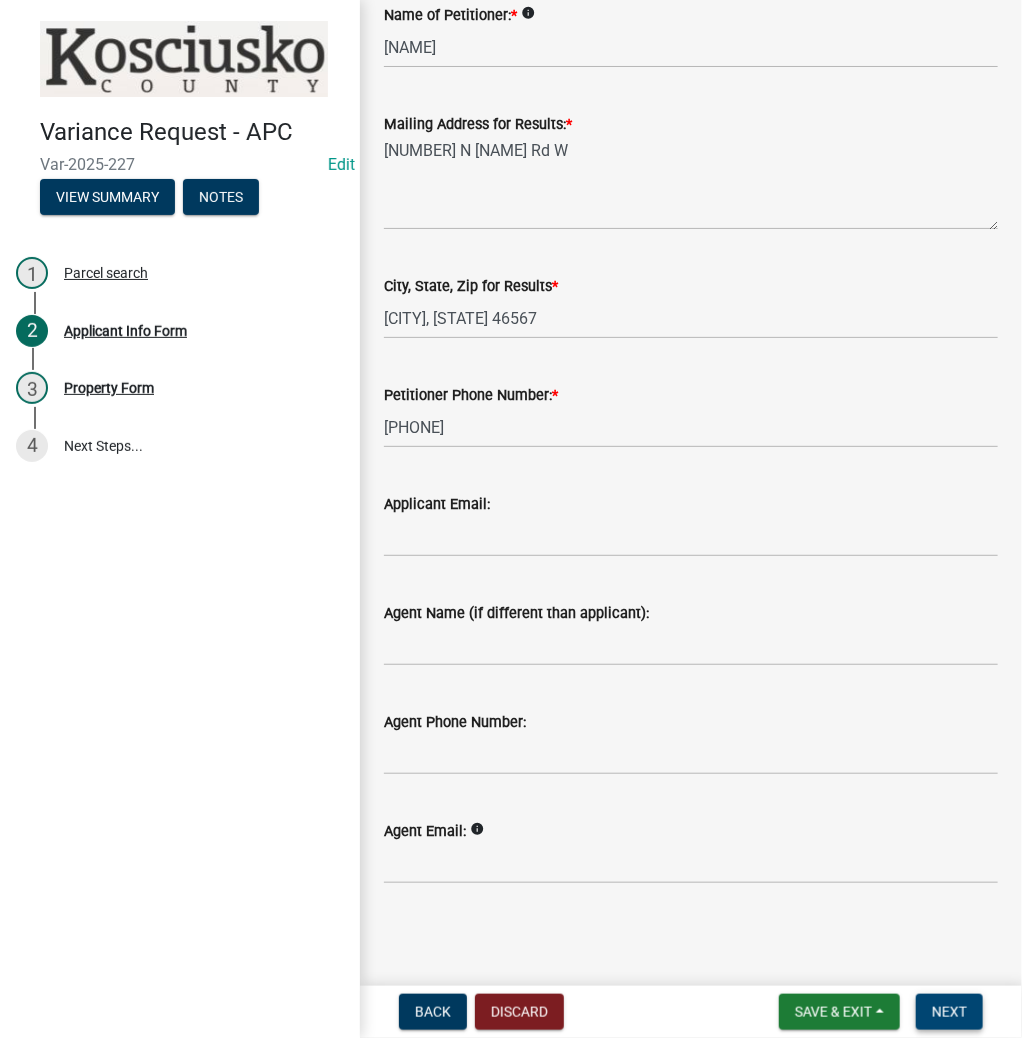 click on "Next" at bounding box center [949, 1012] 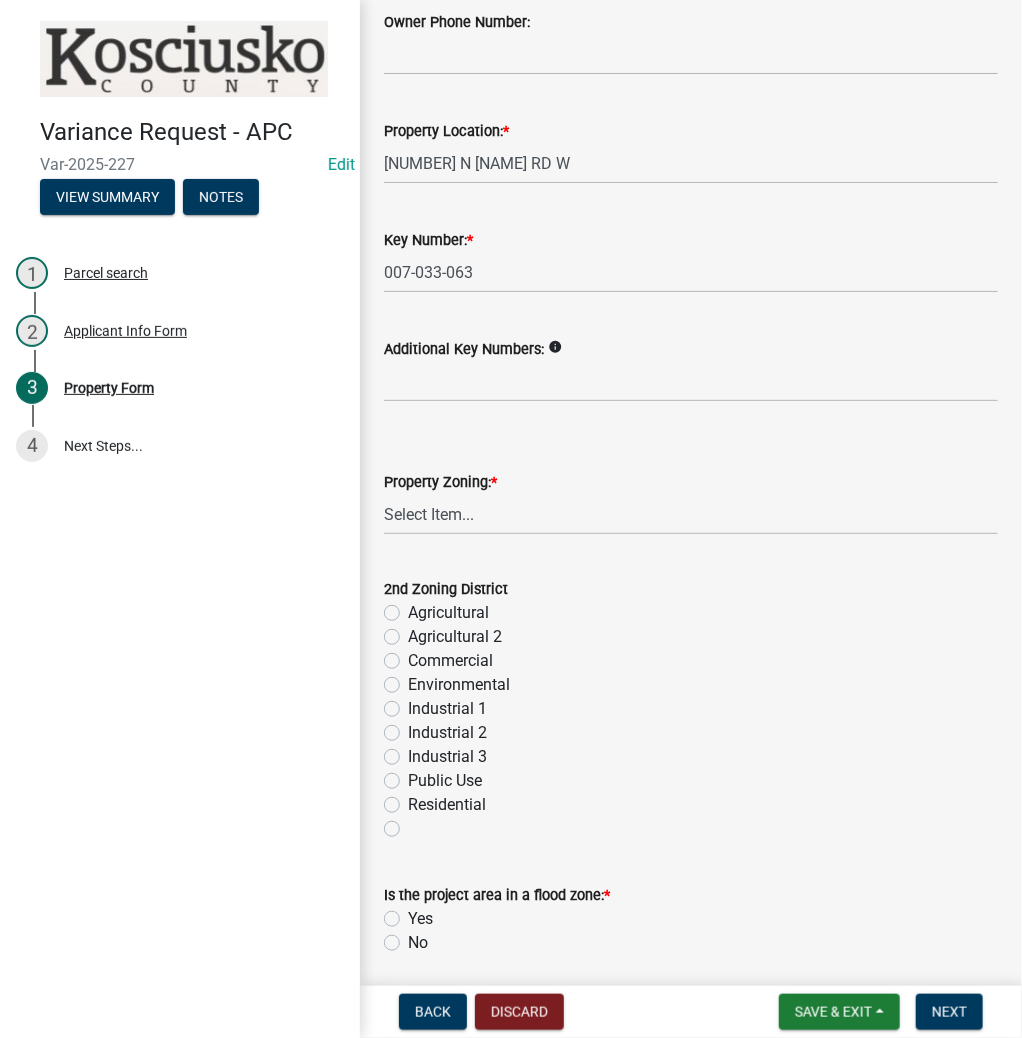 scroll, scrollTop: 560, scrollLeft: 0, axis: vertical 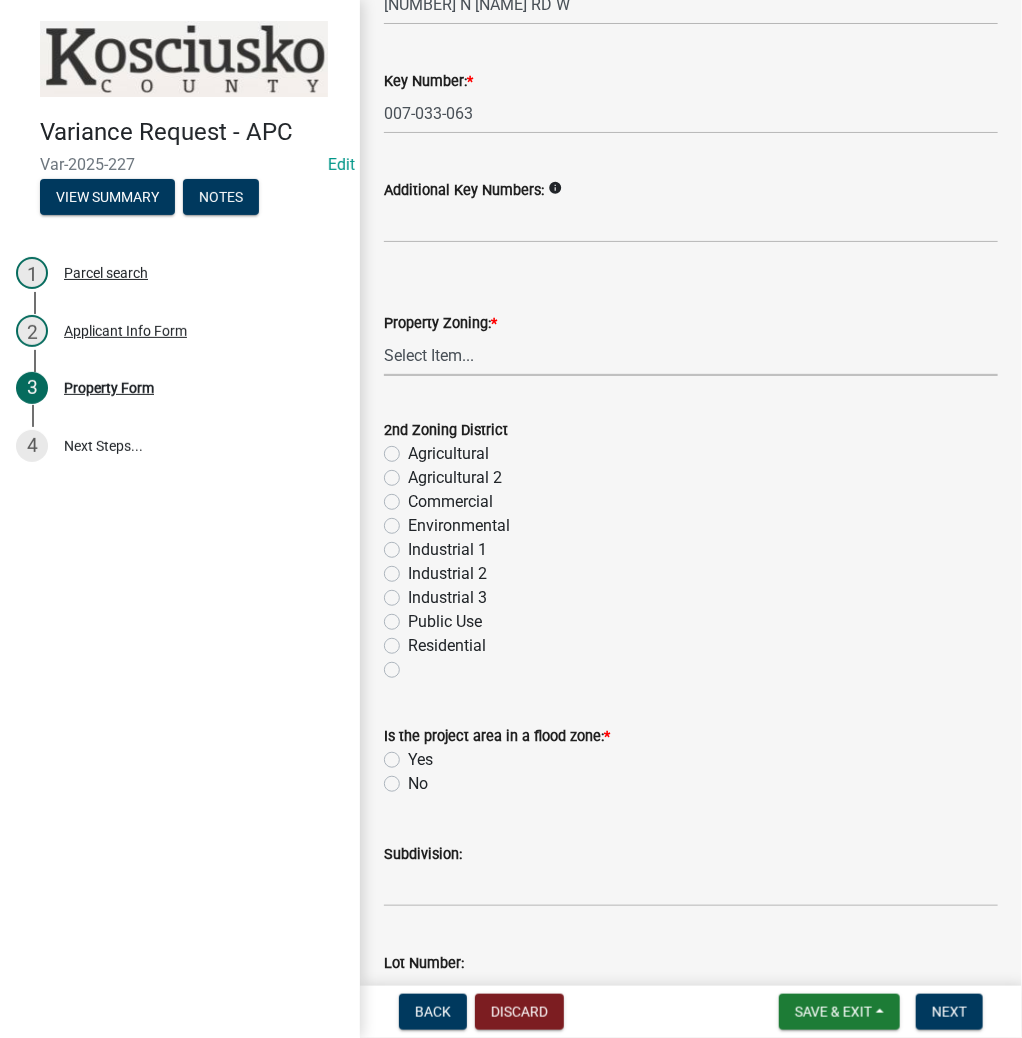 click on "Select Item...   Agricultural   Agricultural 2   Commercial   Environmental   Industrial 1   Industrial 2   Industrial 3   Public Use   Residential" at bounding box center (691, 355) 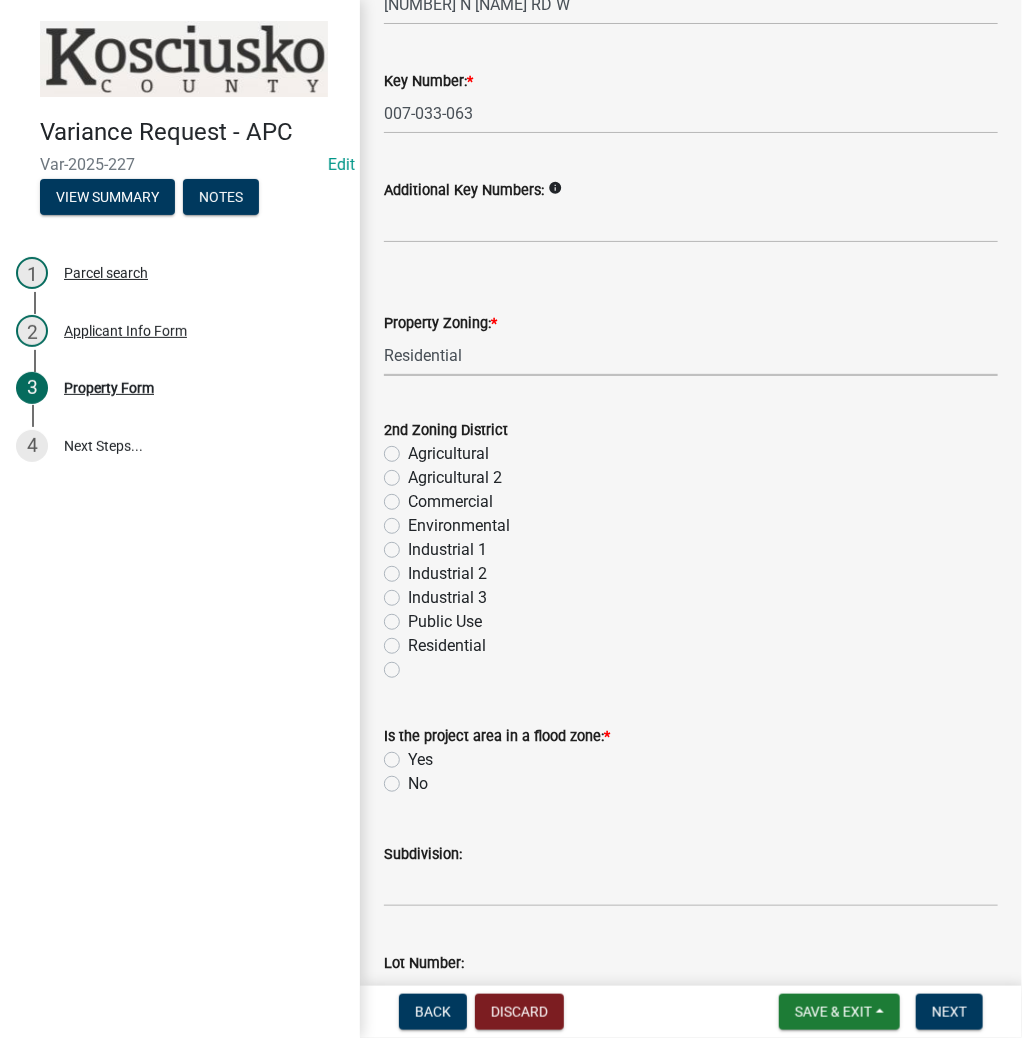 click on "Select Item...   Agricultural   Agricultural 2   Commercial   Environmental   Industrial 1   Industrial 2   Industrial 3   Public Use   Residential" at bounding box center (691, 355) 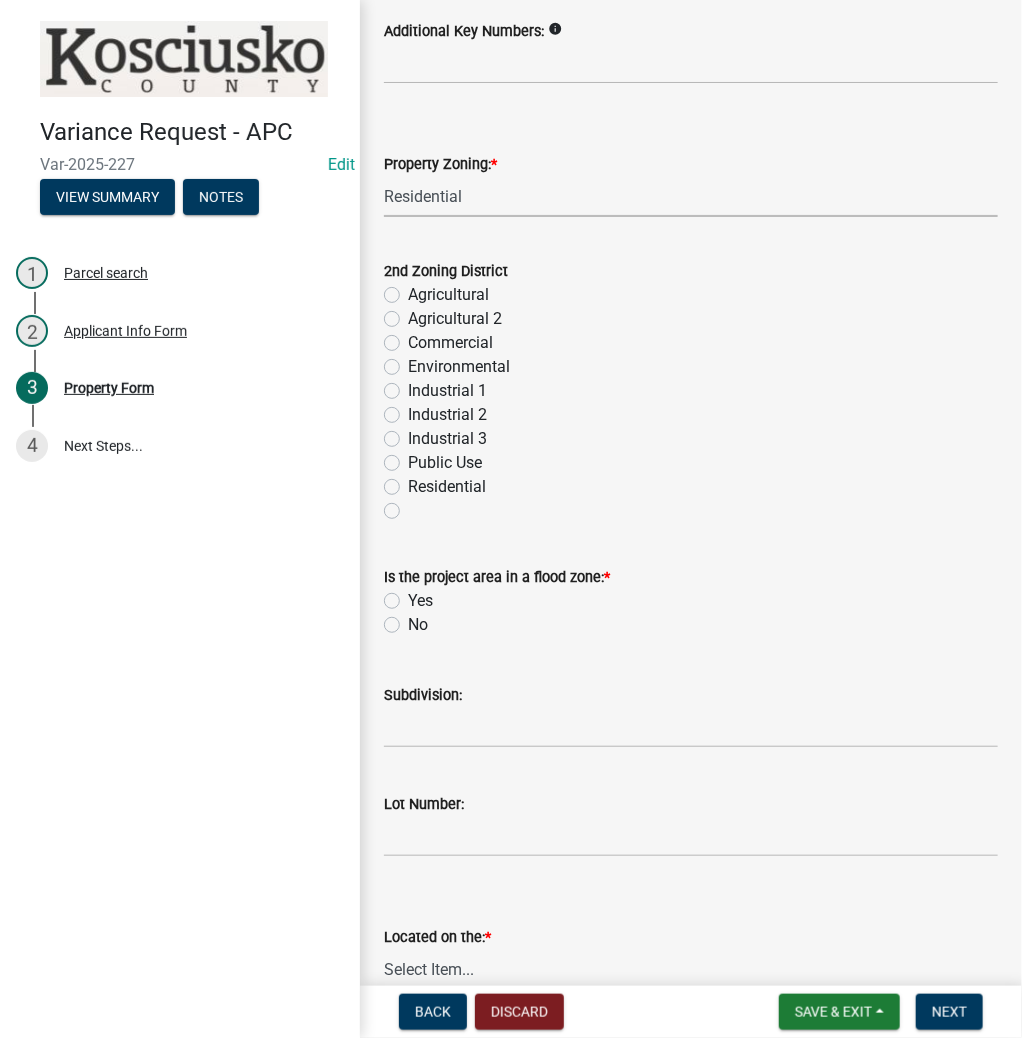 scroll, scrollTop: 720, scrollLeft: 0, axis: vertical 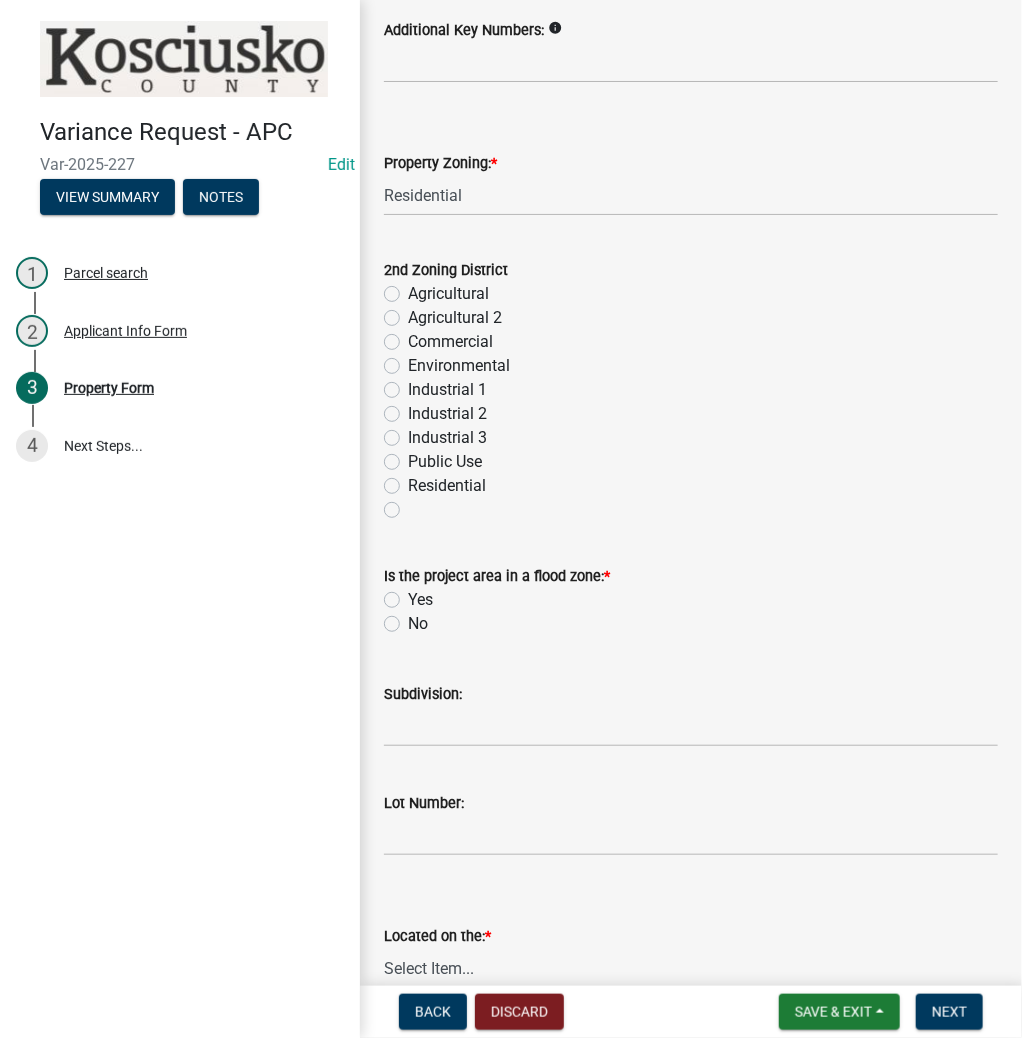 click on "No" 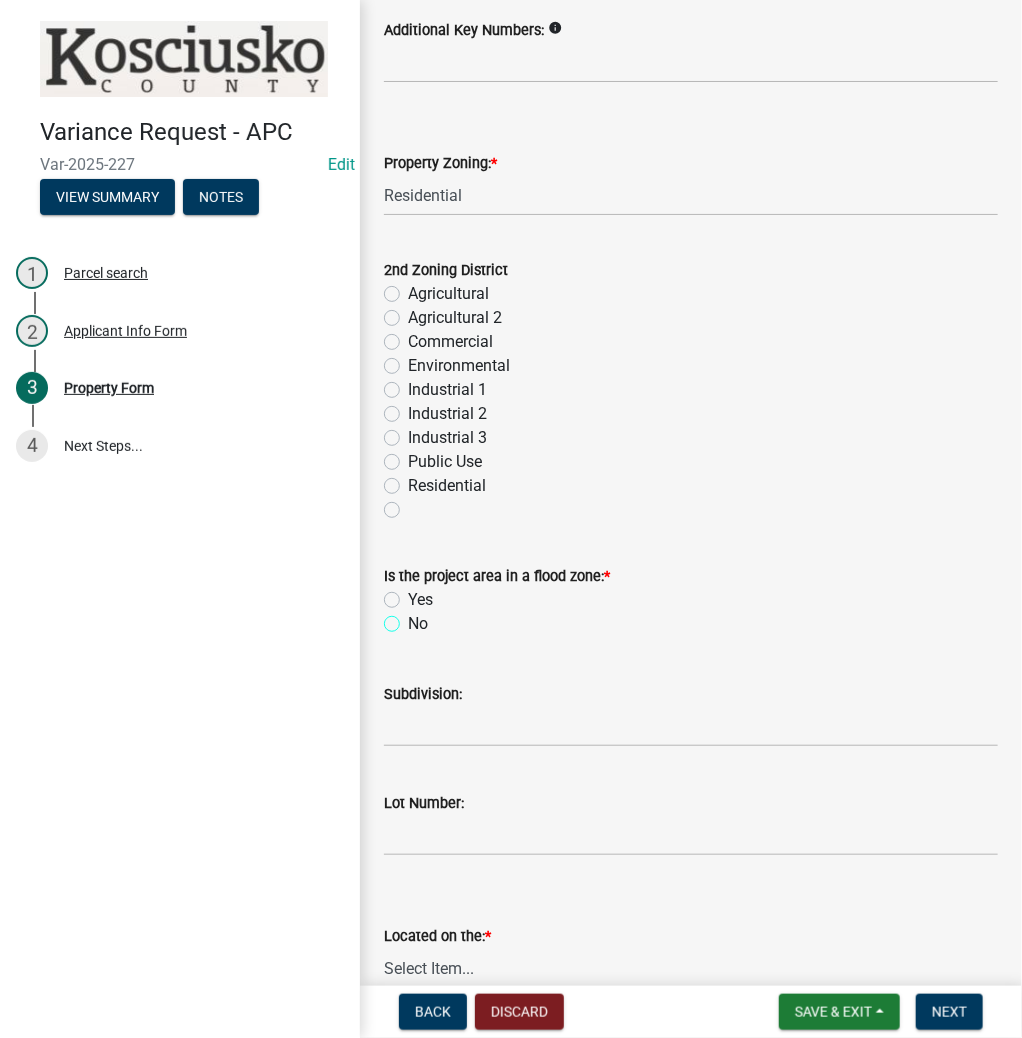 click on "No" at bounding box center (414, 618) 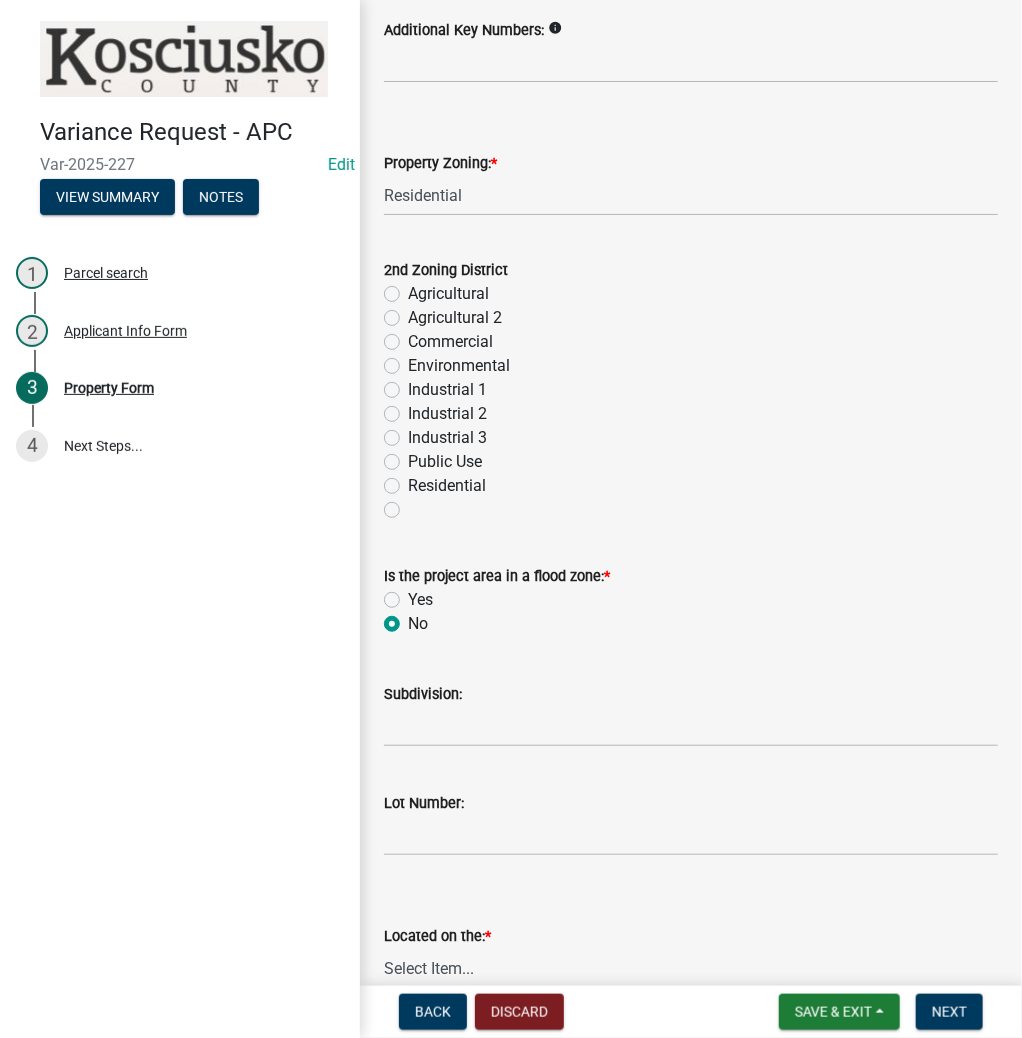 radio on "true" 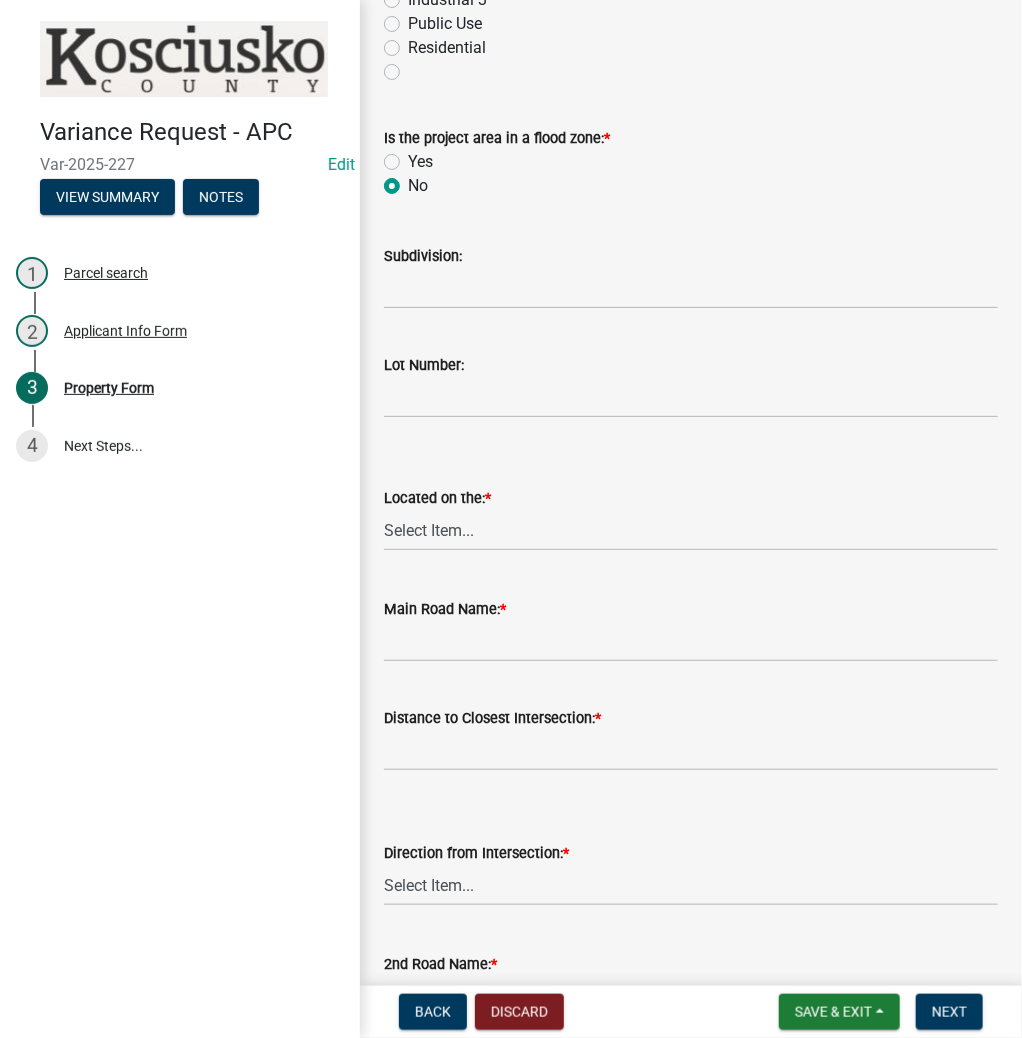 scroll, scrollTop: 1200, scrollLeft: 0, axis: vertical 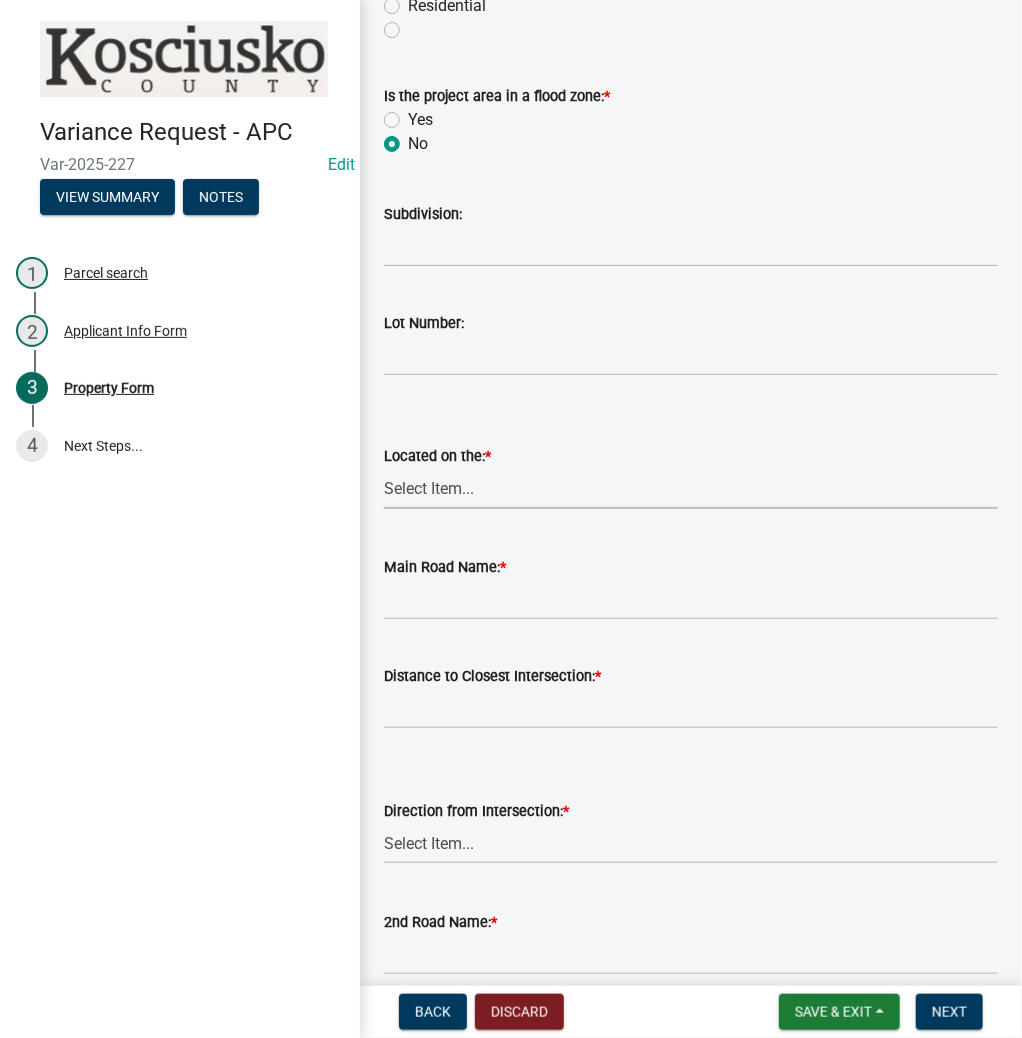 click on "Select Item...   North   Northeast   Northwest   South   Southeast   Southwest   West   East" at bounding box center (691, 488) 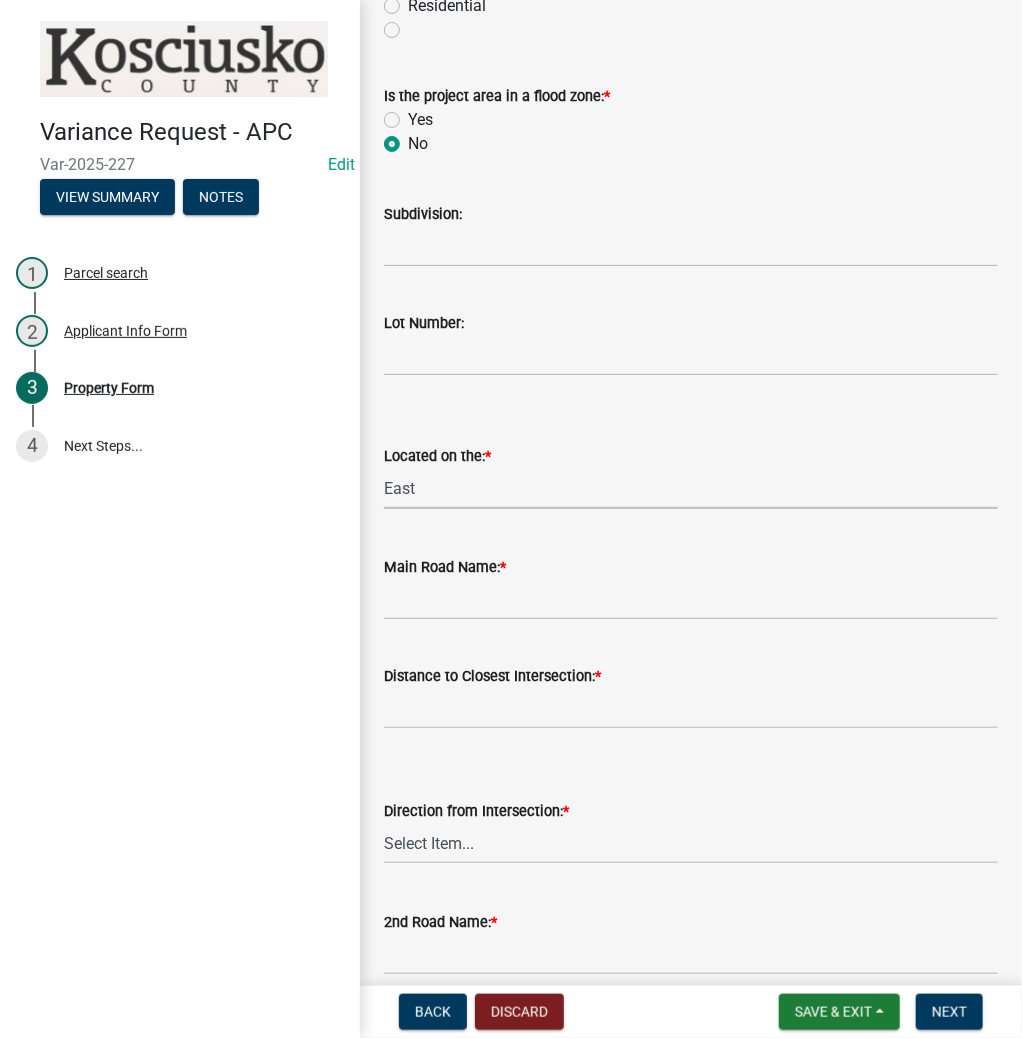 click on "Select Item...   North   Northeast   Northwest   South   Southeast   Southwest   West   East" at bounding box center [691, 488] 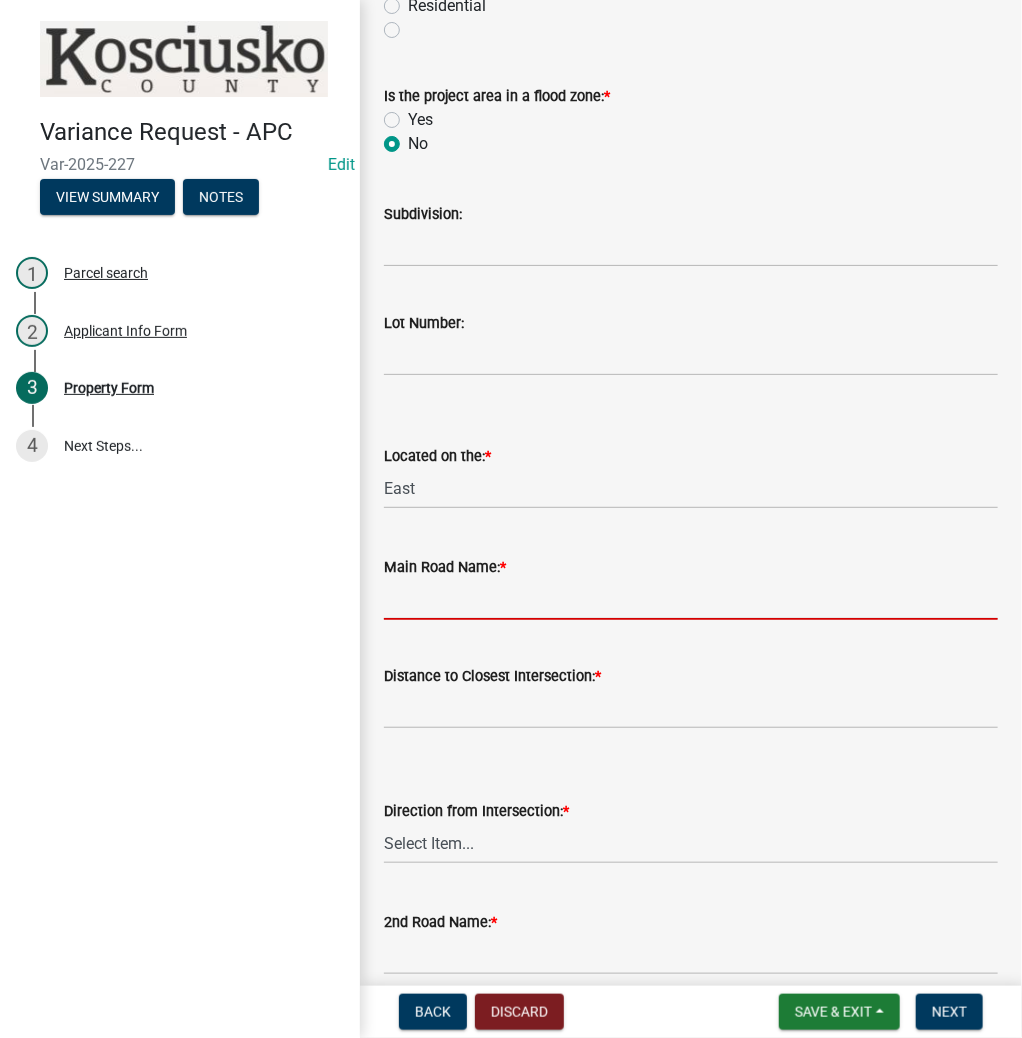 click on "Main Road Name:  *" at bounding box center (691, 599) 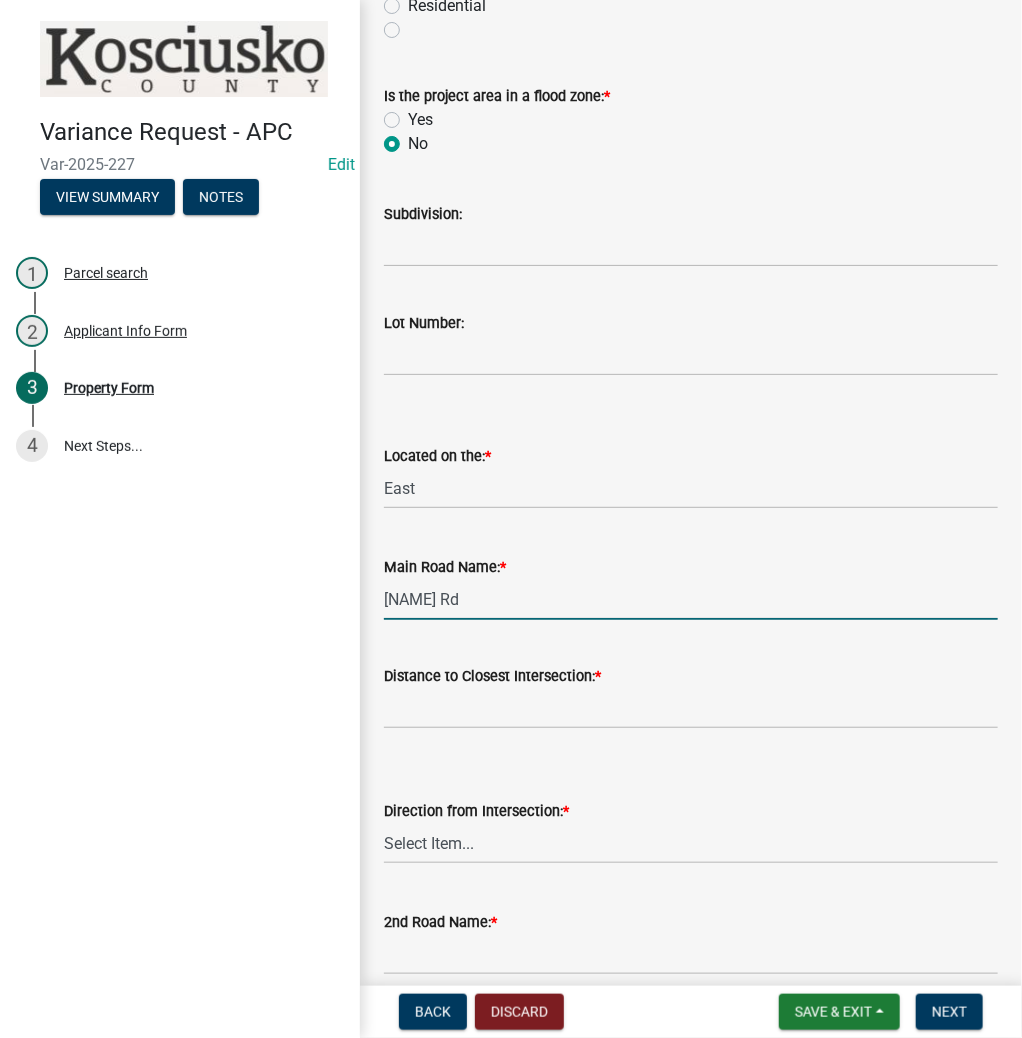 scroll, scrollTop: 1414, scrollLeft: 0, axis: vertical 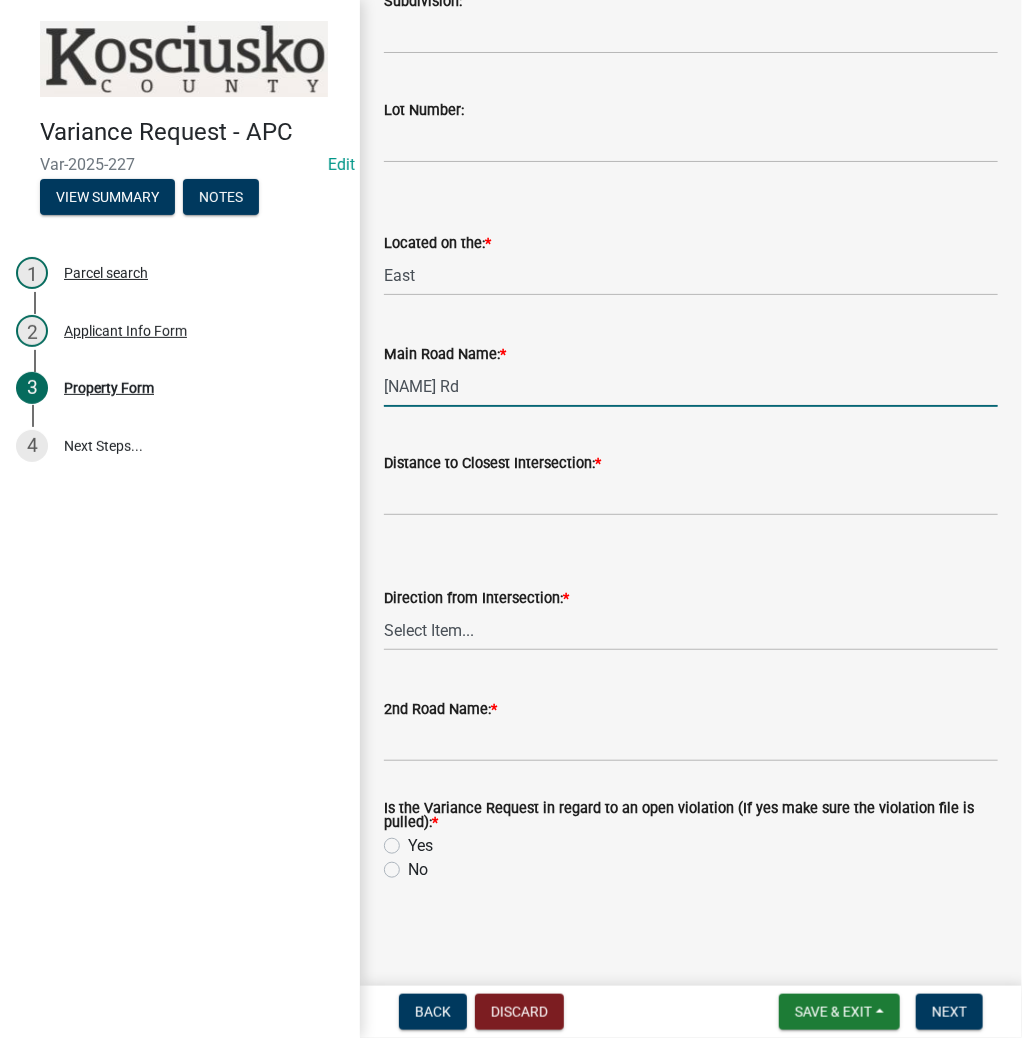 type on "[NAME] Rd" 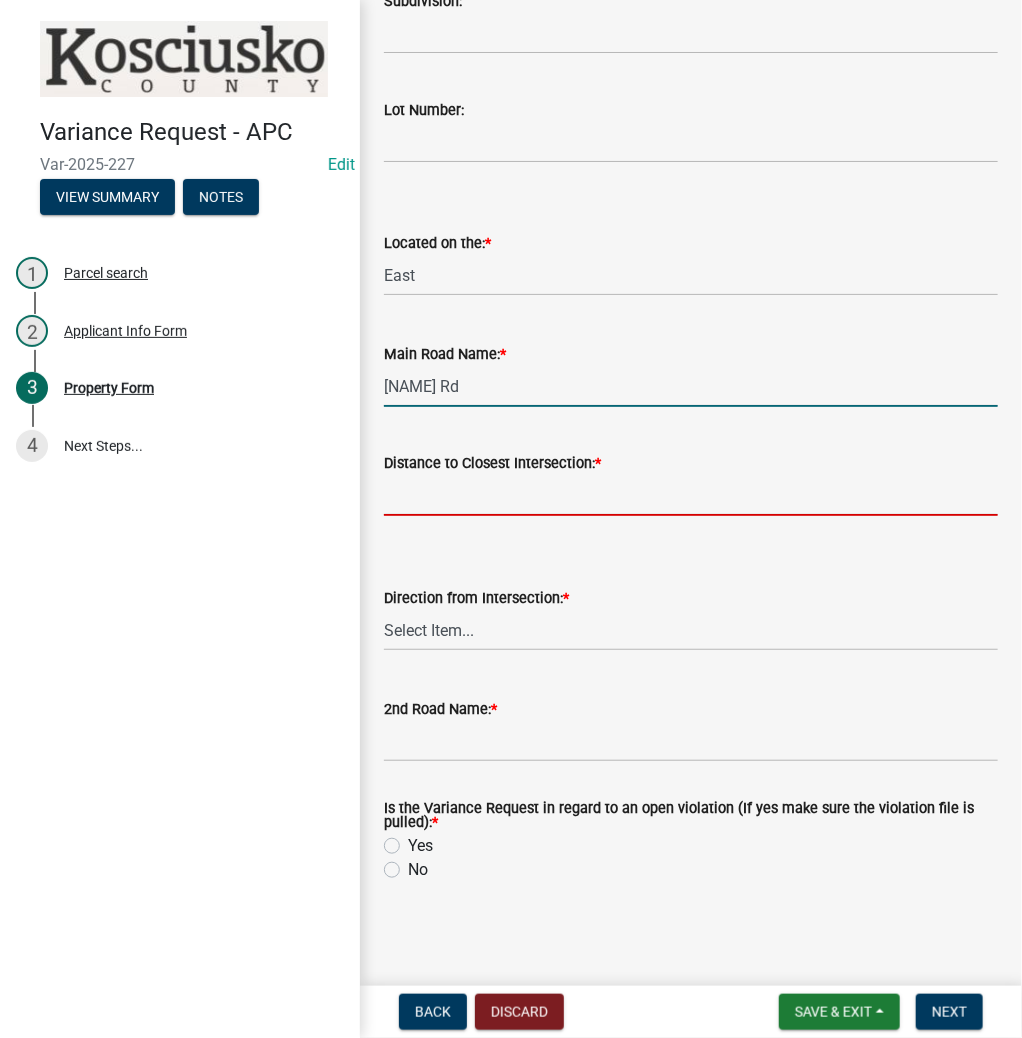 click 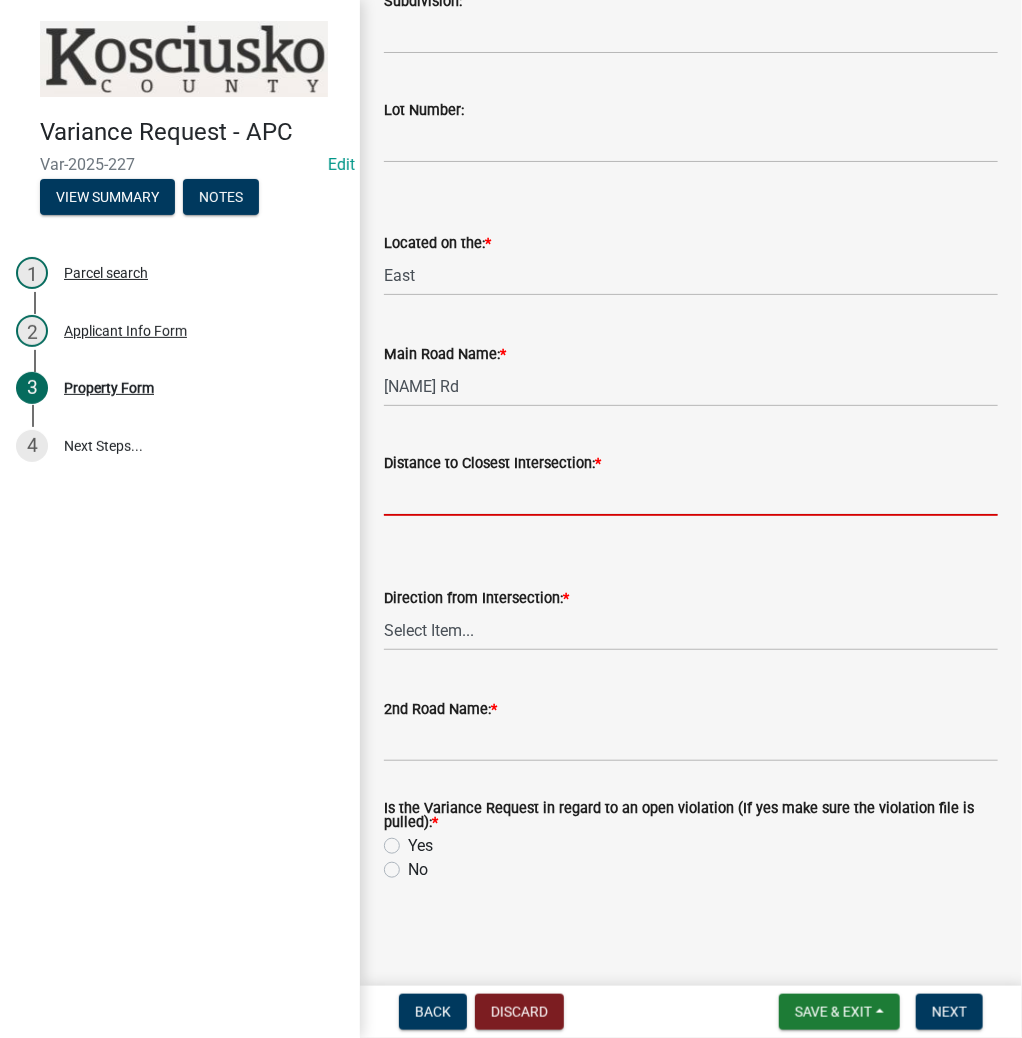click 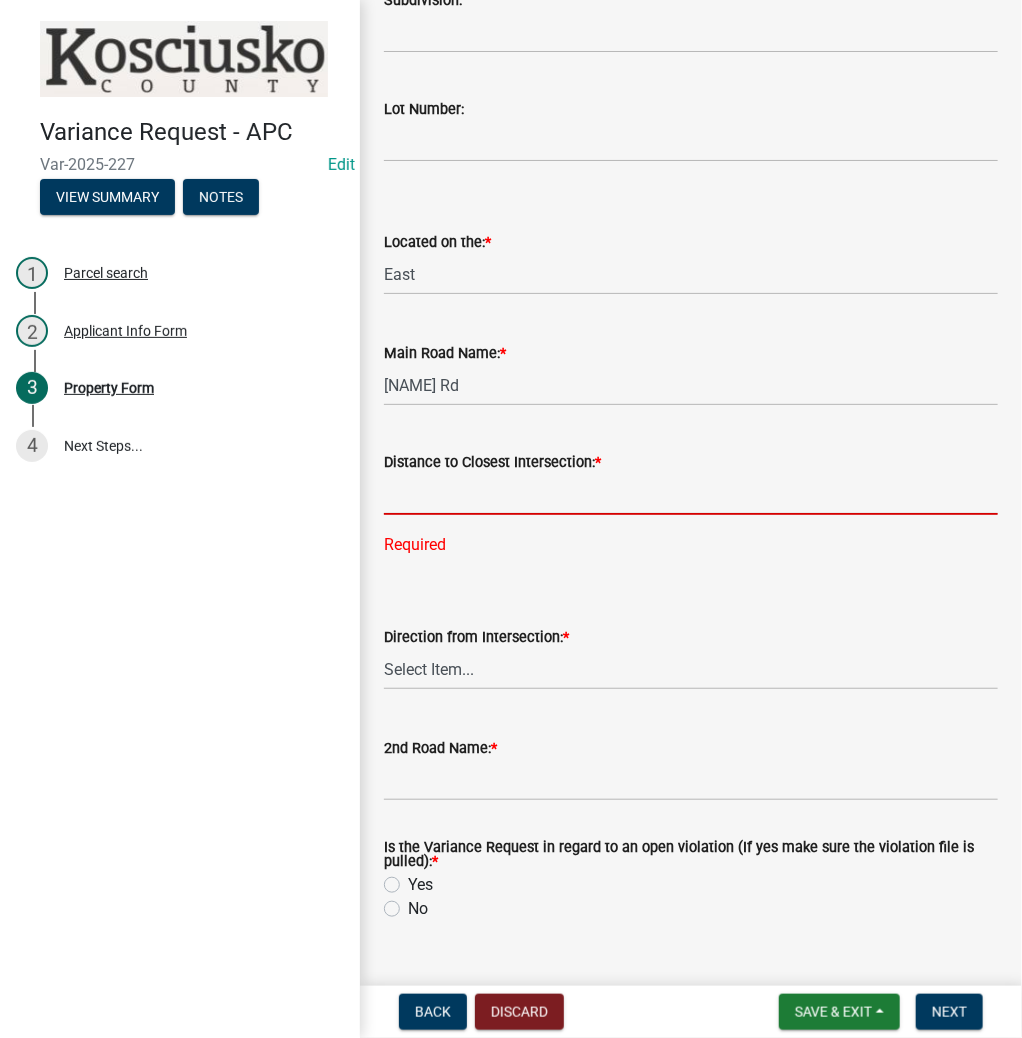 click 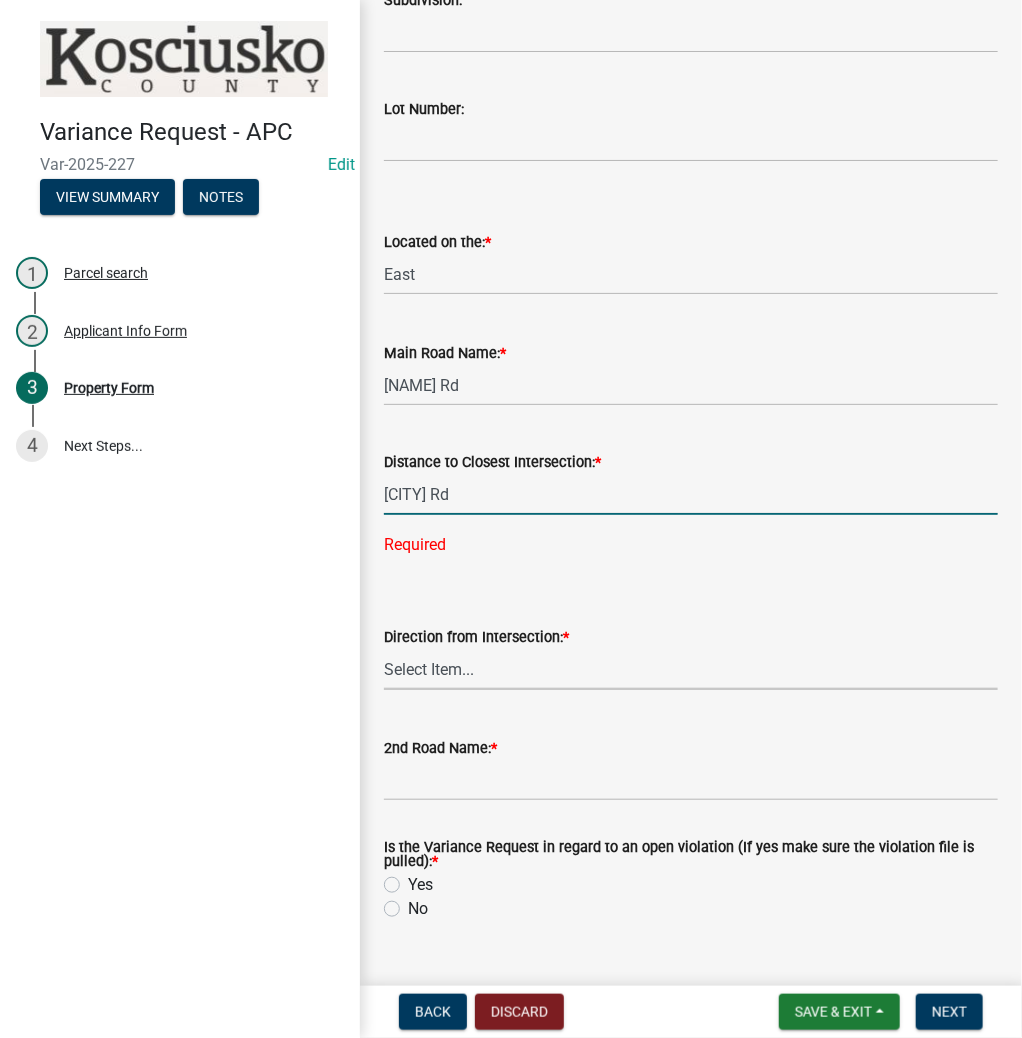 type on "0" 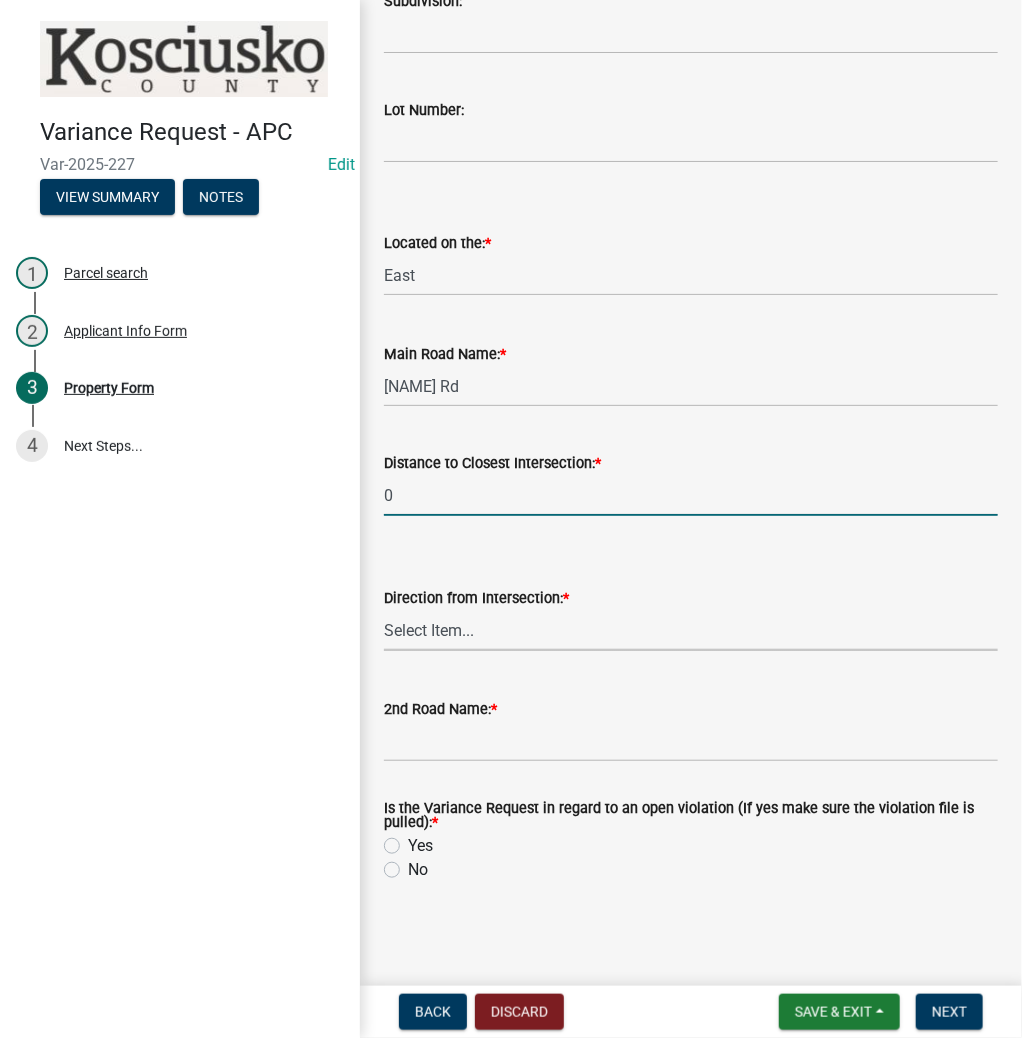 click on "0" 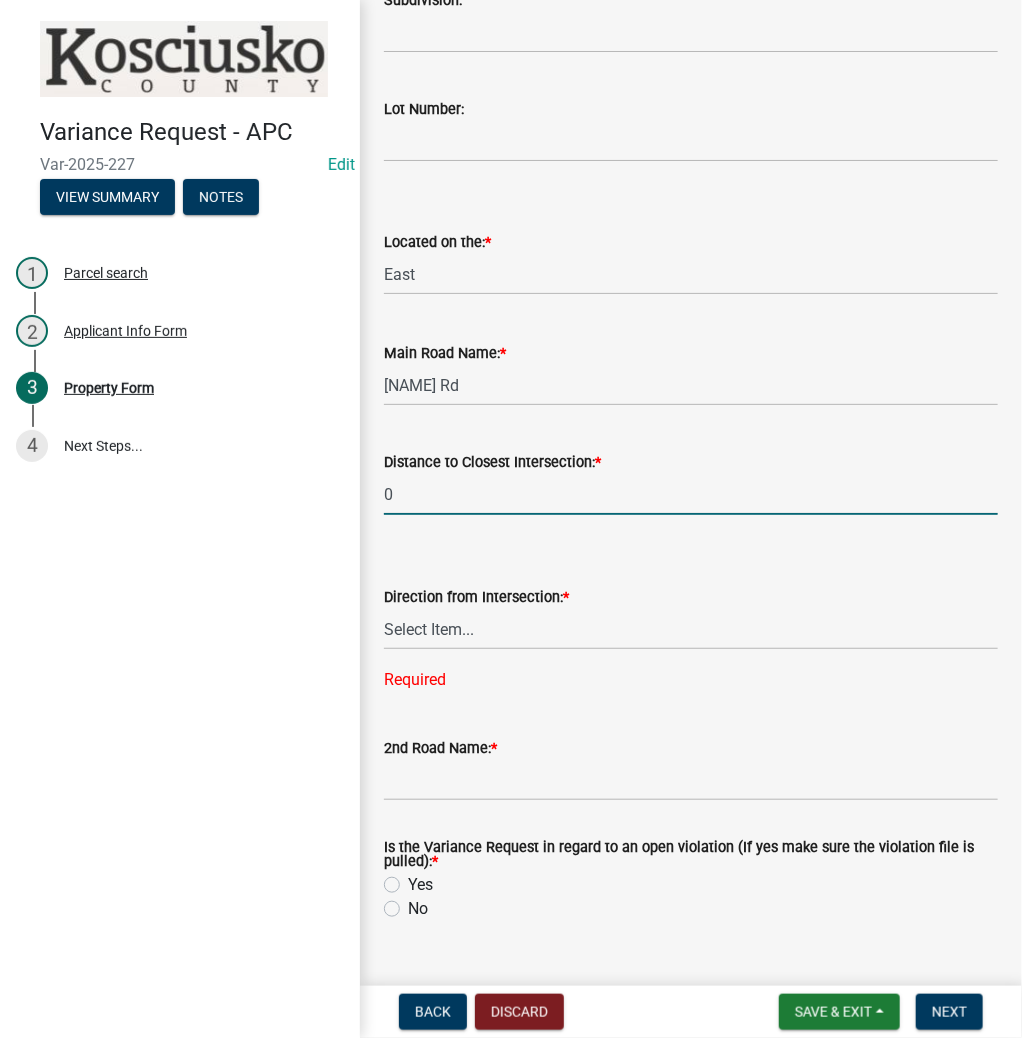 drag, startPoint x: 526, startPoint y: 485, endPoint x: 343, endPoint y: 384, distance: 209.02153 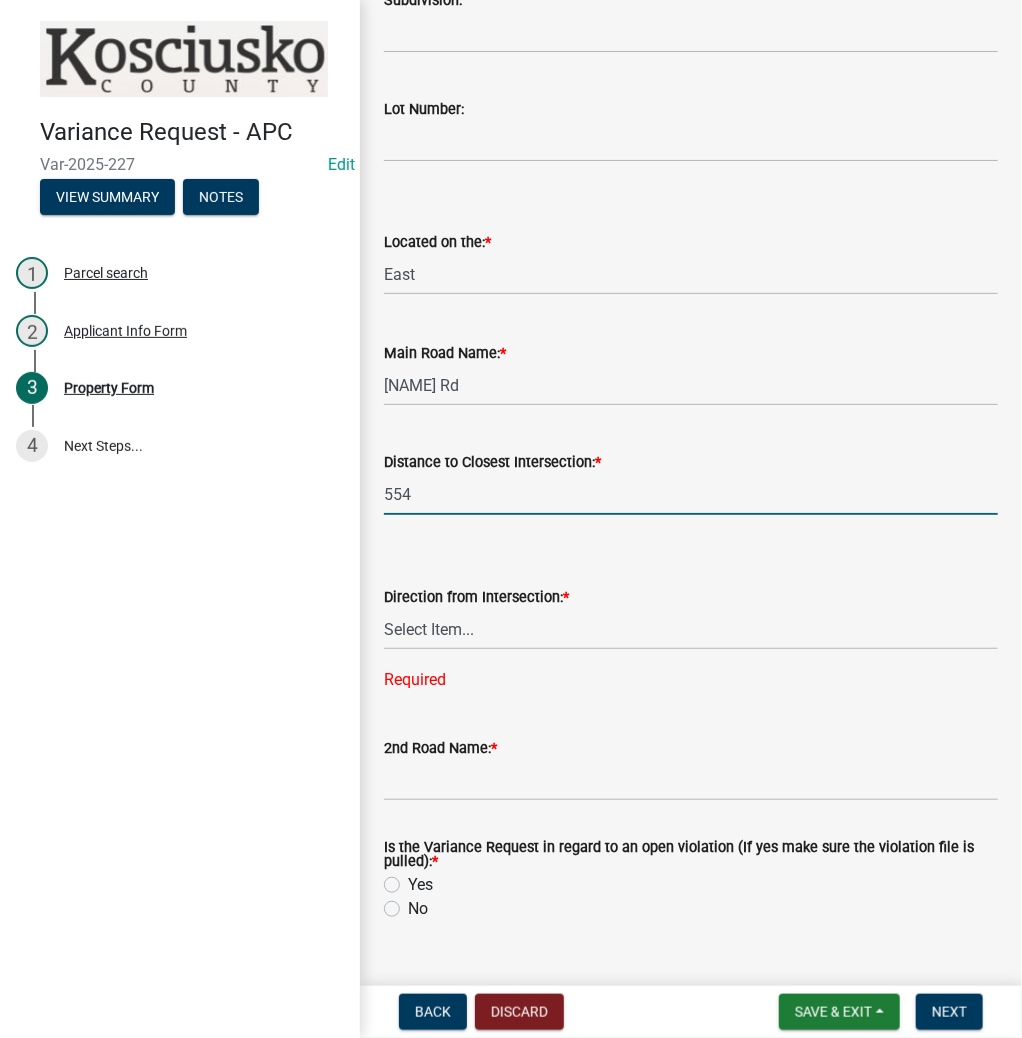type on "554" 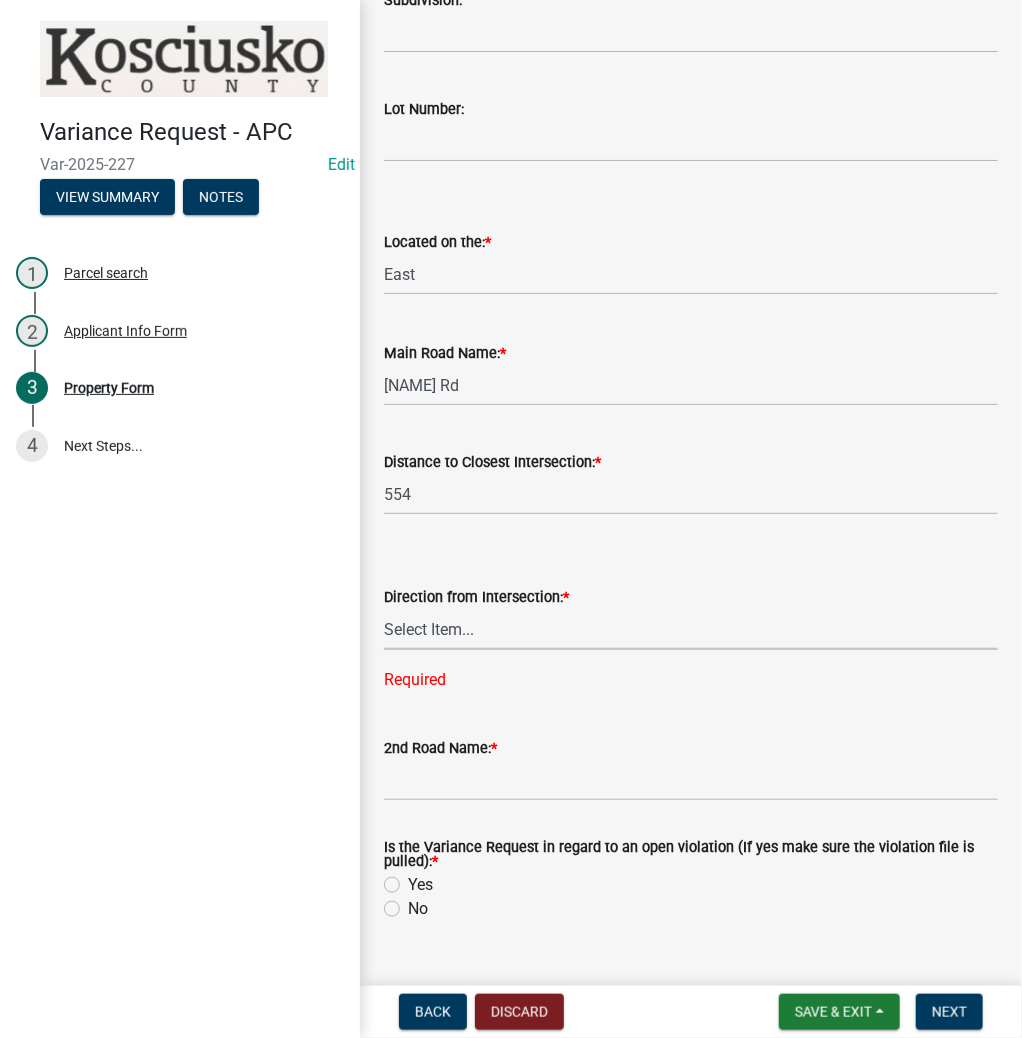 click on "Select Item...   North   Northeast   Northwest   South   Southeast   Southwest   East   West" at bounding box center [691, 629] 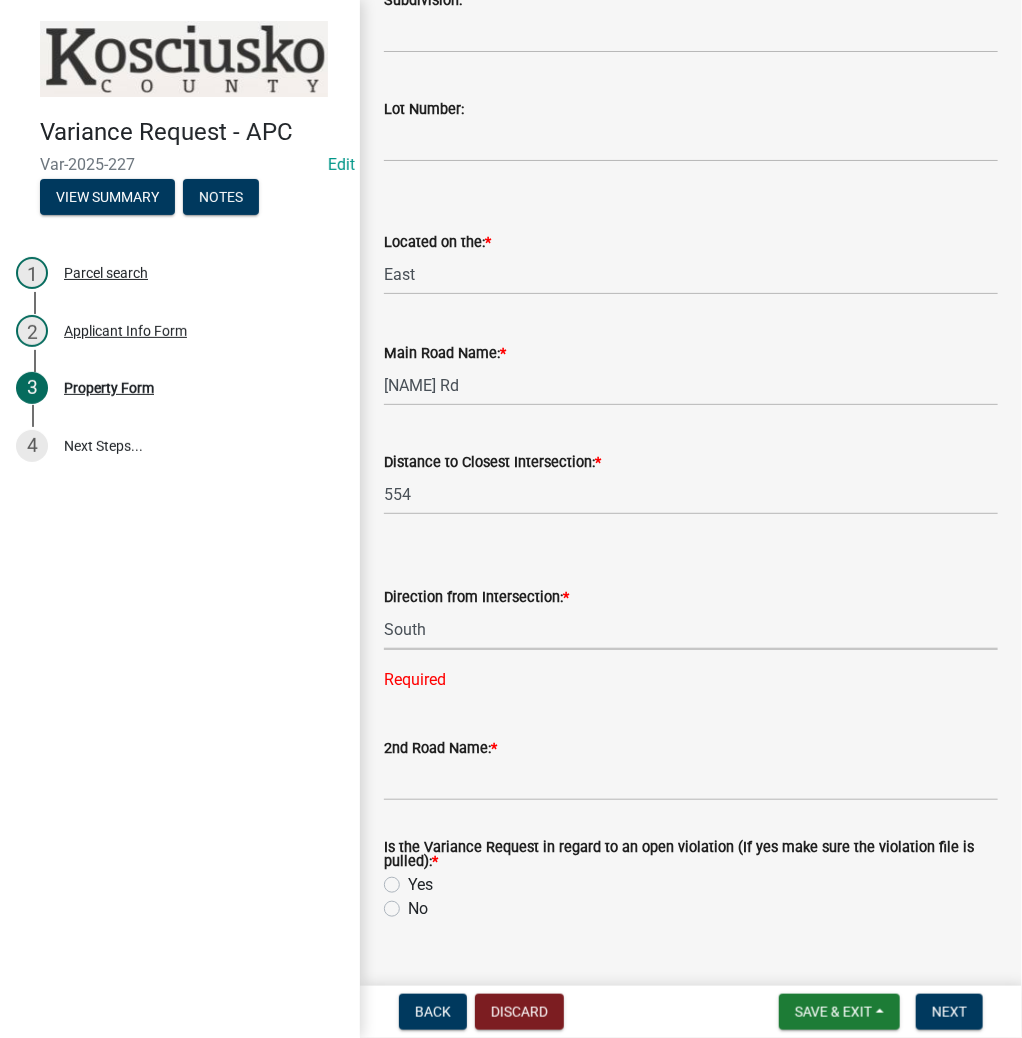 click on "Select Item...   North   Northeast   Northwest   South   Southeast   Southwest   East   West" at bounding box center [691, 629] 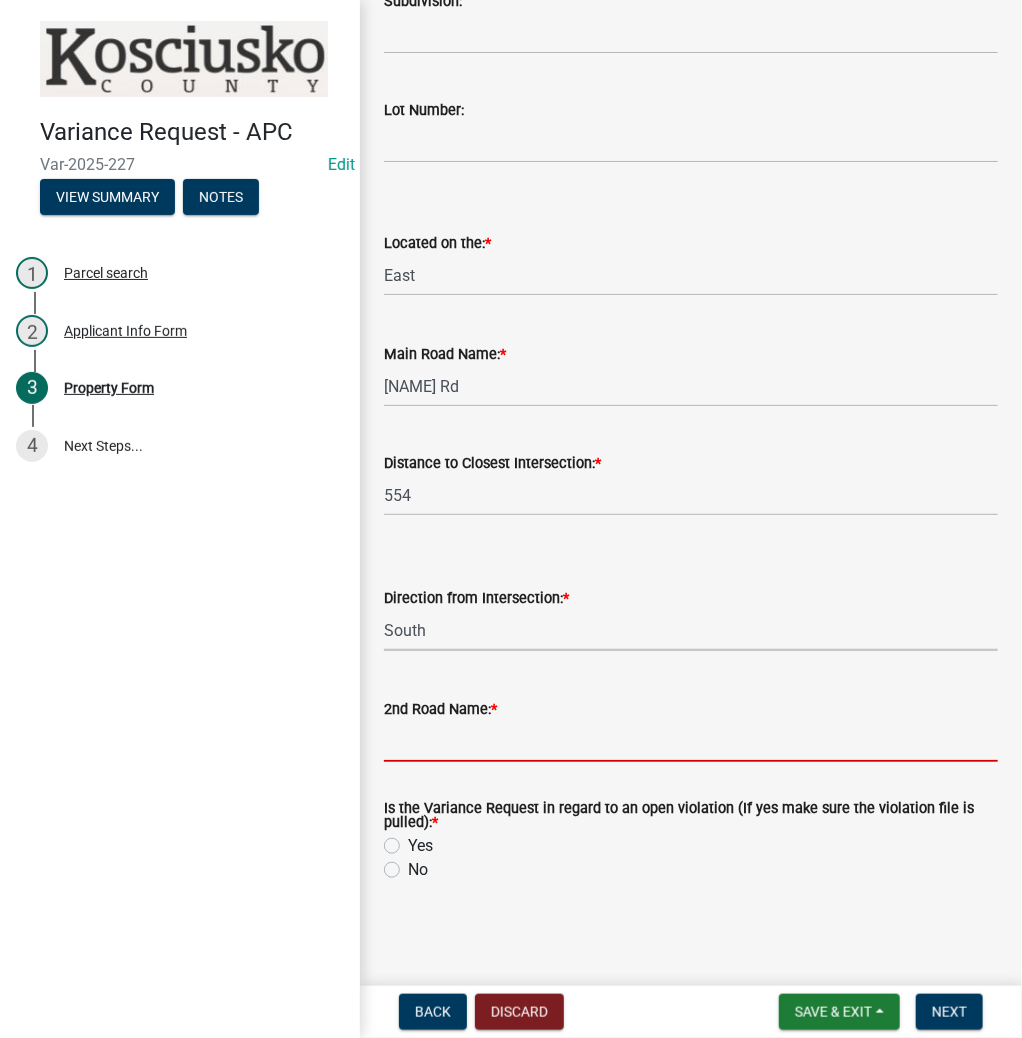 click on "2nd Road Name:  *" at bounding box center [691, 741] 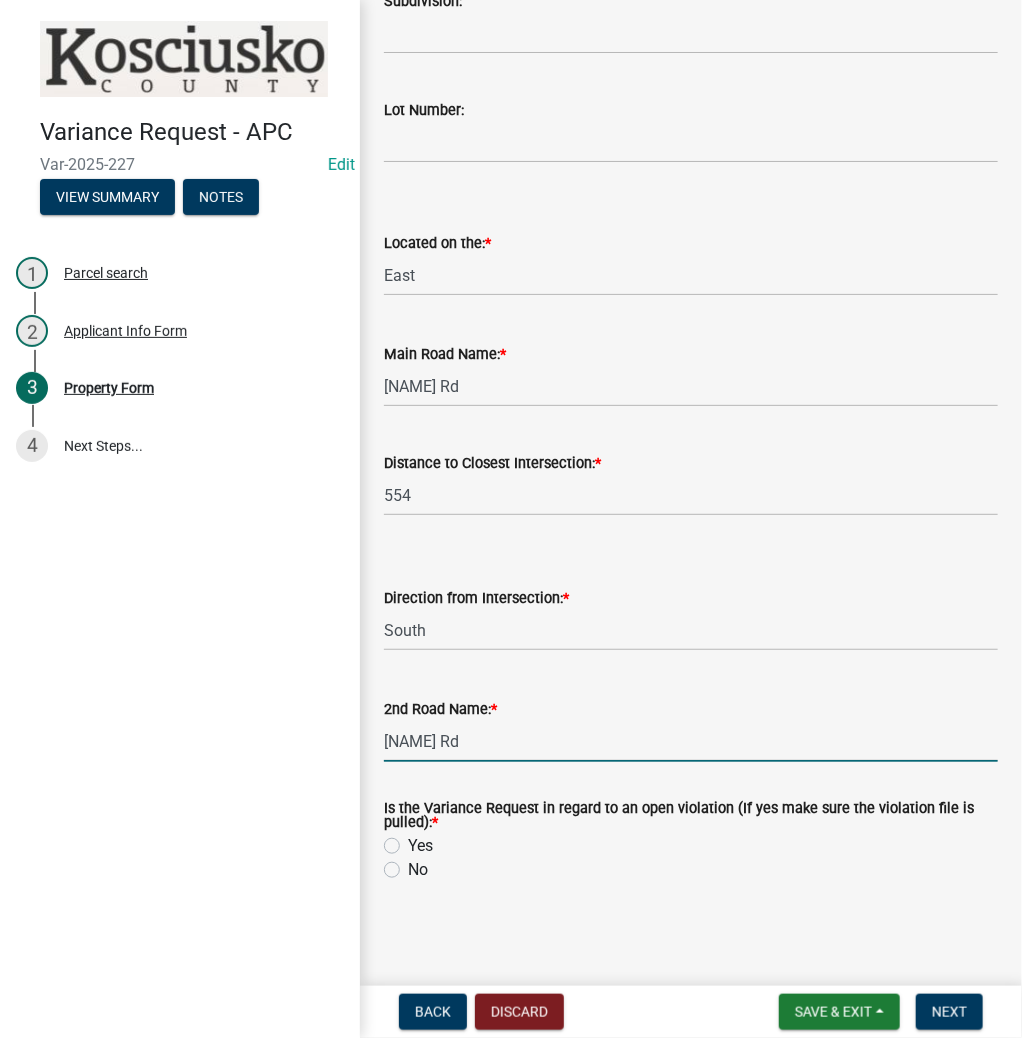 type on "[NAME] Rd" 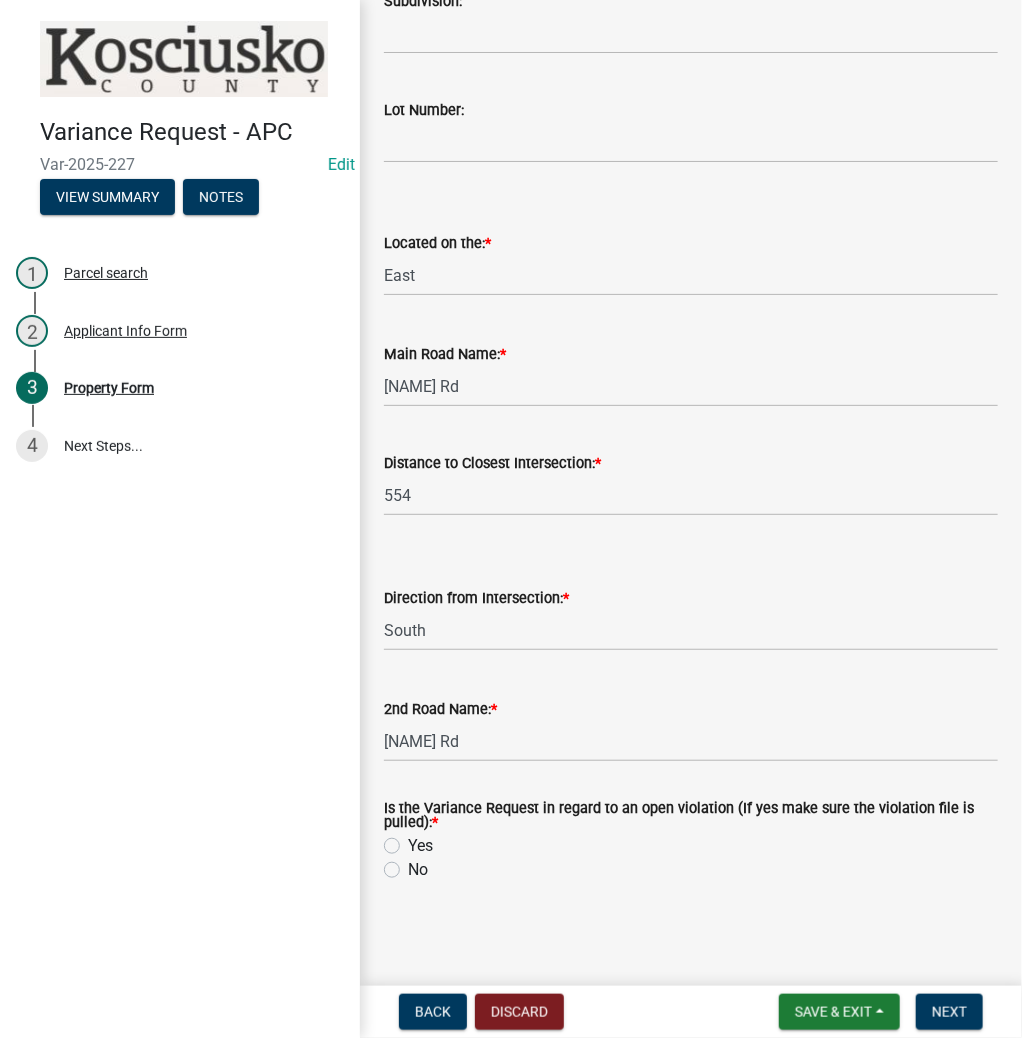 click on "No" 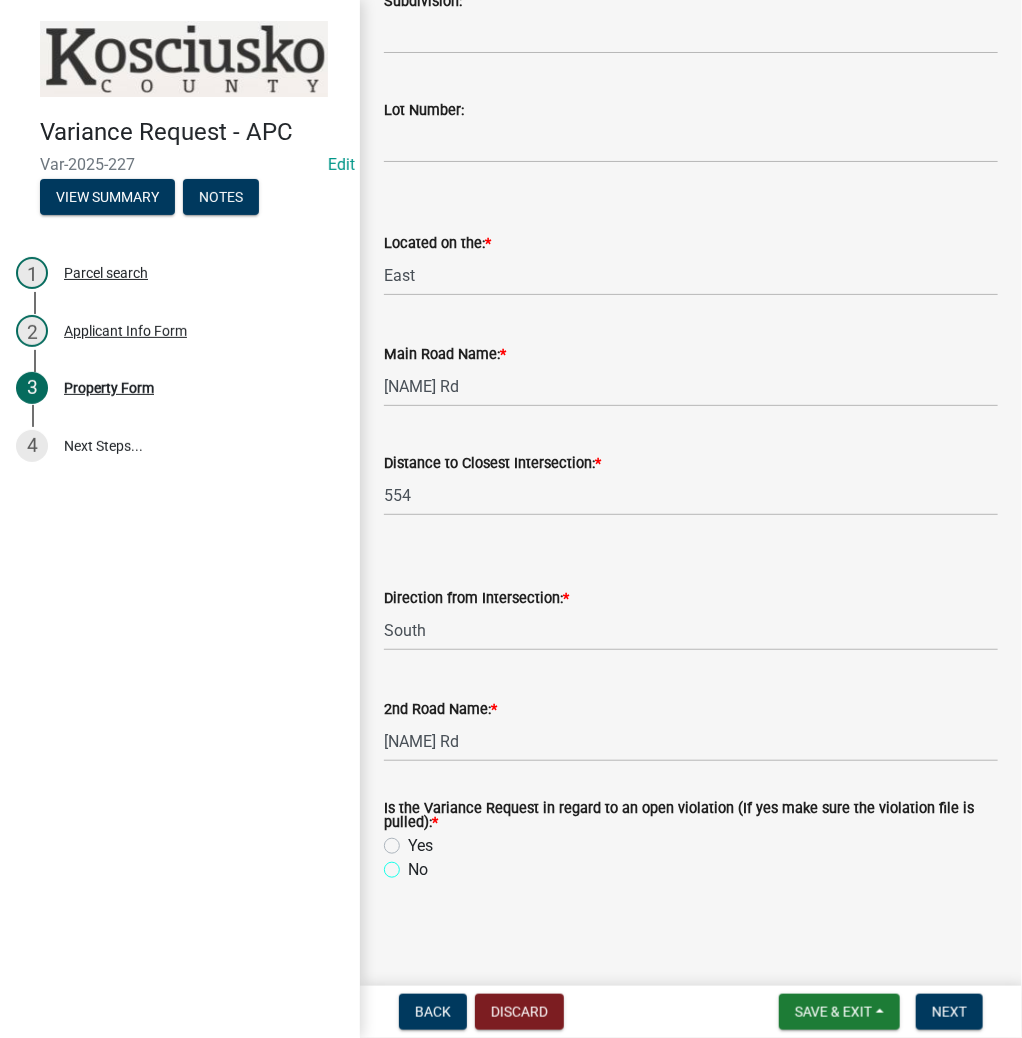 click on "No" at bounding box center (414, 864) 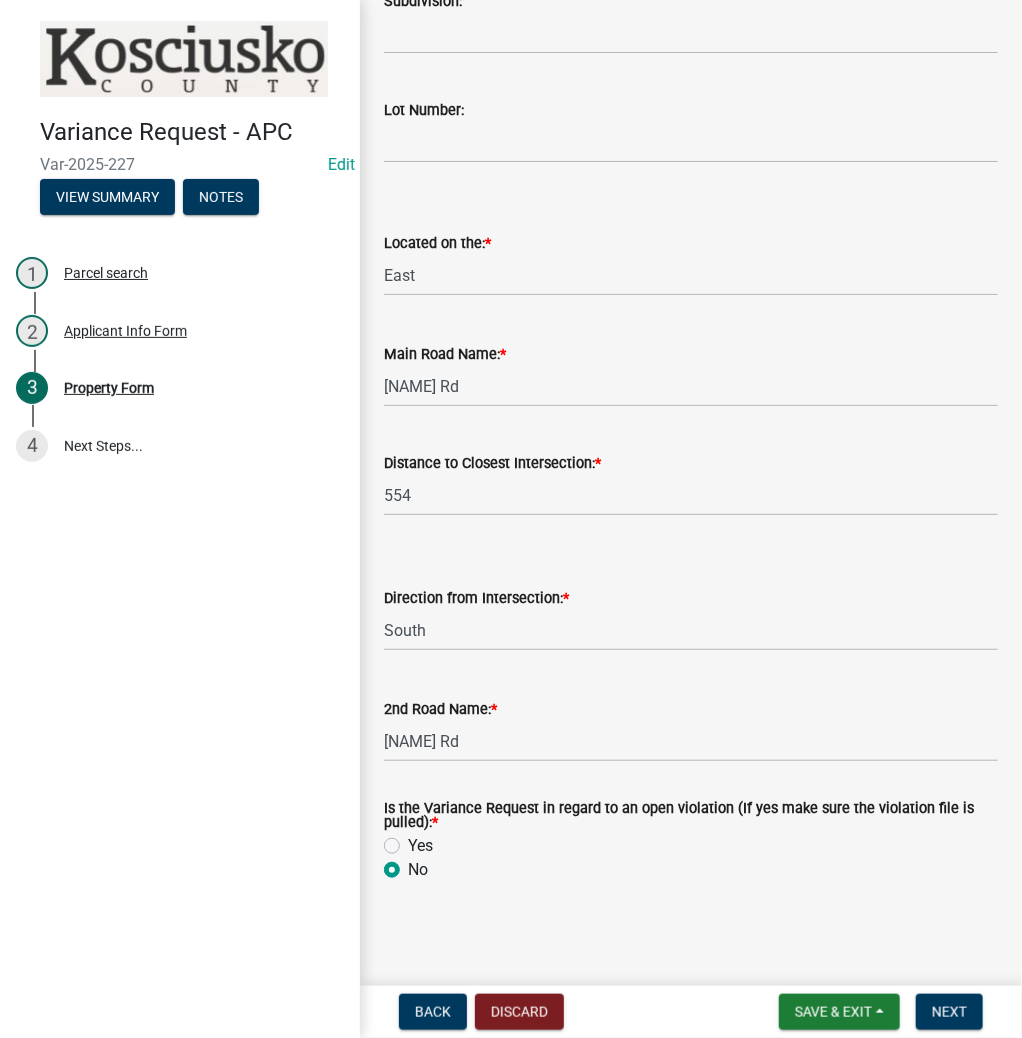 radio on "true" 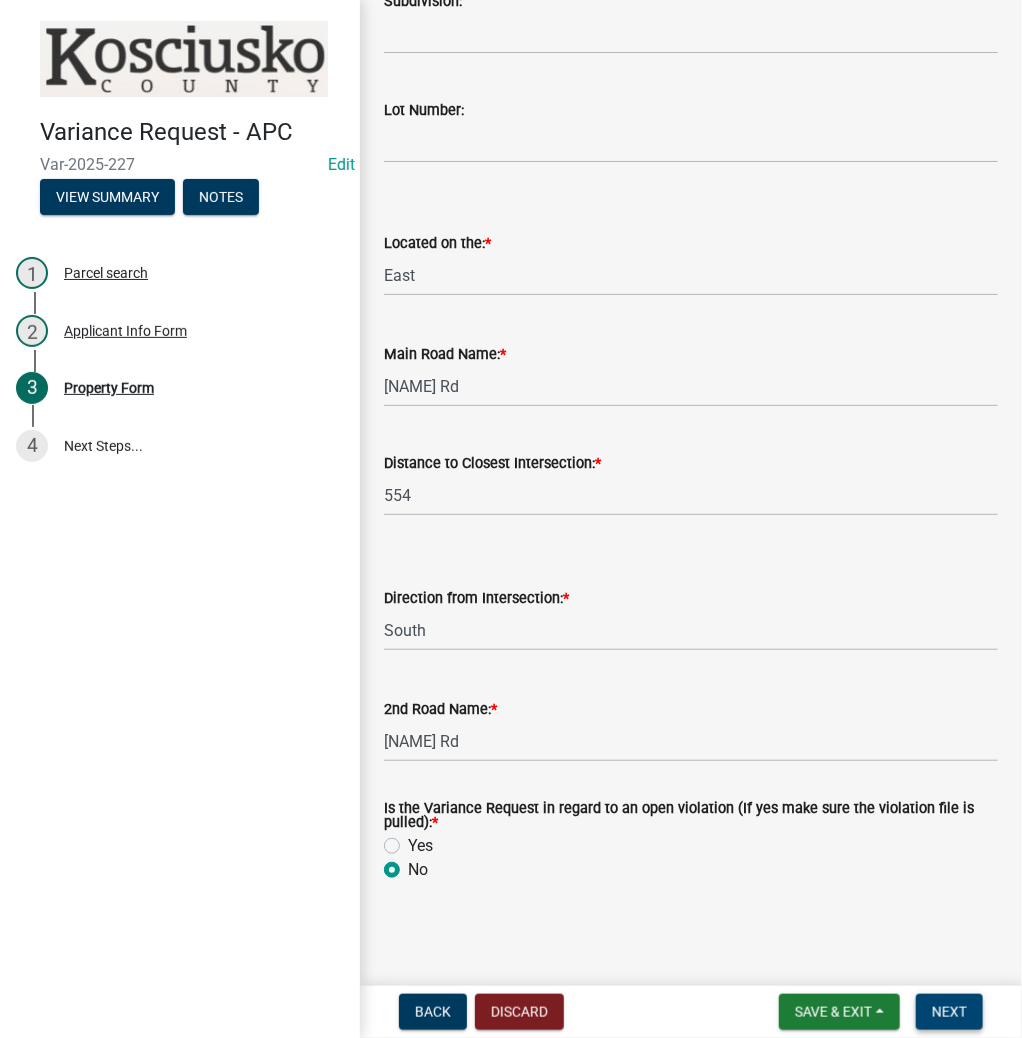 click on "Next" at bounding box center (949, 1012) 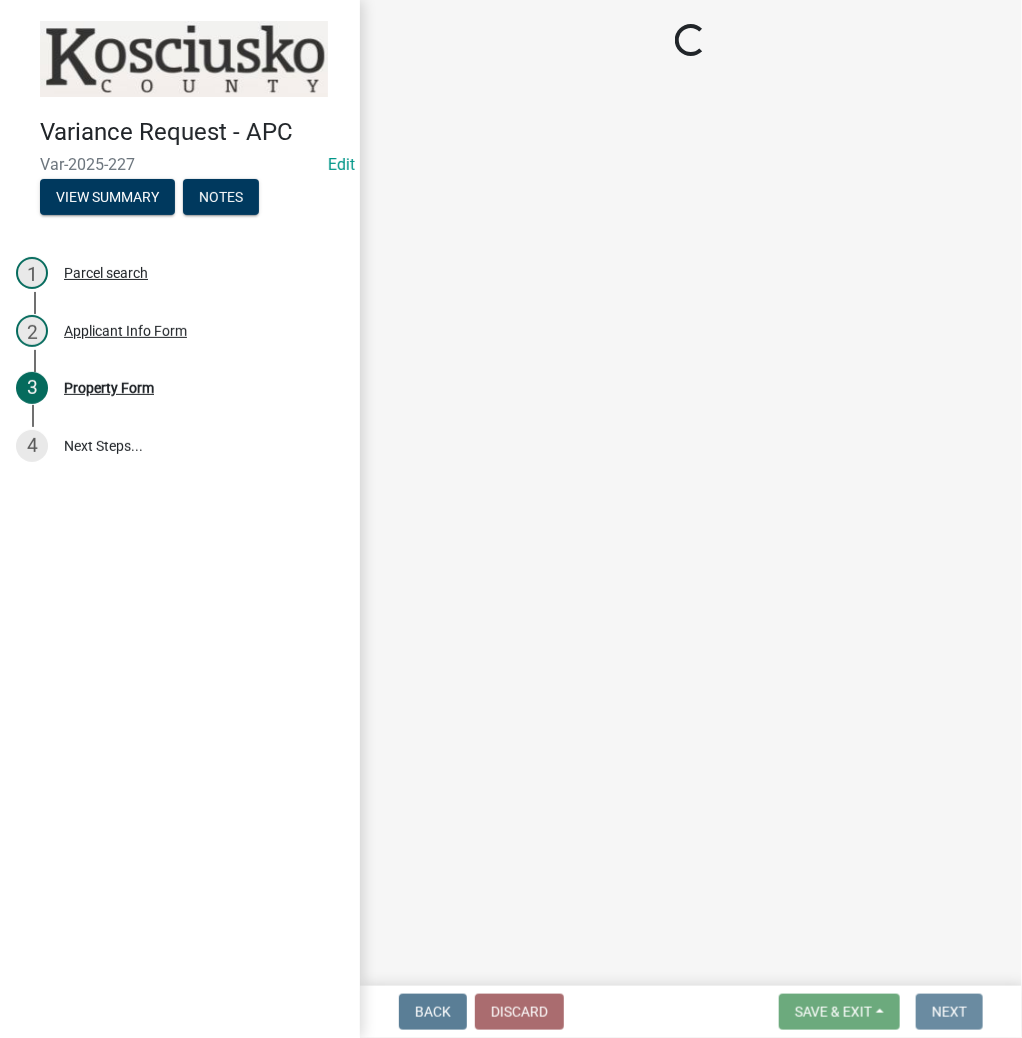 scroll, scrollTop: 0, scrollLeft: 0, axis: both 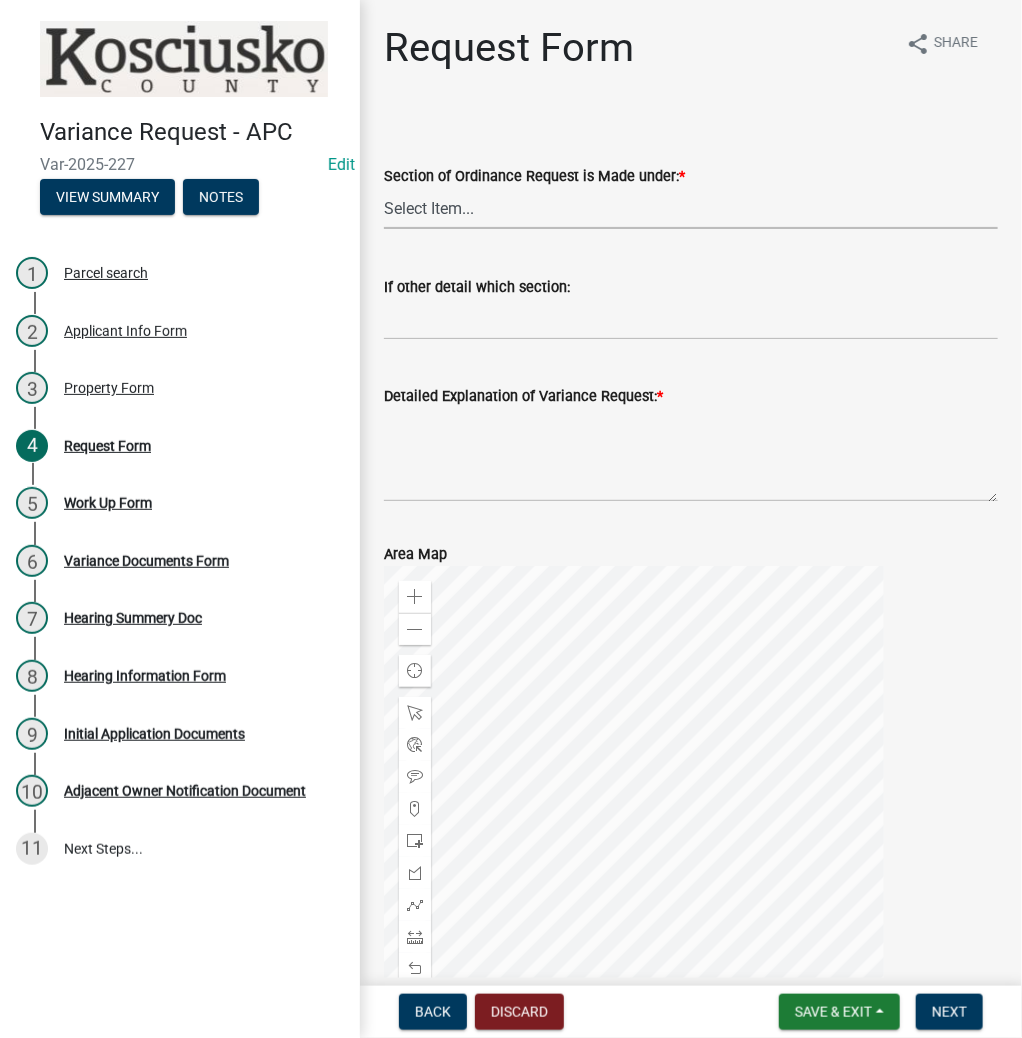 drag, startPoint x: 556, startPoint y: 206, endPoint x: 547, endPoint y: 224, distance: 20.12461 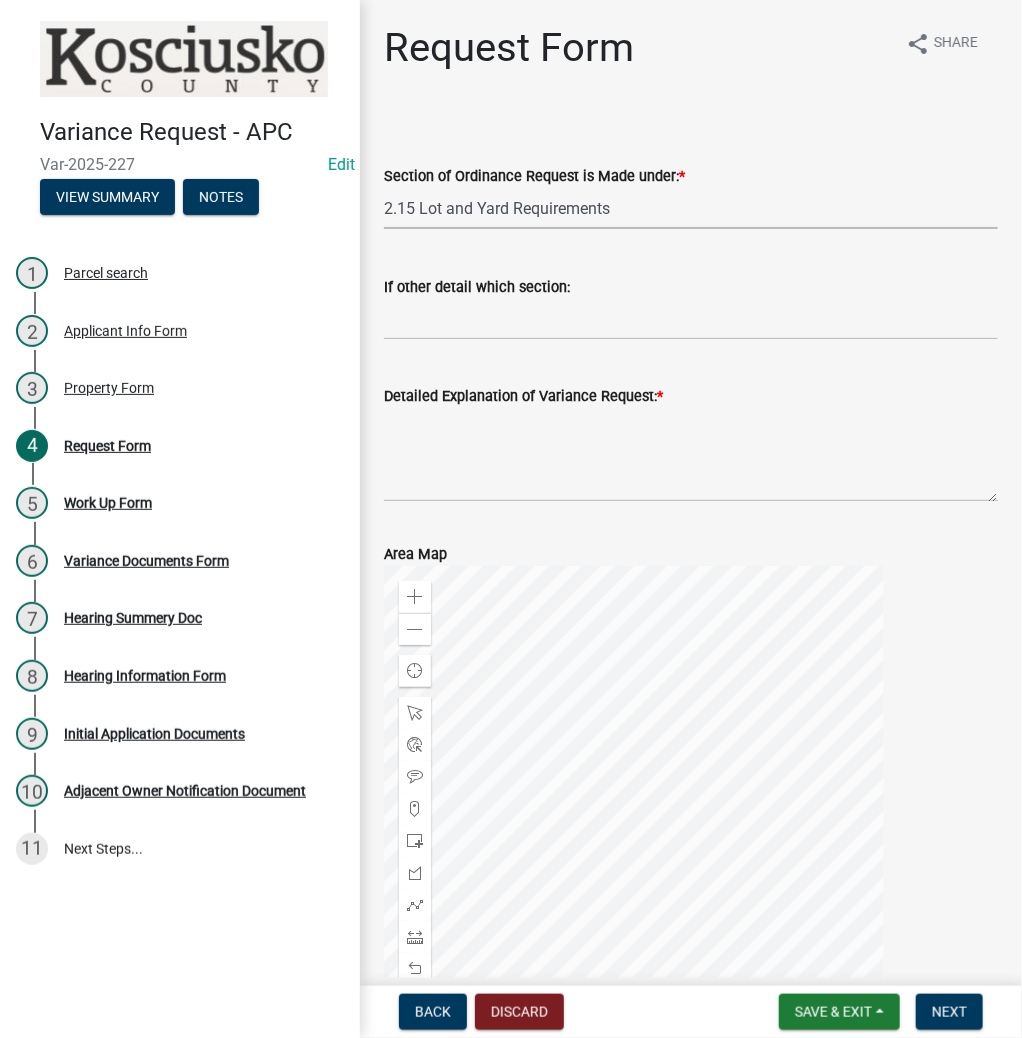 click on "Select Item...   2.10 I1 Criteria   2.11 I2 Criteria   I3 Criteria   2.15 Lot and Yard Requirements   3.2 Principal Uses   3.6 Temporary Uses   3.11.7 Residential Fences   3.11.11 Lake Access Development   3.14 Height Regulations   3.16 Off Street Parking   3.19 Signs   3.25 Communication Towers   3.28 Pond   Other" at bounding box center [691, 208] 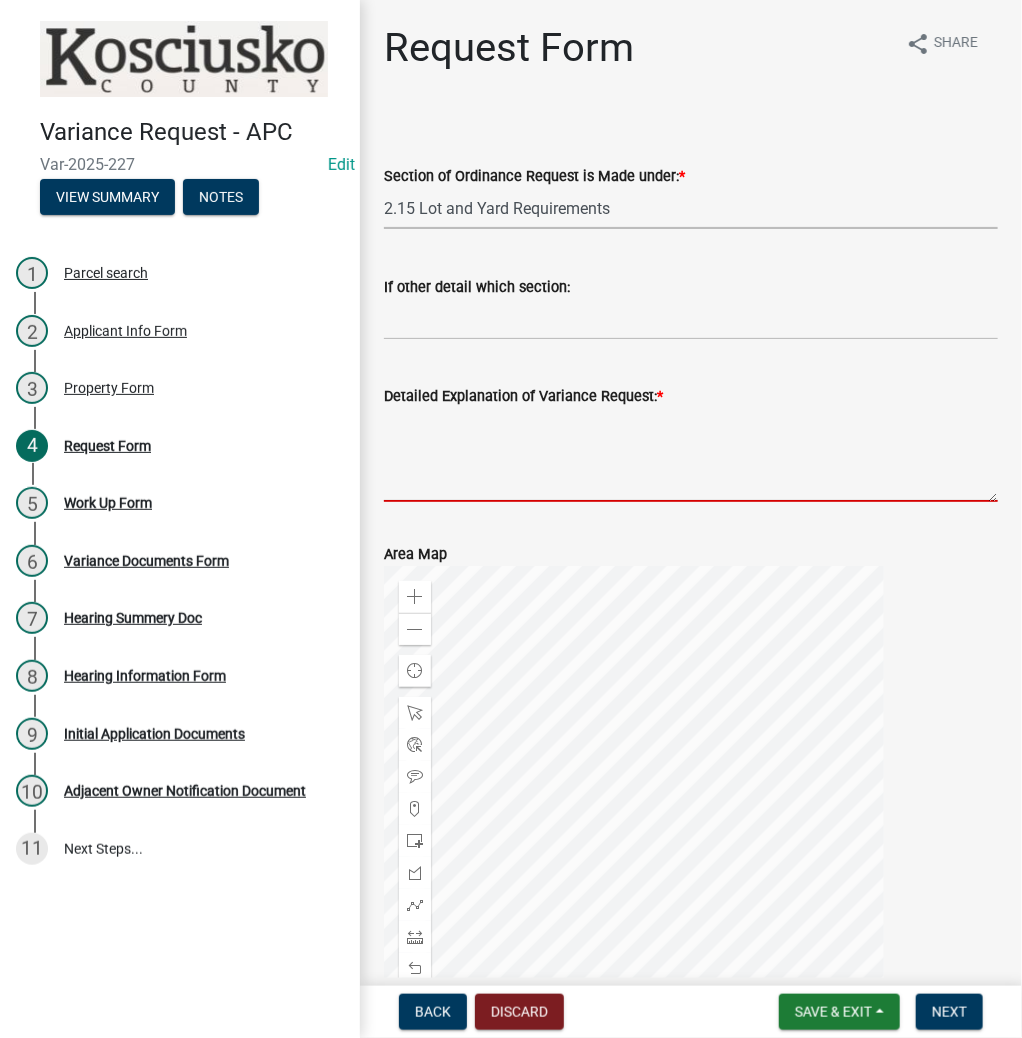 click on "Detailed Explanation of Variance Request:  *" at bounding box center [691, 455] 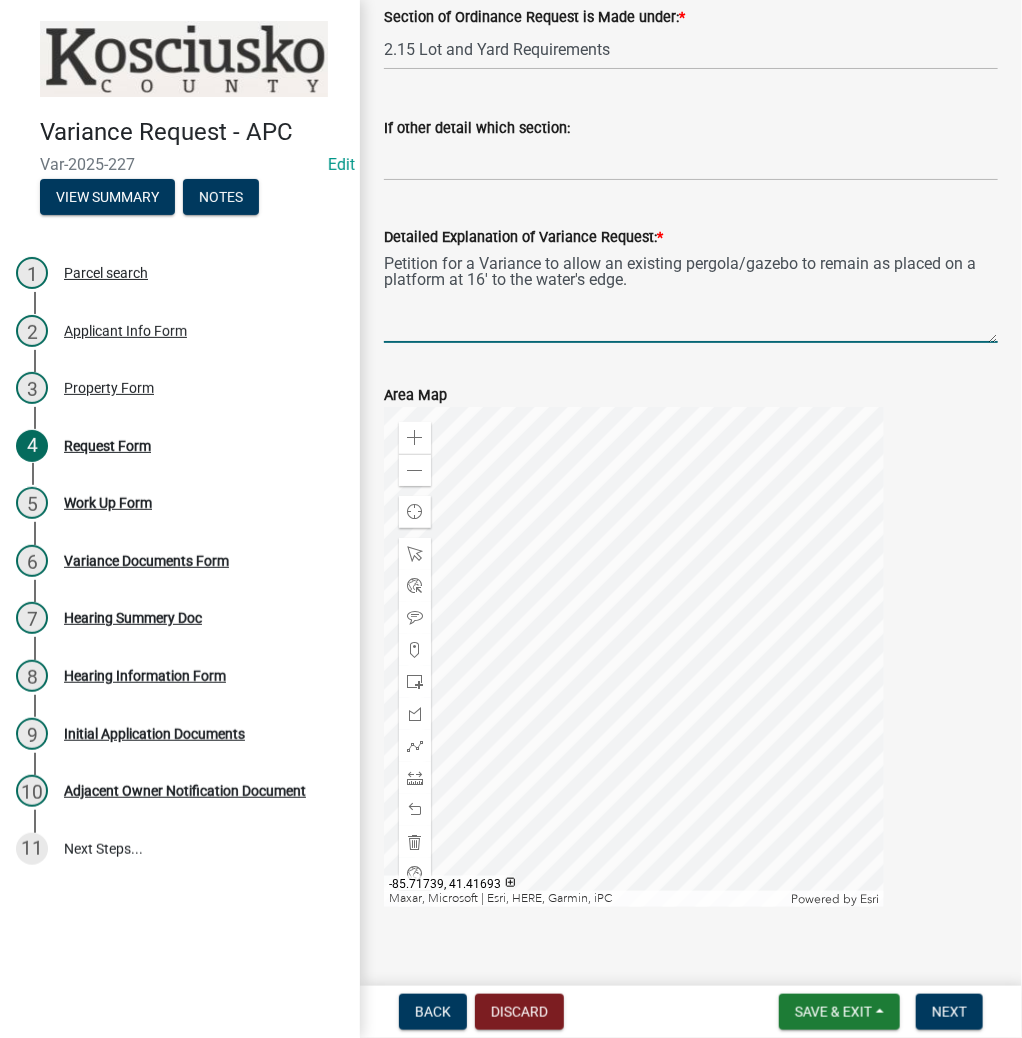 scroll, scrollTop: 160, scrollLeft: 0, axis: vertical 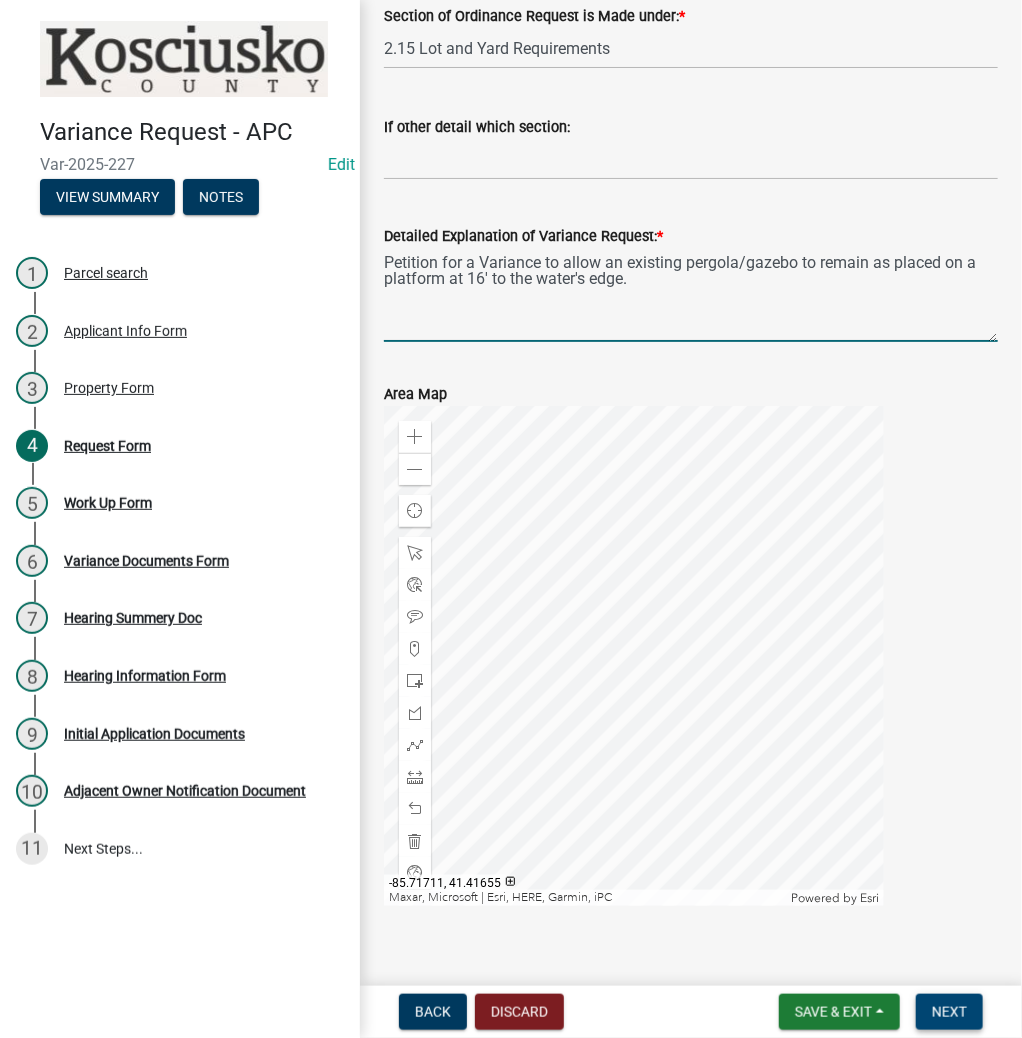 type on "Petition for a Variance to allow an existing pergola/gazebo to remain as placed on a platform at 16' to the water's edge." 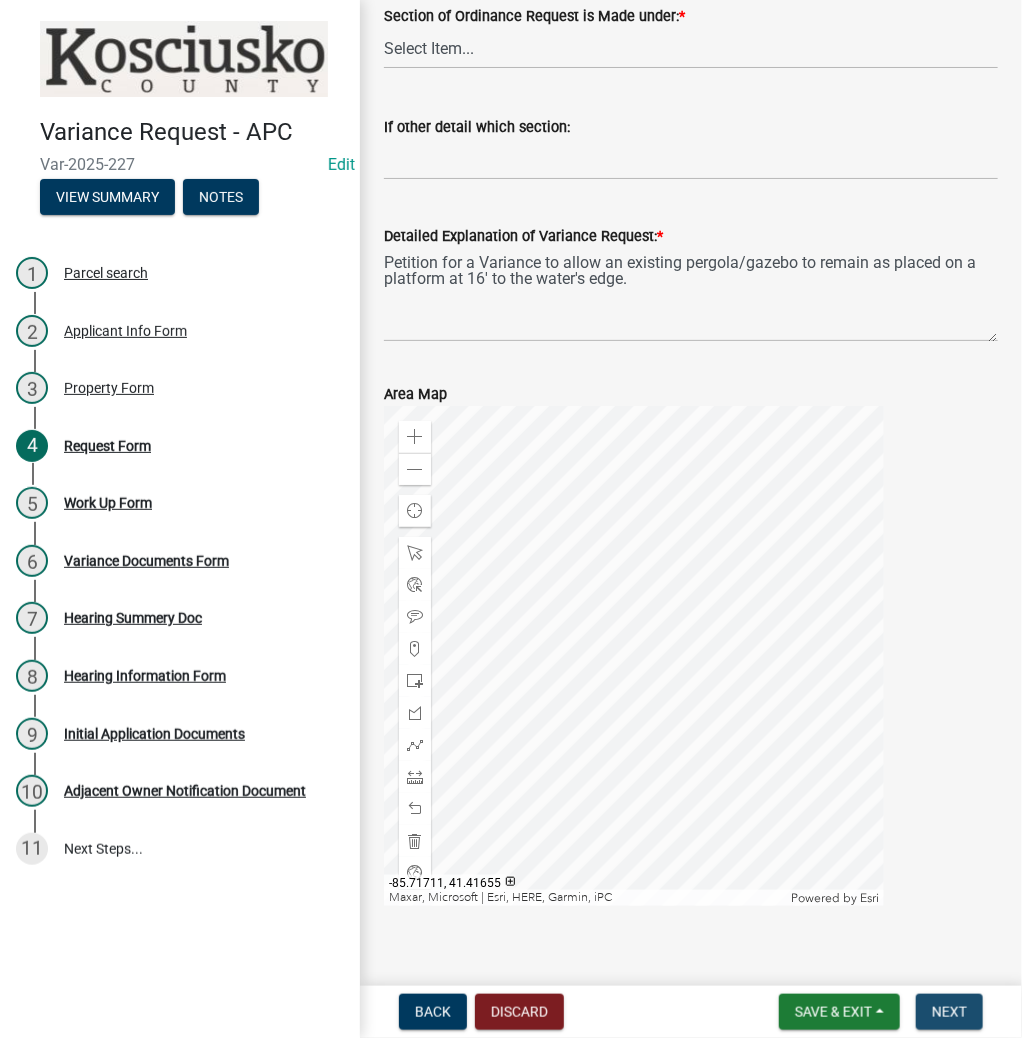 scroll, scrollTop: 0, scrollLeft: 0, axis: both 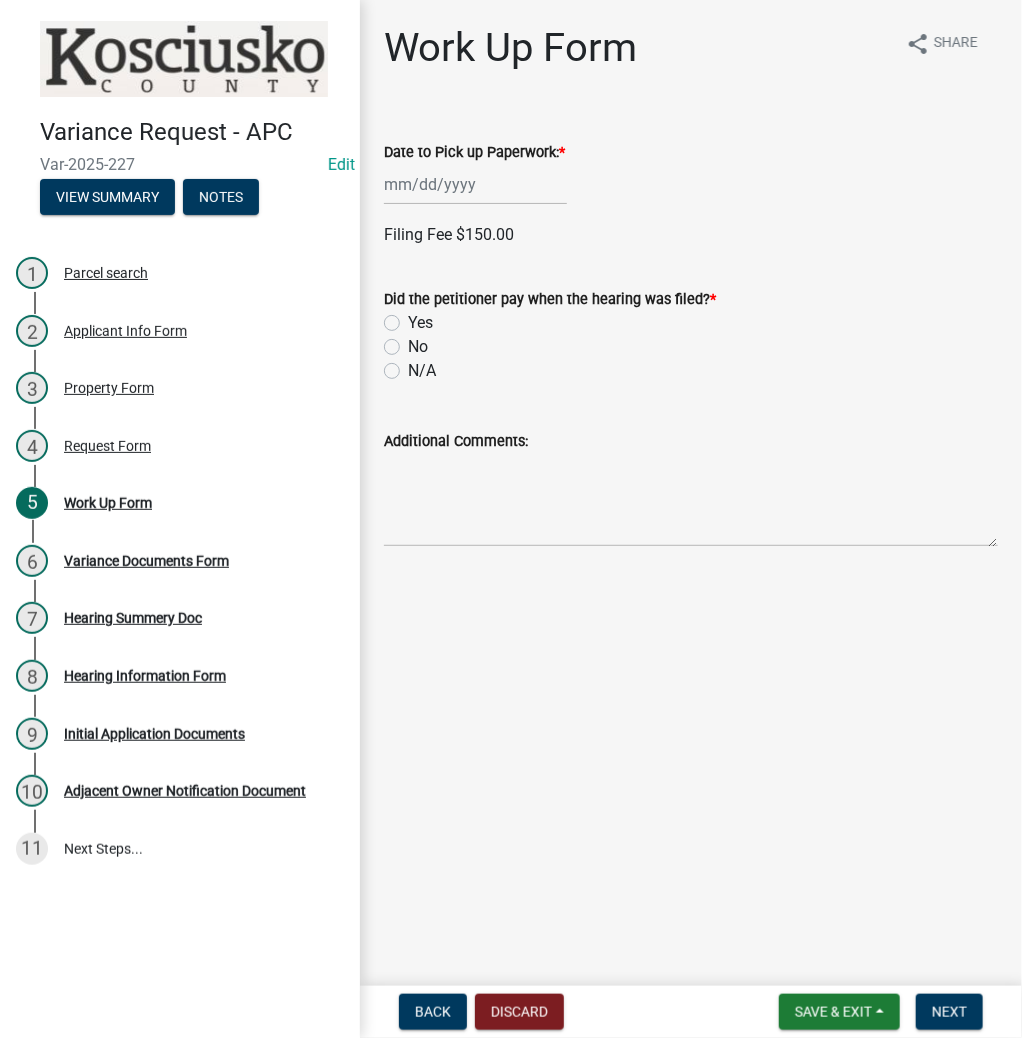 click on "Date to Pick up Paperwork:  *" 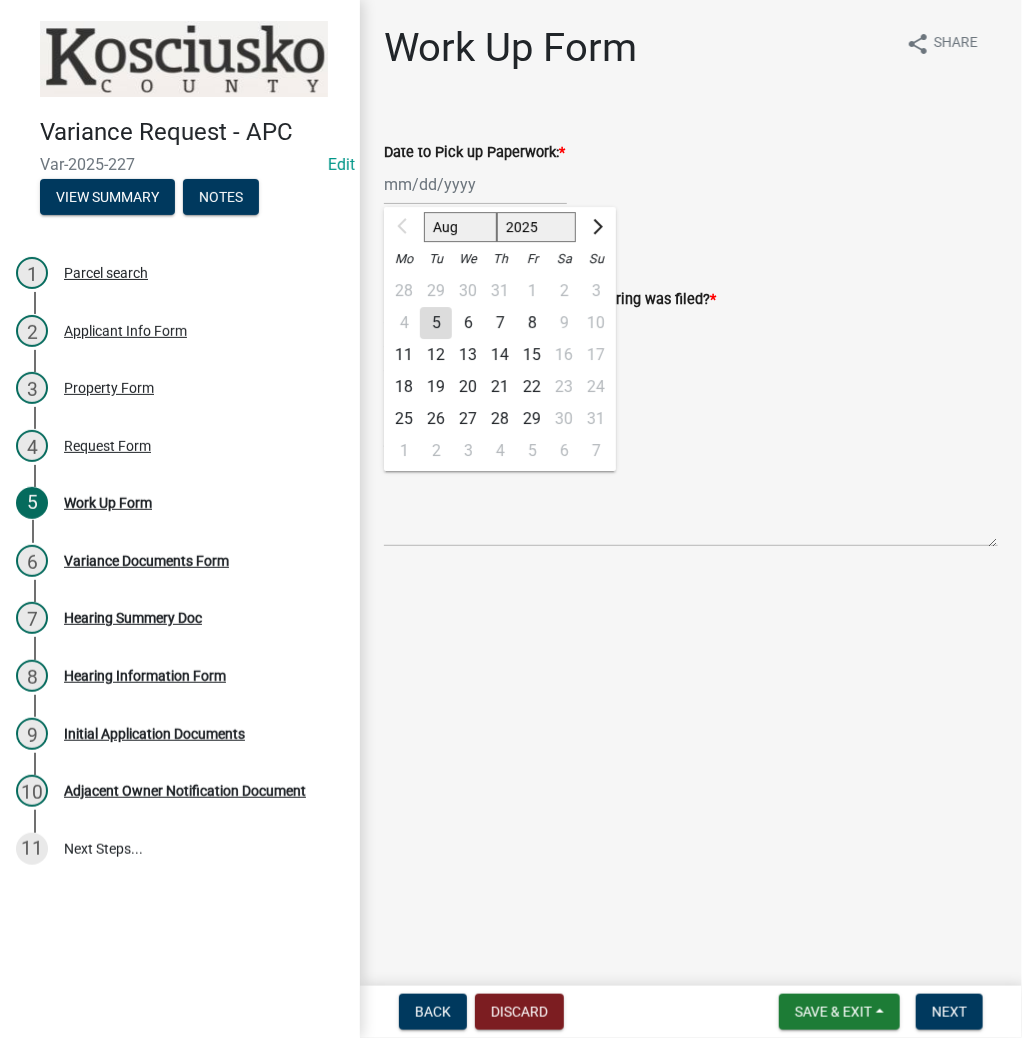 click on "18" 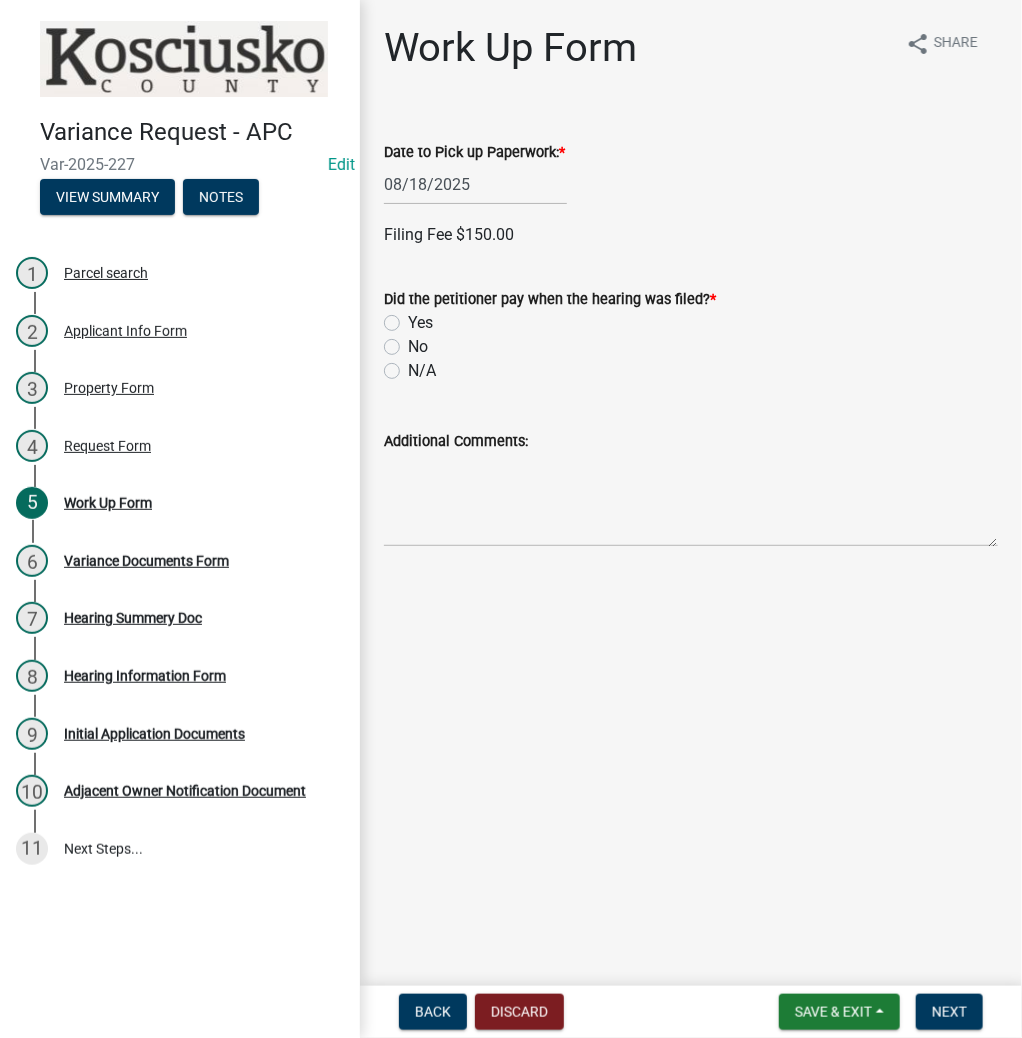 click on "Yes" 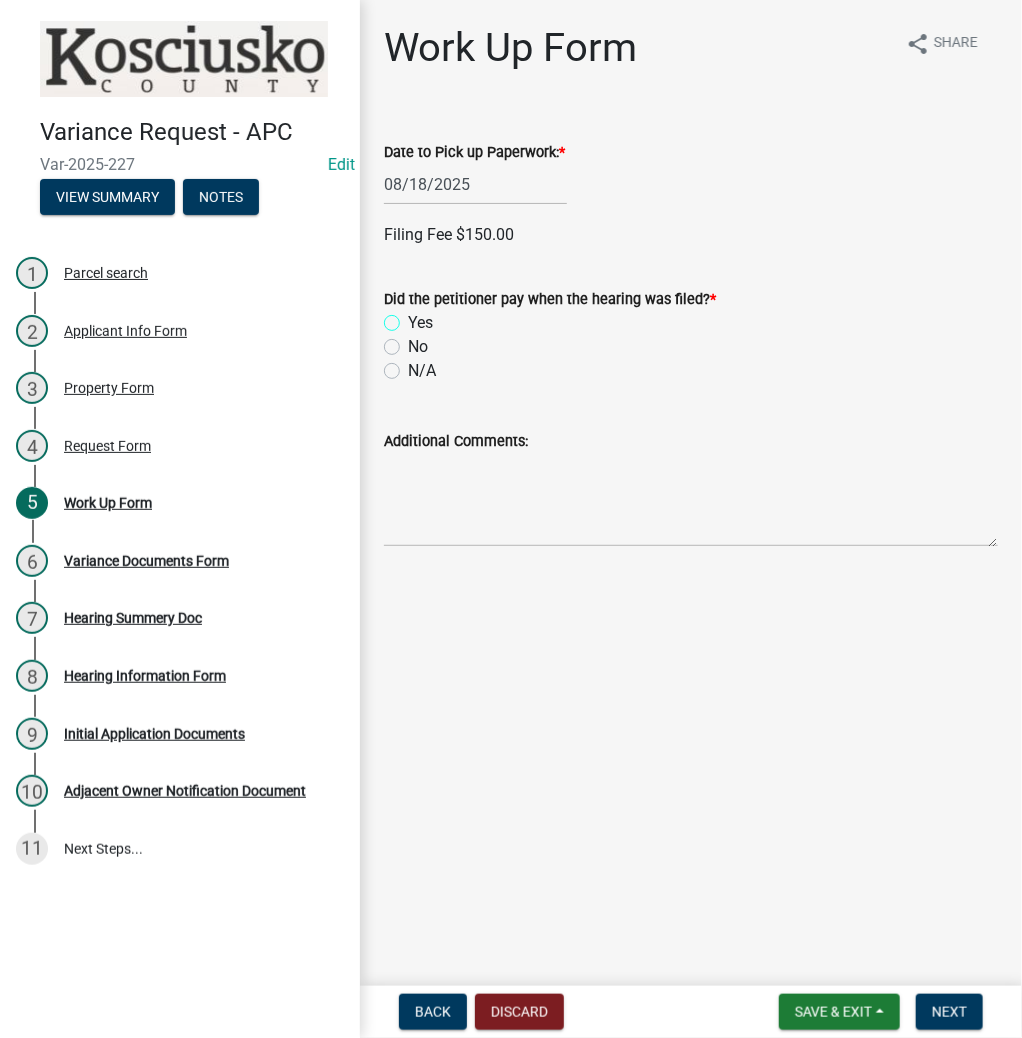 click on "Yes" at bounding box center (414, 317) 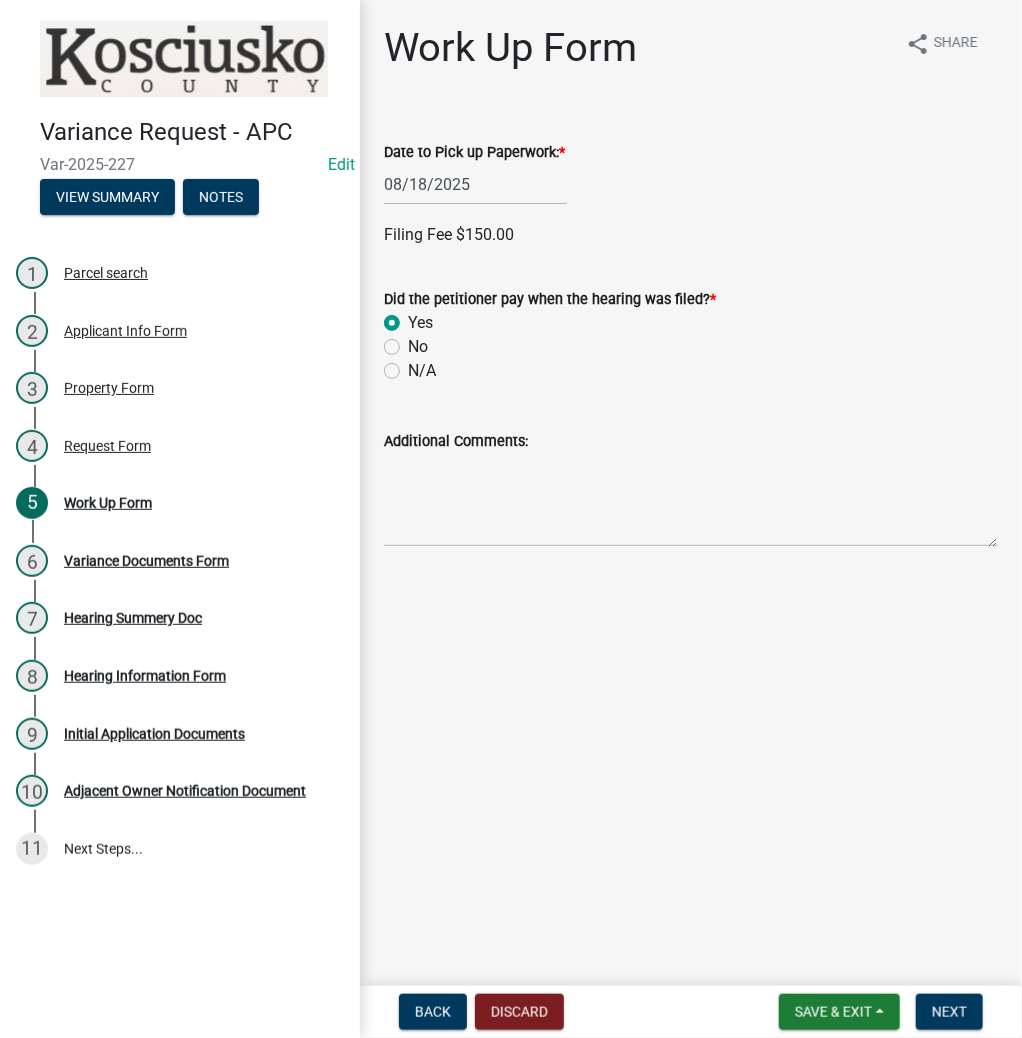 radio on "true" 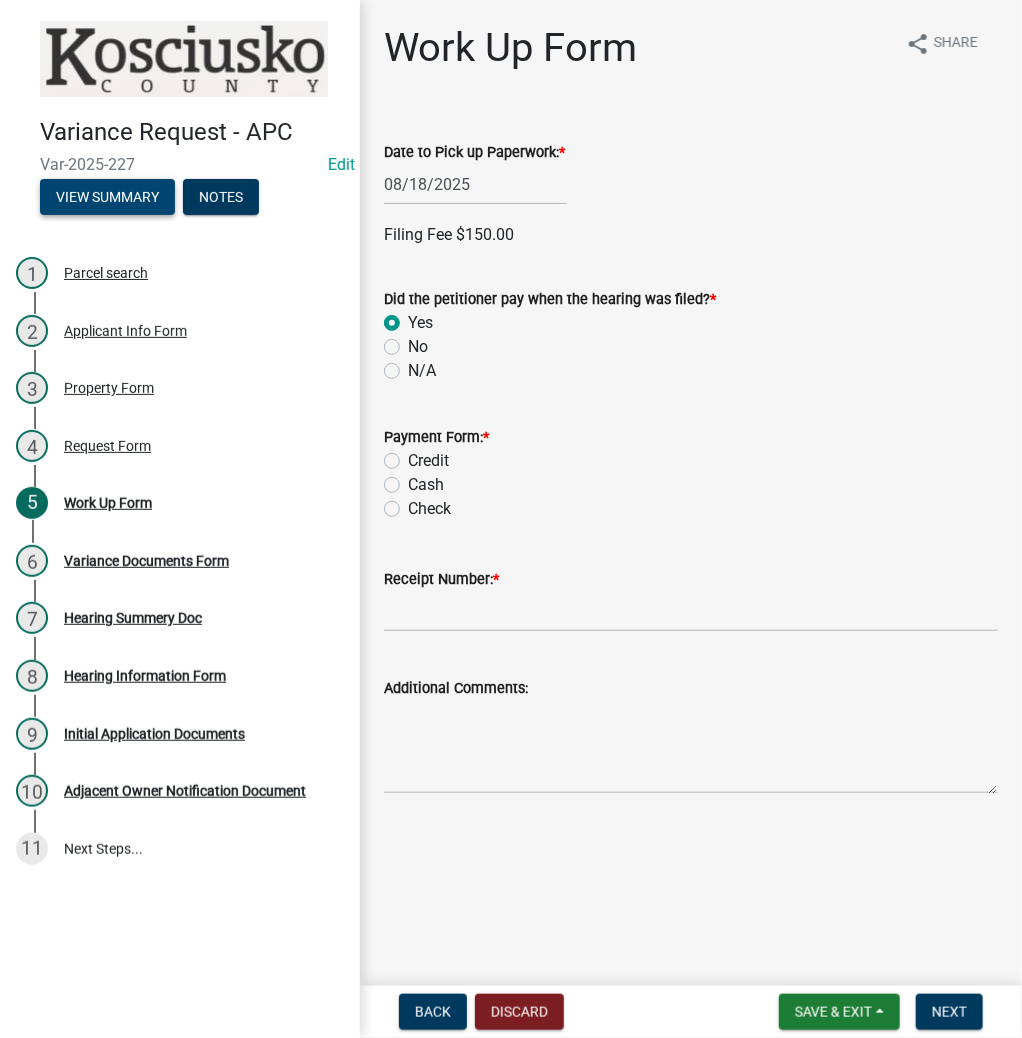 click on "View Summary" at bounding box center (107, 197) 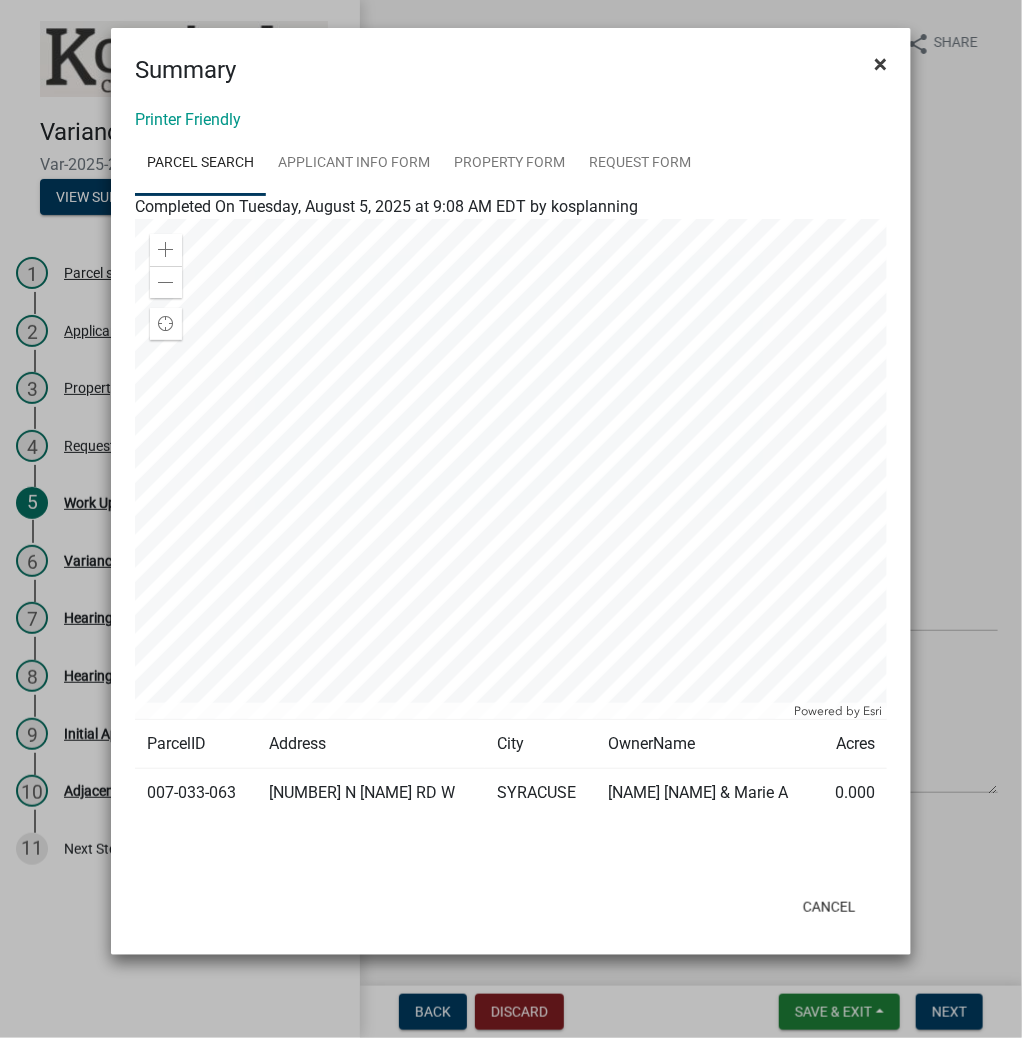 click on "×" 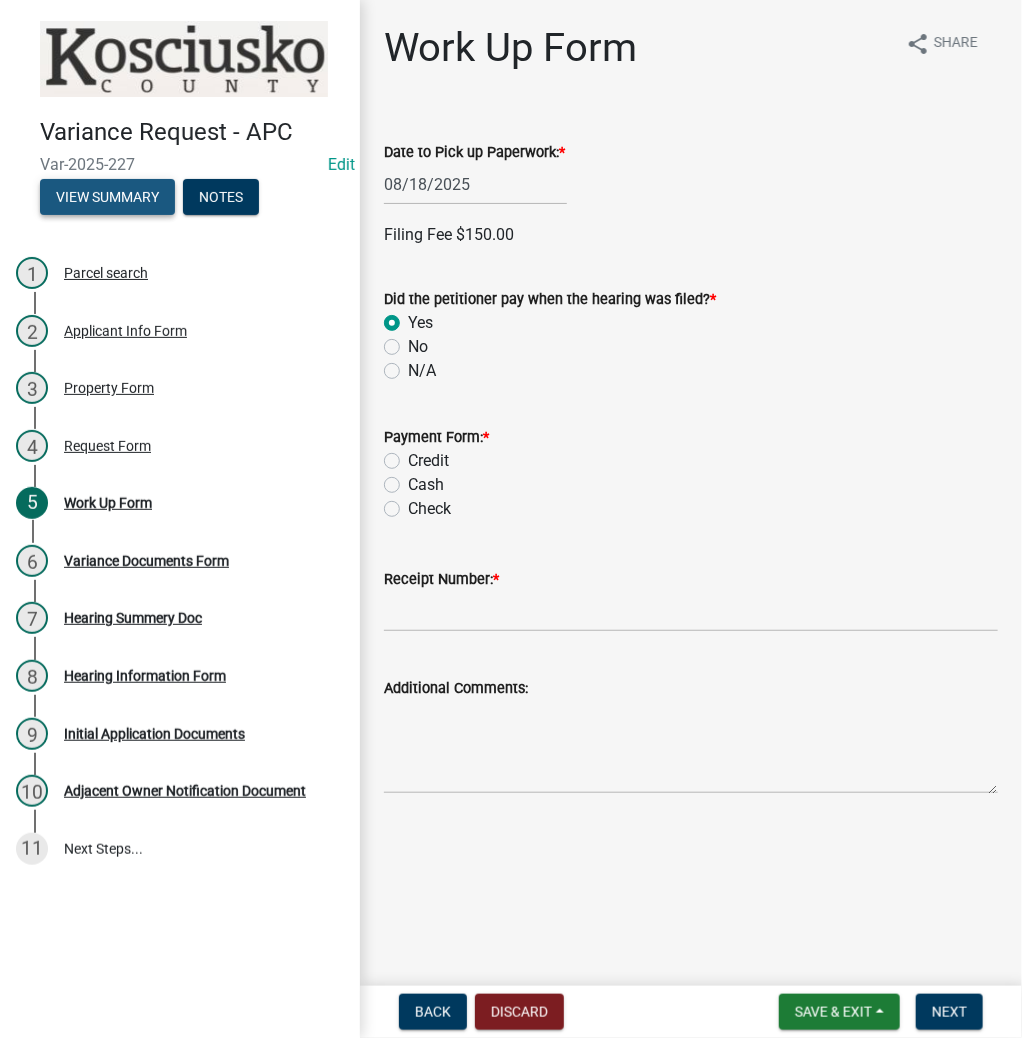 click on "View Summary" at bounding box center (107, 197) 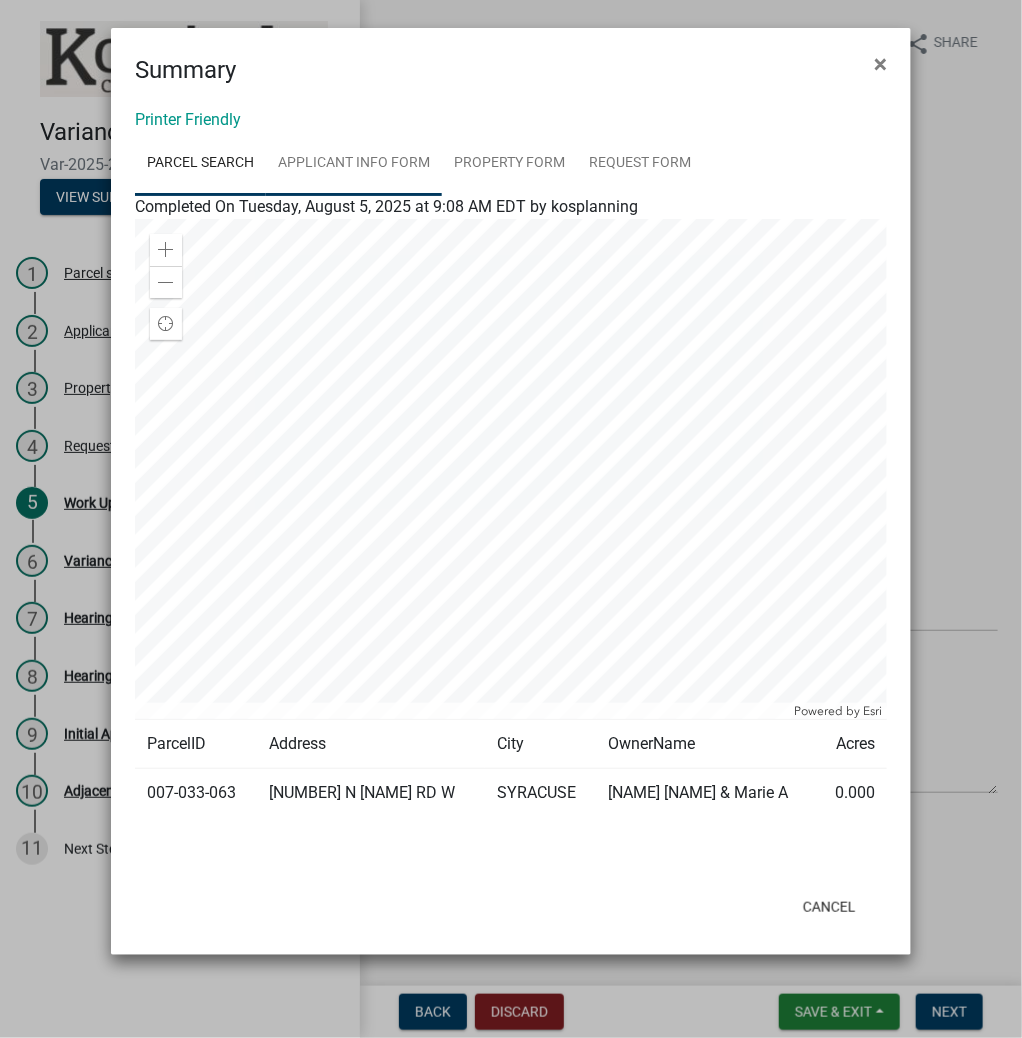 click on "Applicant Info Form" at bounding box center [354, 164] 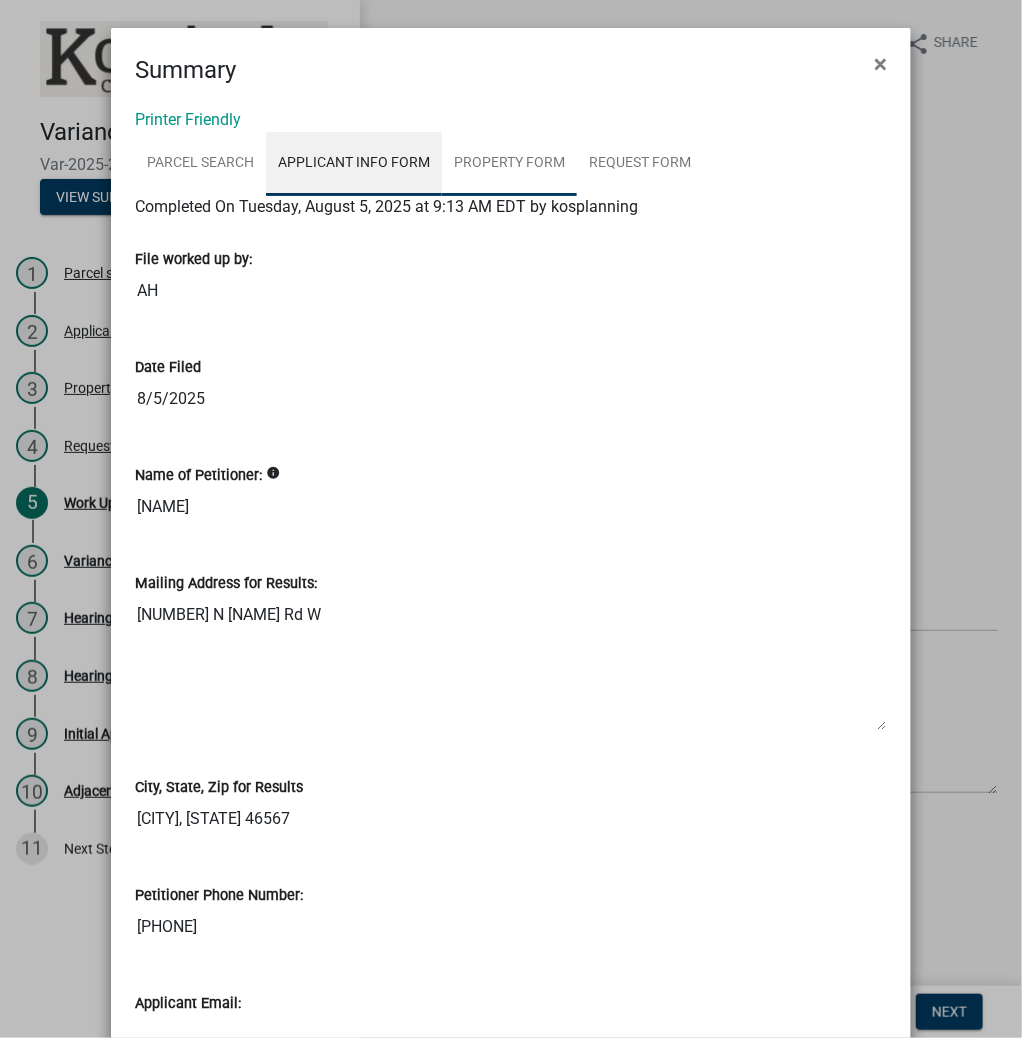 click on "Property Form" at bounding box center (509, 164) 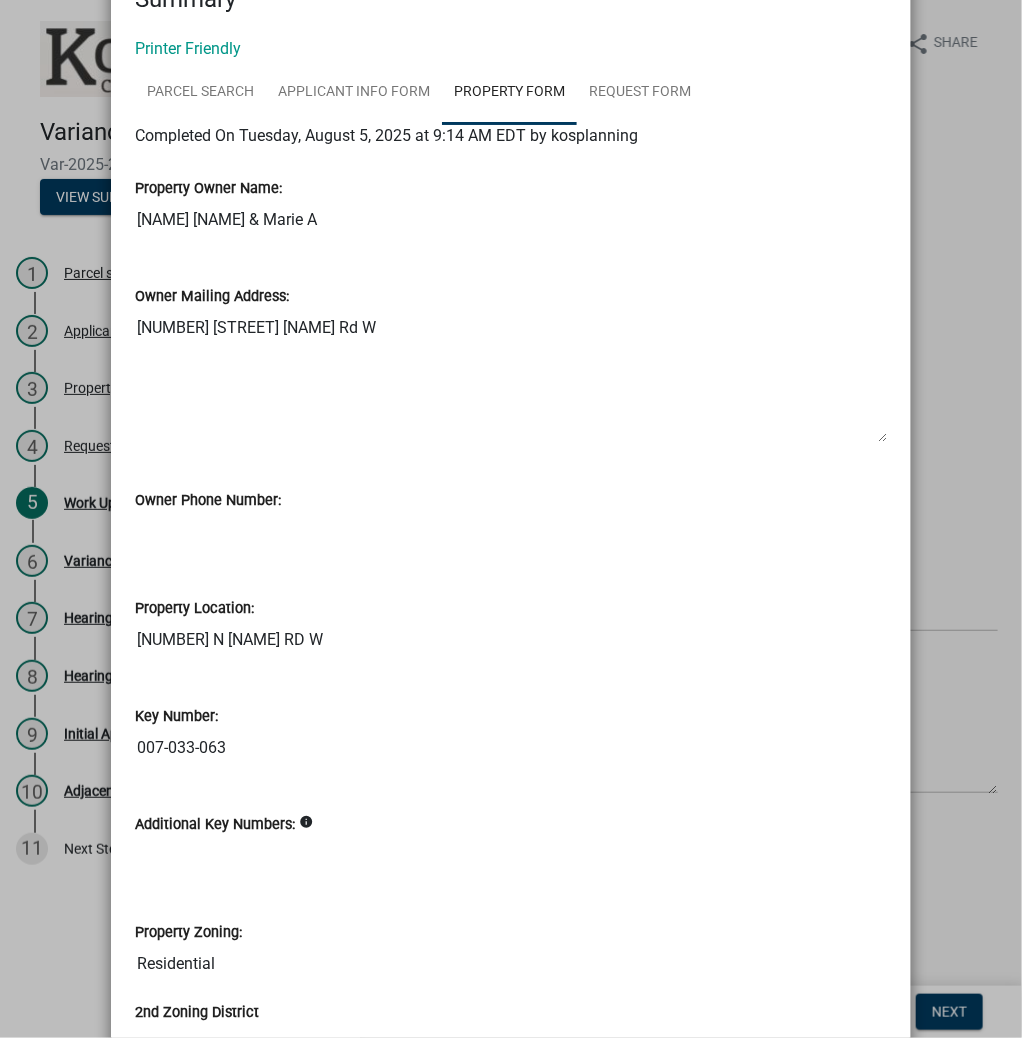scroll, scrollTop: 0, scrollLeft: 0, axis: both 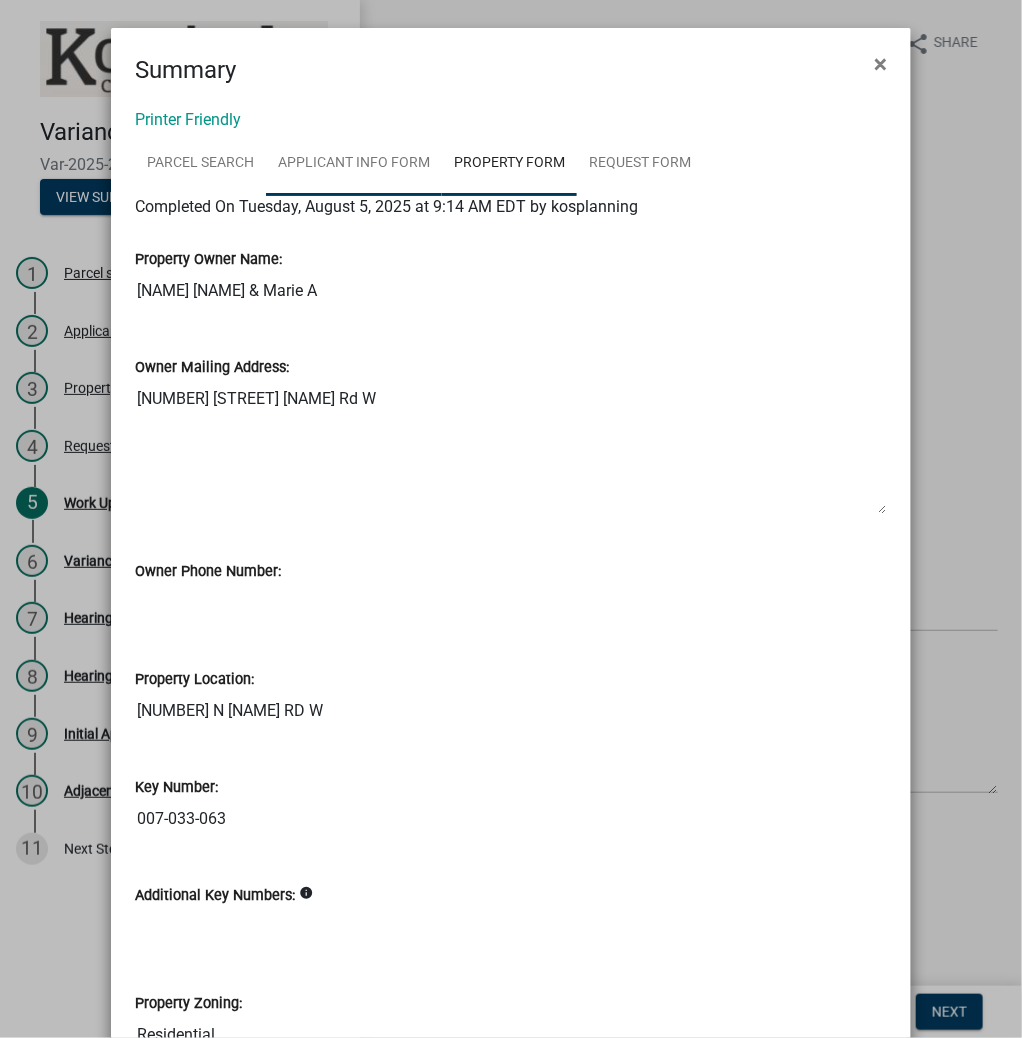 click on "Applicant Info Form" at bounding box center (354, 164) 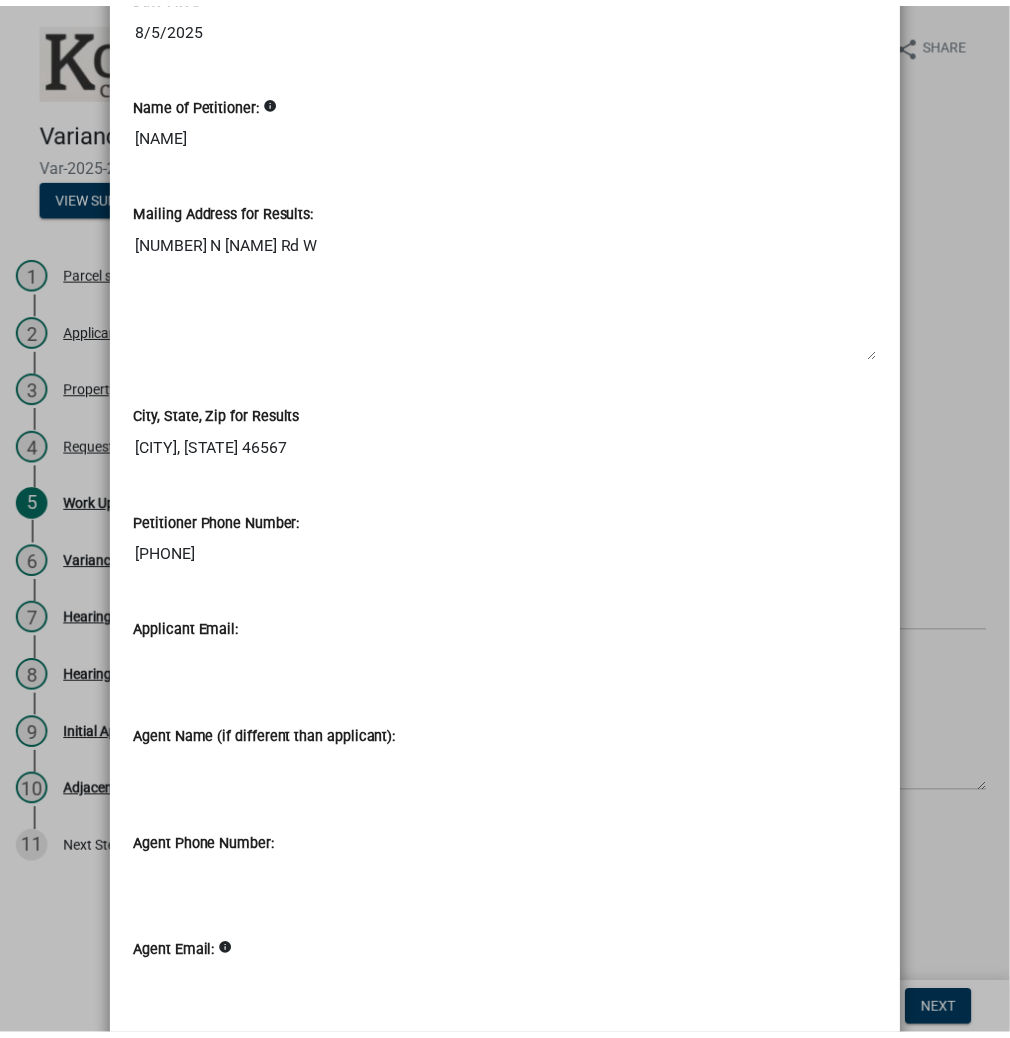 scroll, scrollTop: 400, scrollLeft: 0, axis: vertical 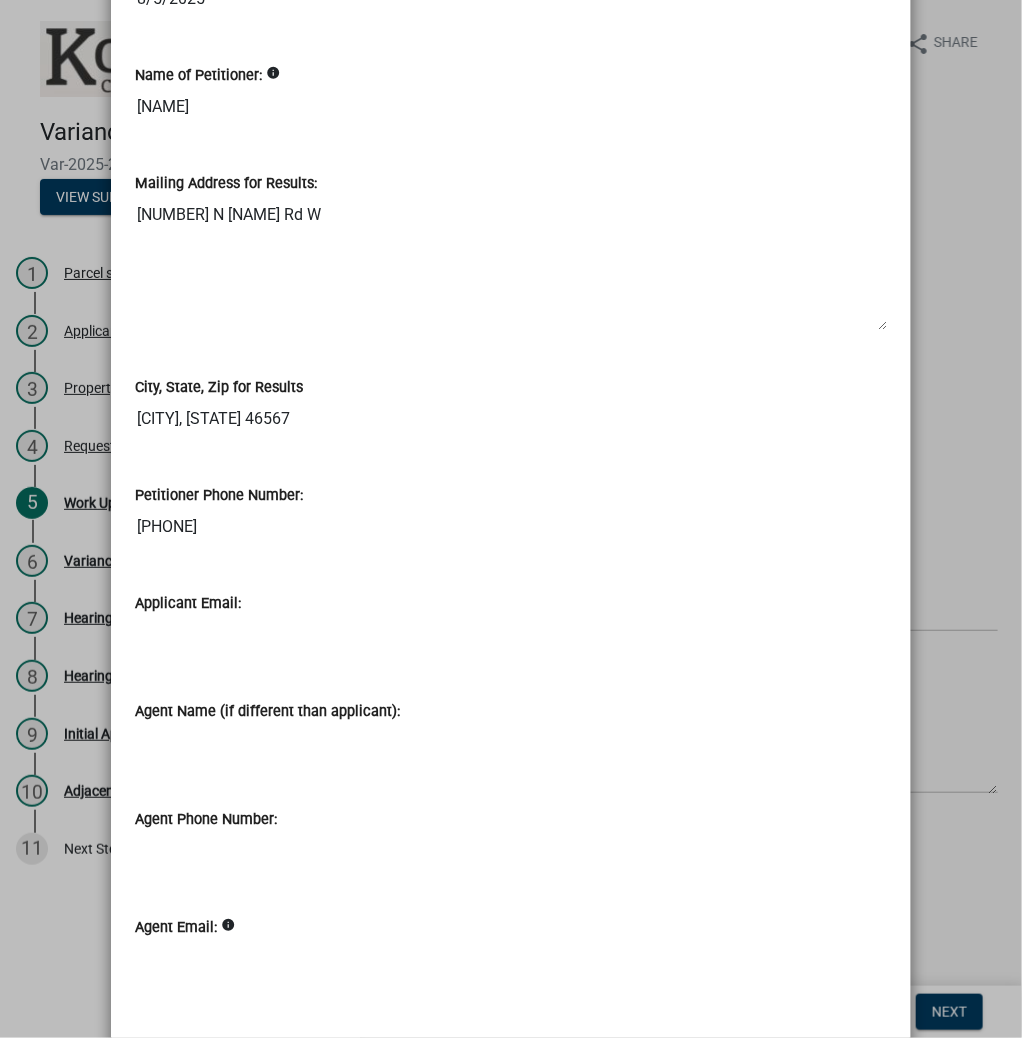 click on "[PHONE]" at bounding box center [511, 527] 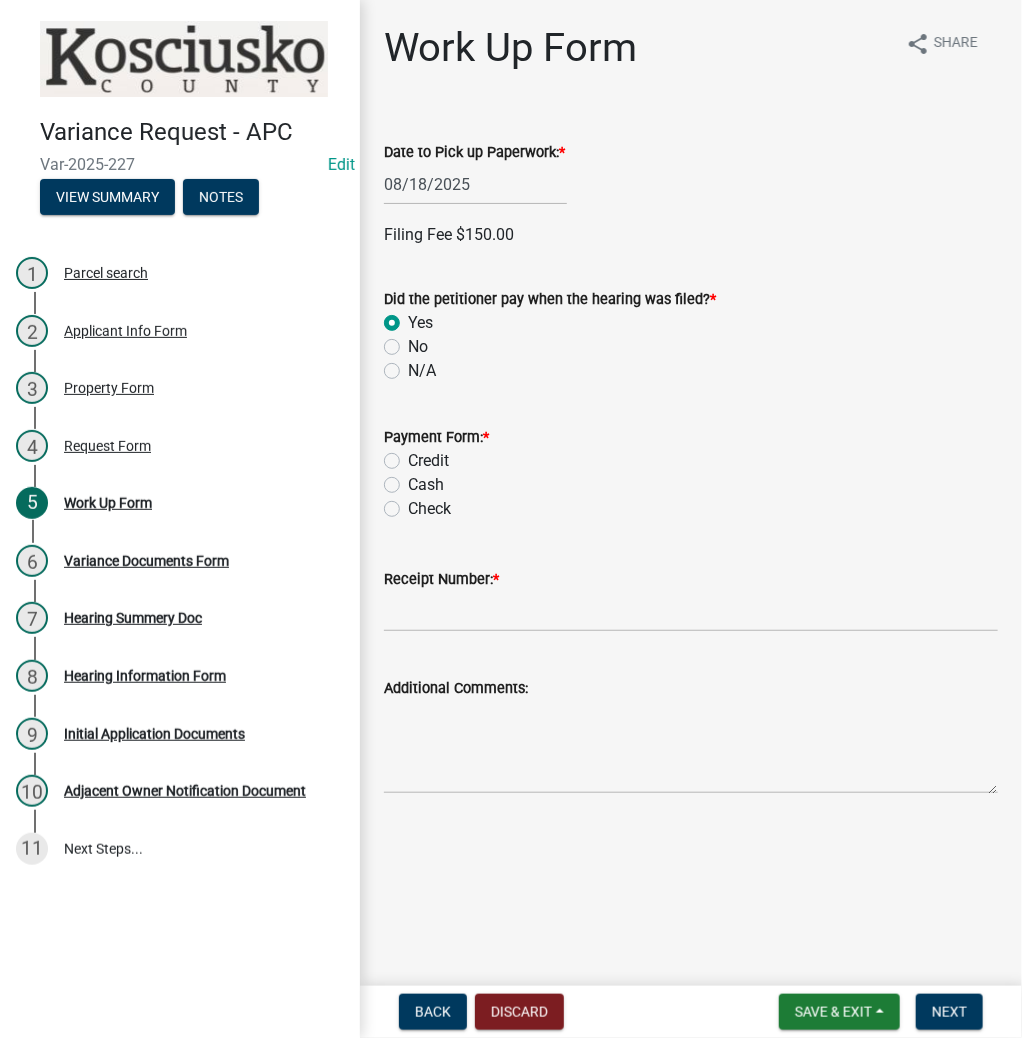 click on "Credit" 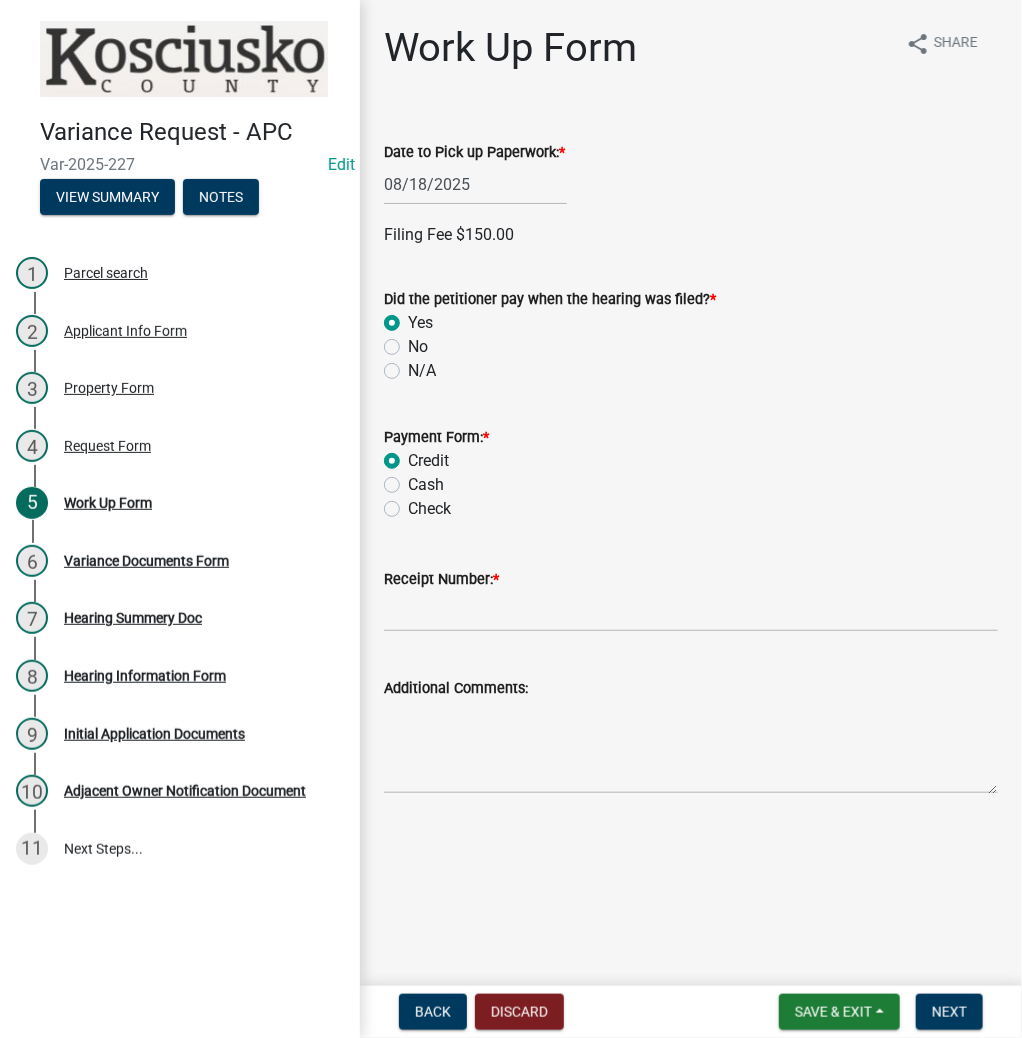 radio on "true" 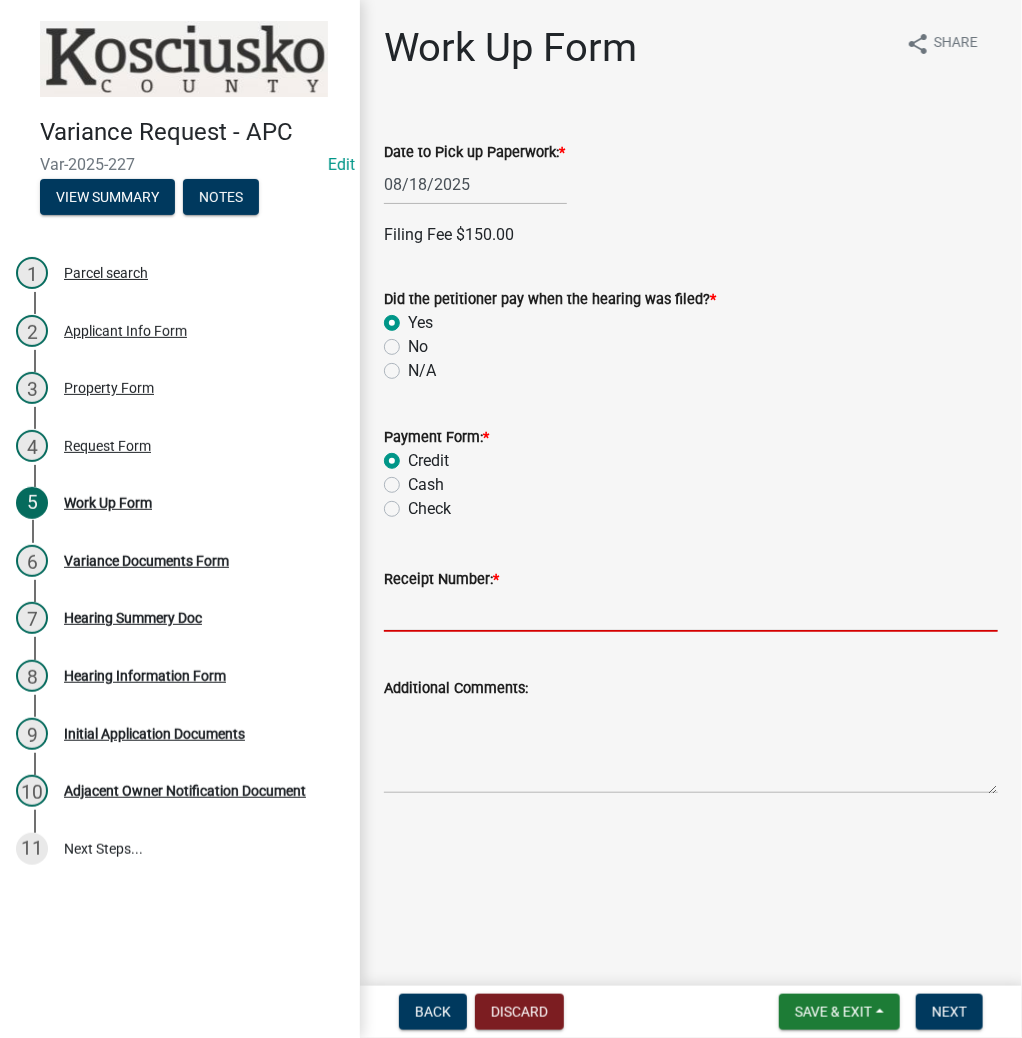 click on "Receipt Number:  *" at bounding box center (691, 611) 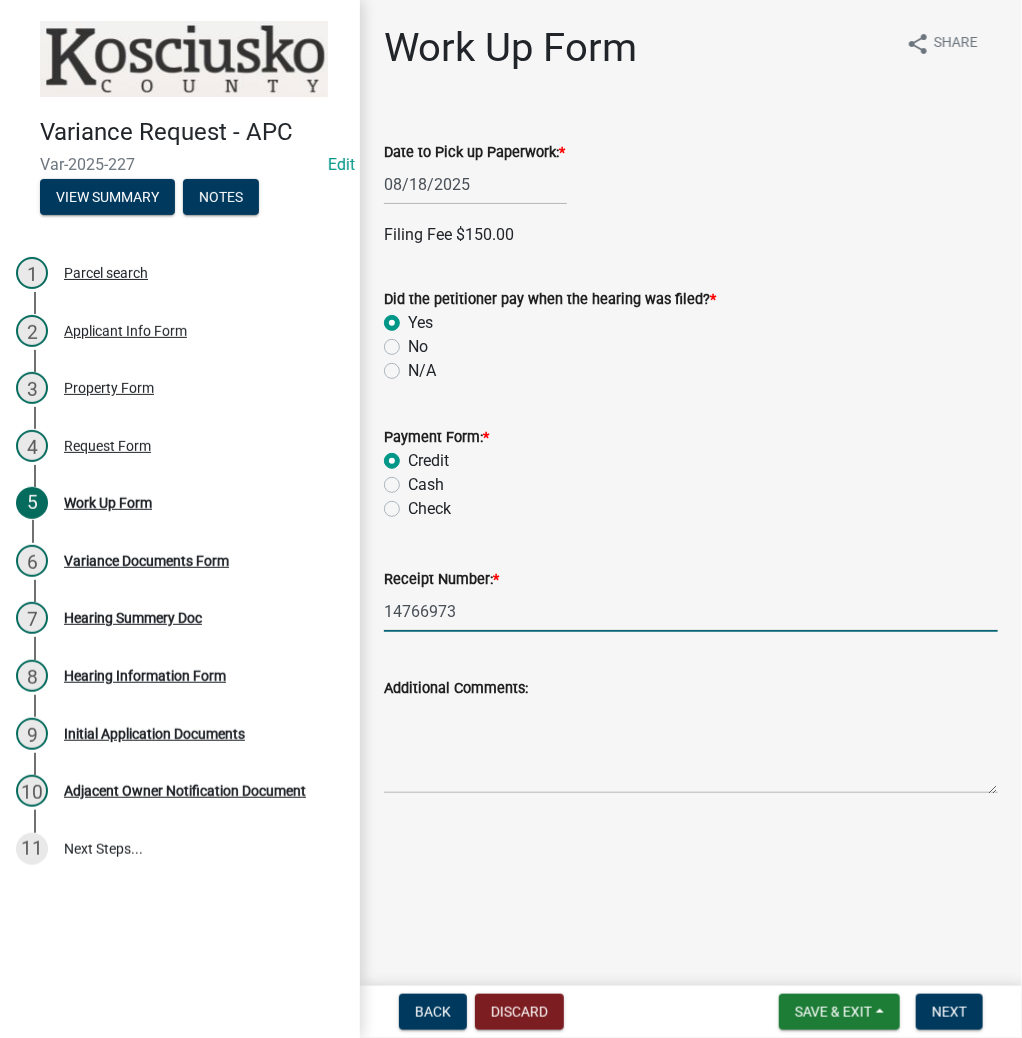 type on "14766973" 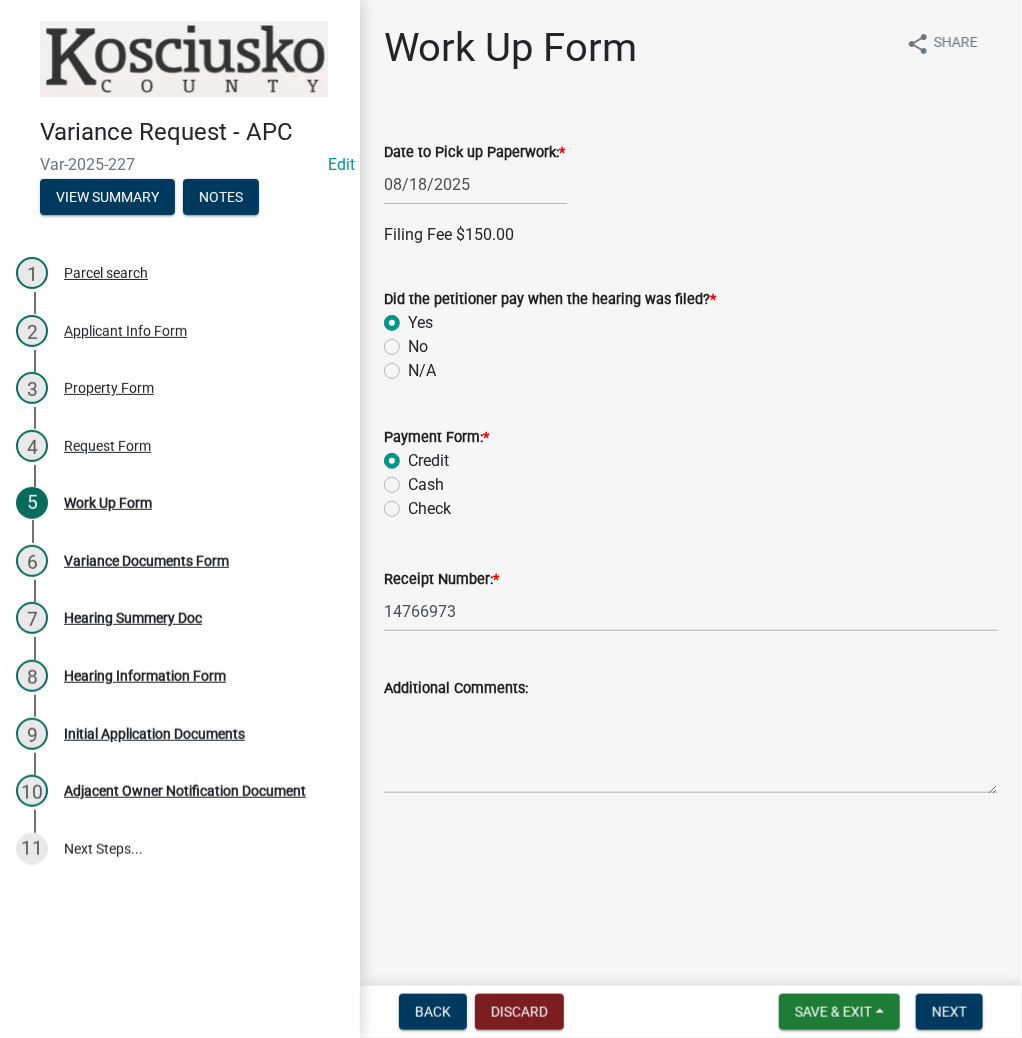 click on "Additional Comments:" 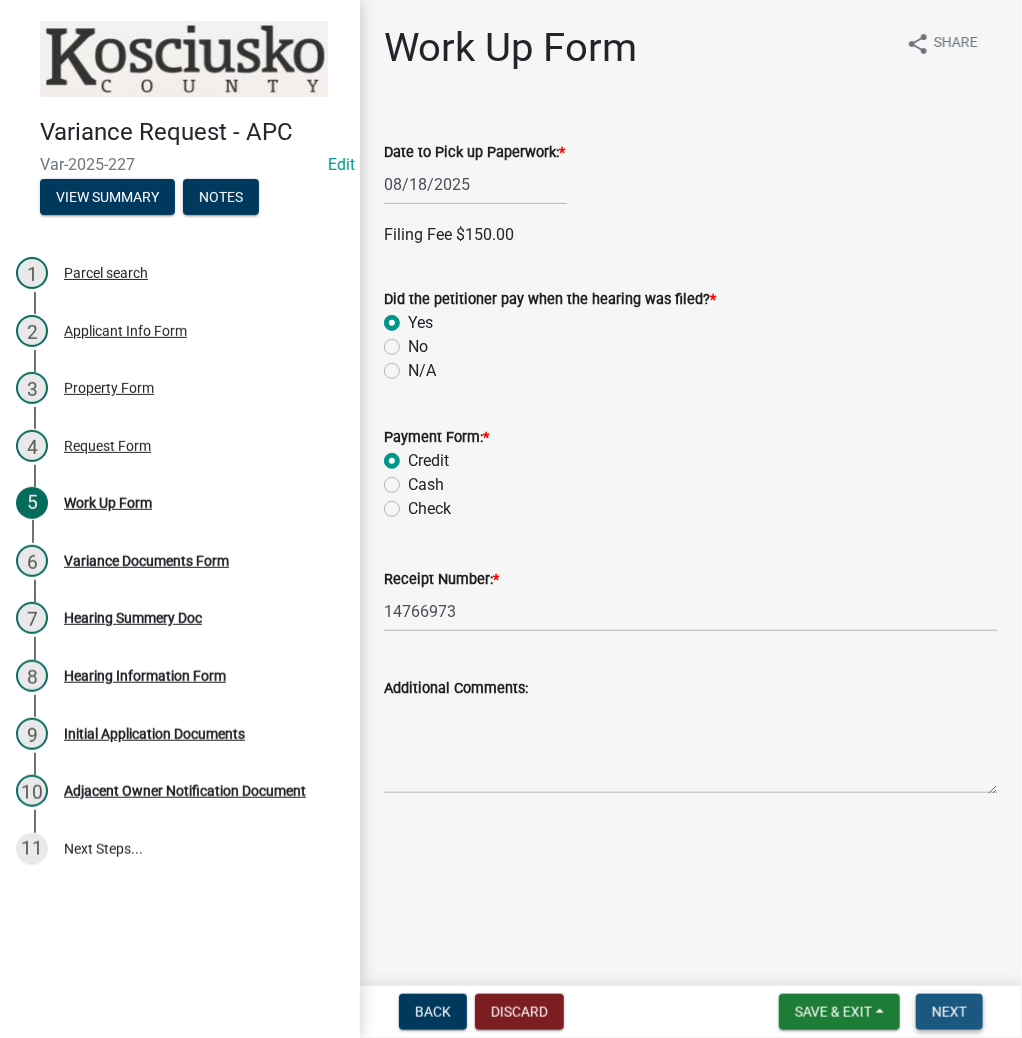 click on "Next" at bounding box center (949, 1012) 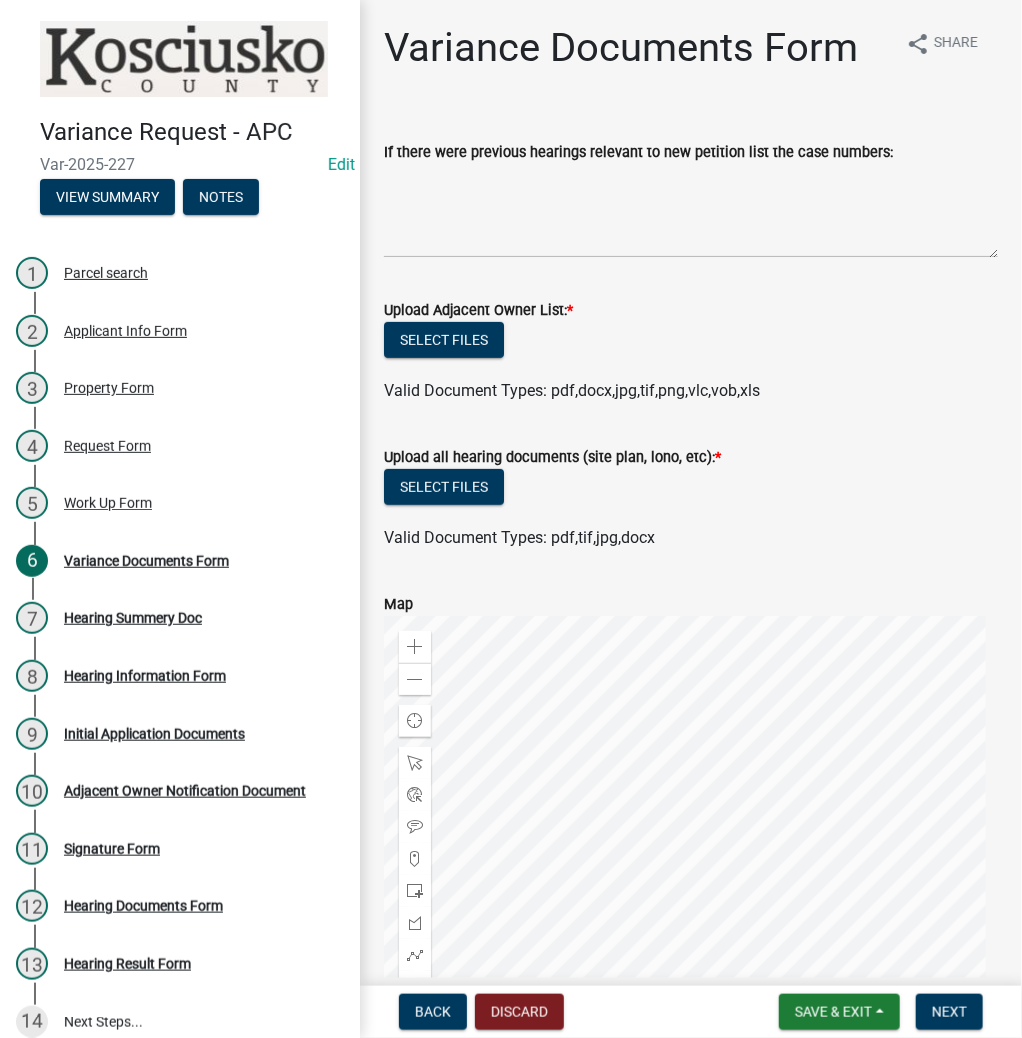 click on "Upload all hearing documents (site plan, lono, etc):  *" 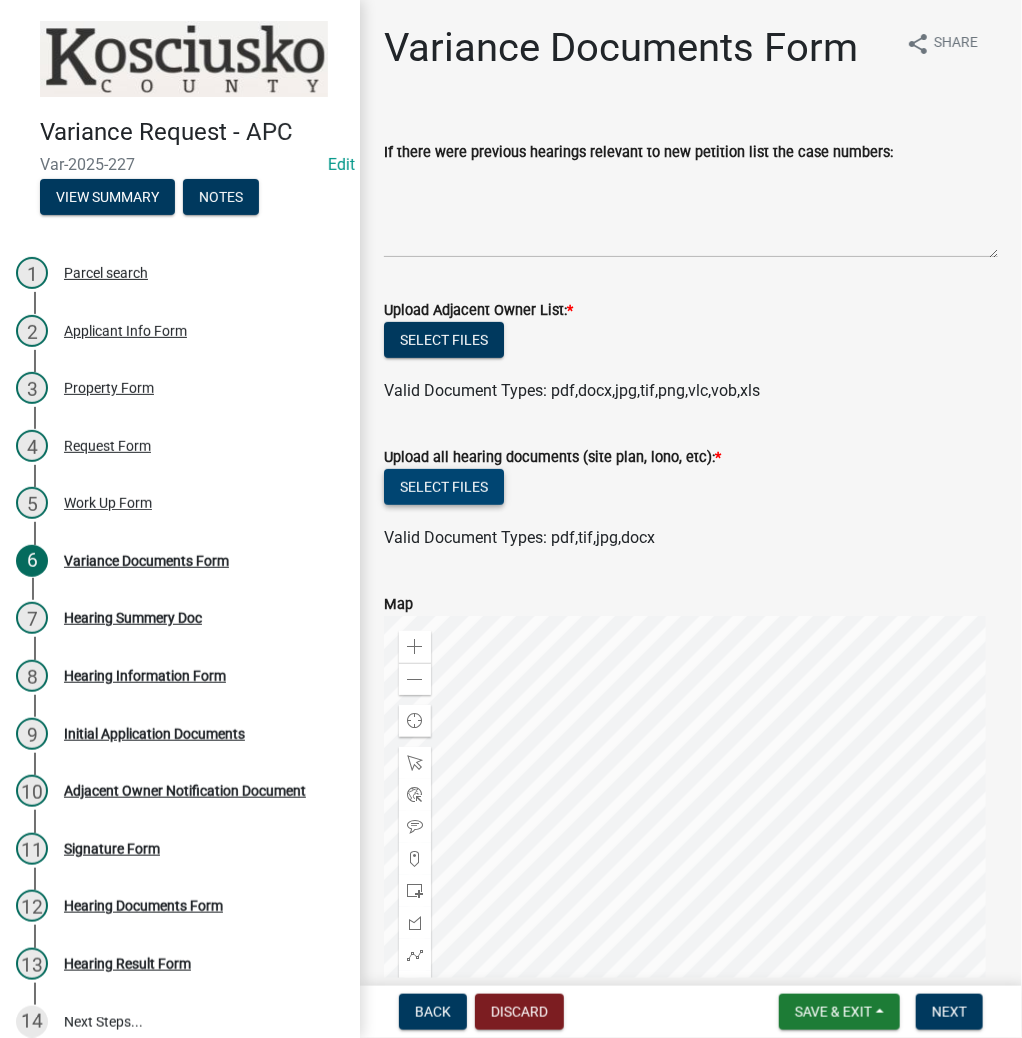 click on "Select files" 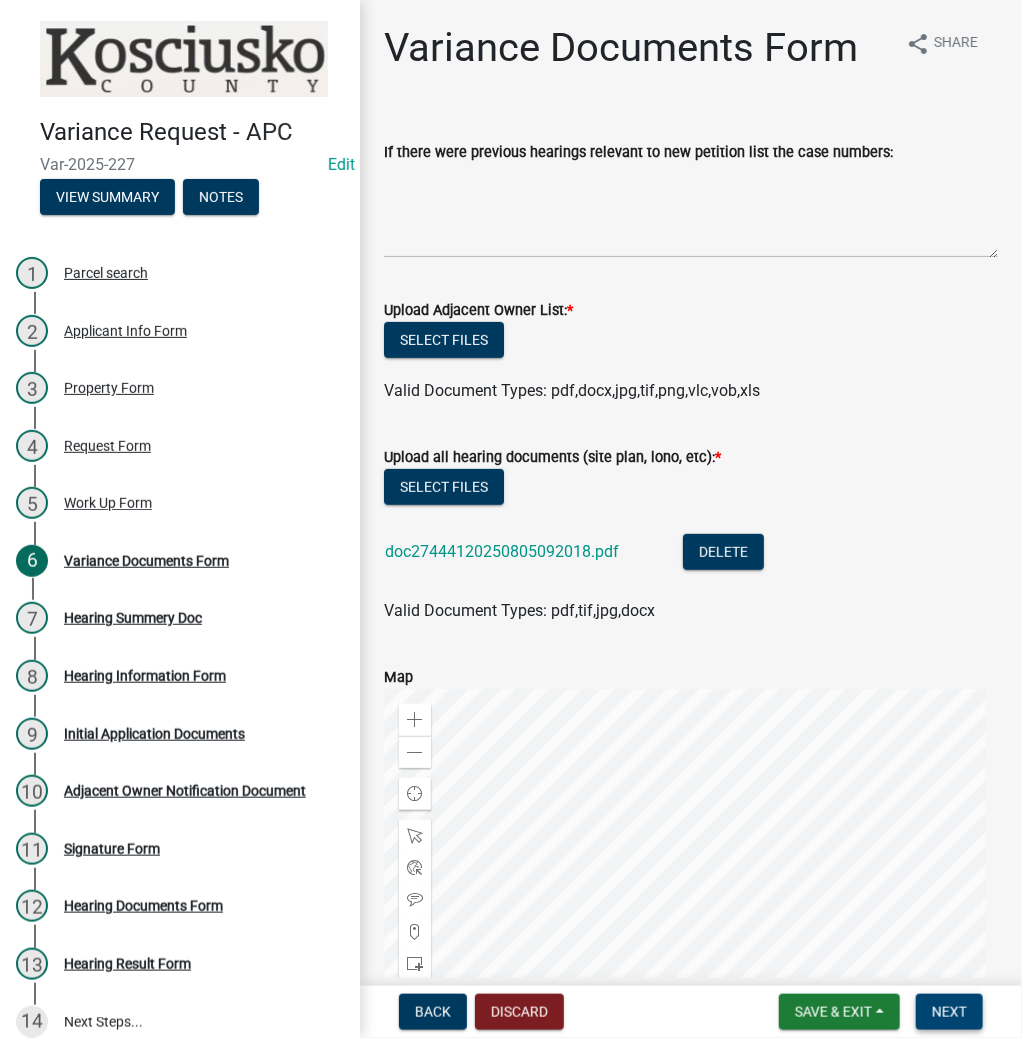 click on "Next" at bounding box center [949, 1012] 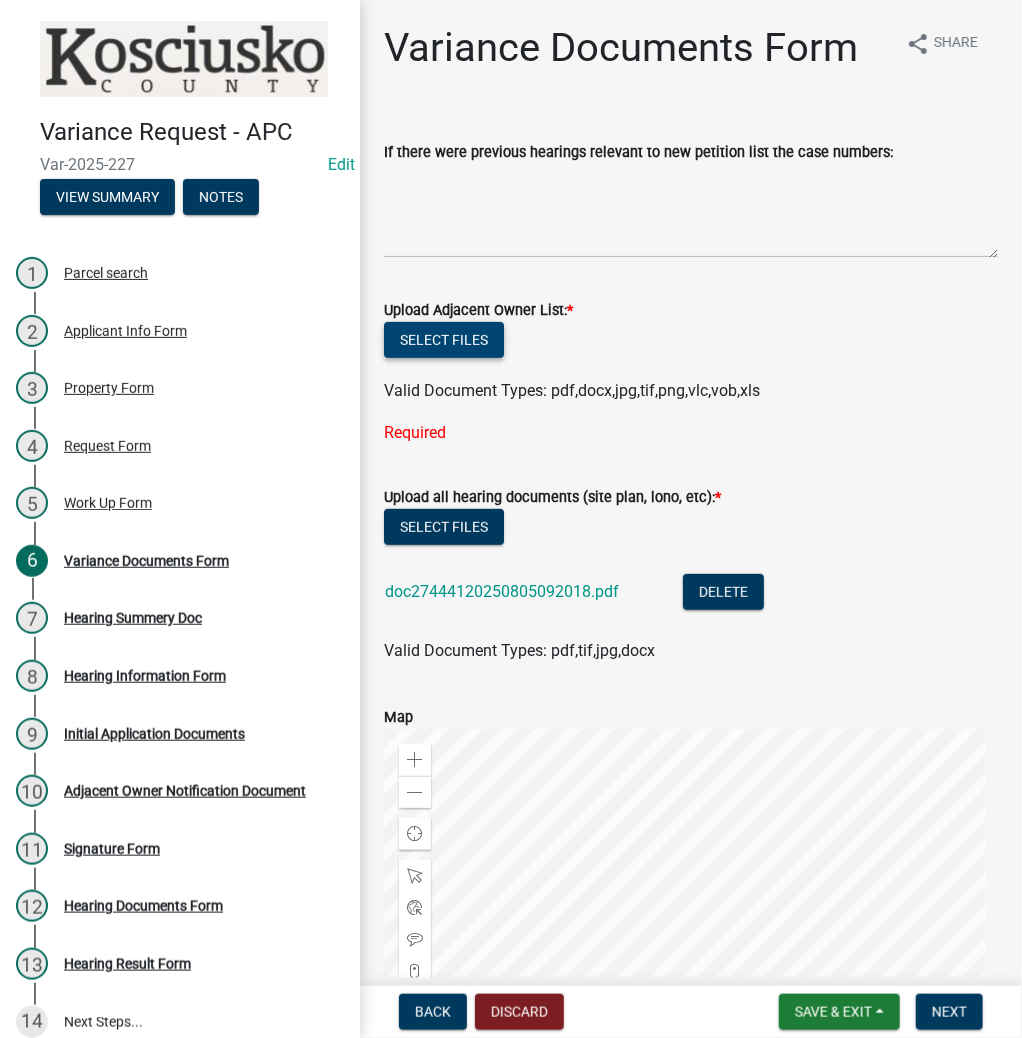 click on "Select files" 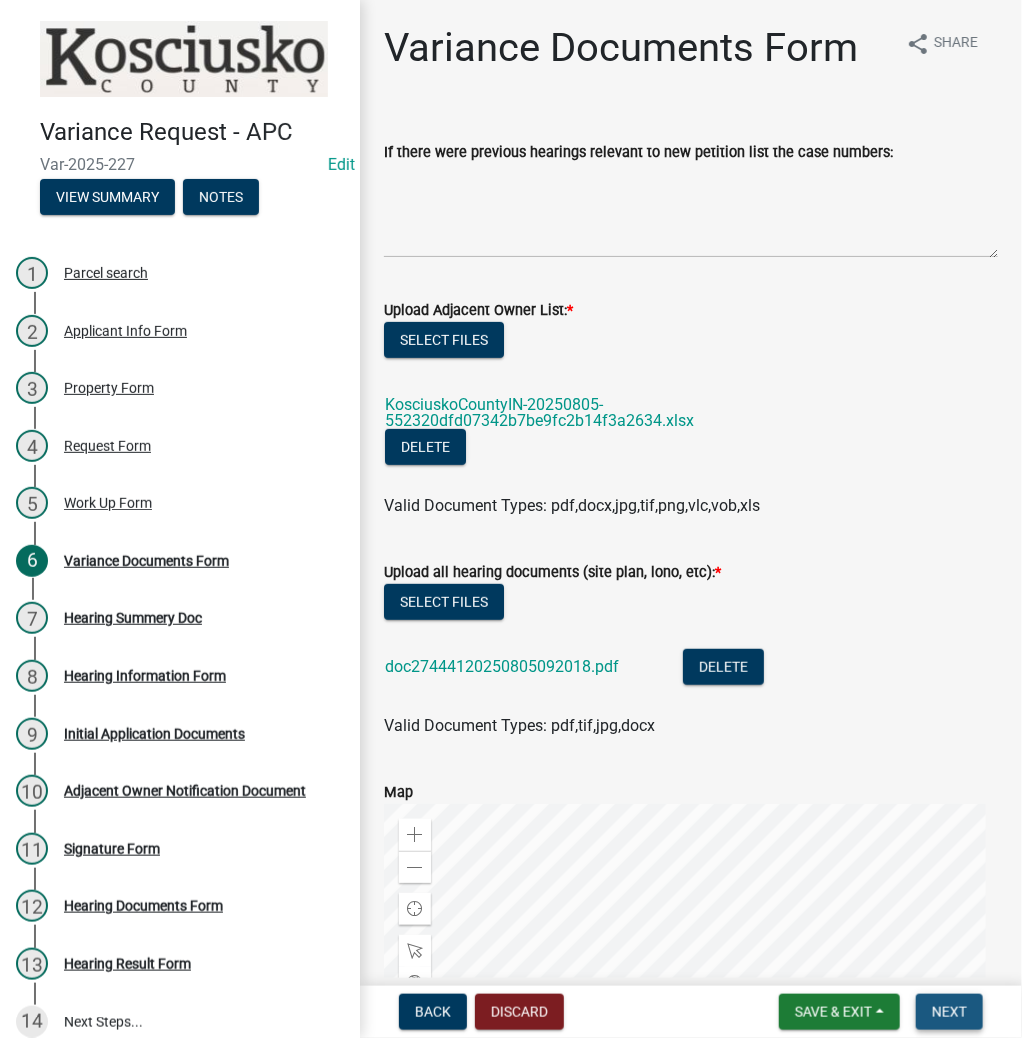 click on "Next" at bounding box center [949, 1012] 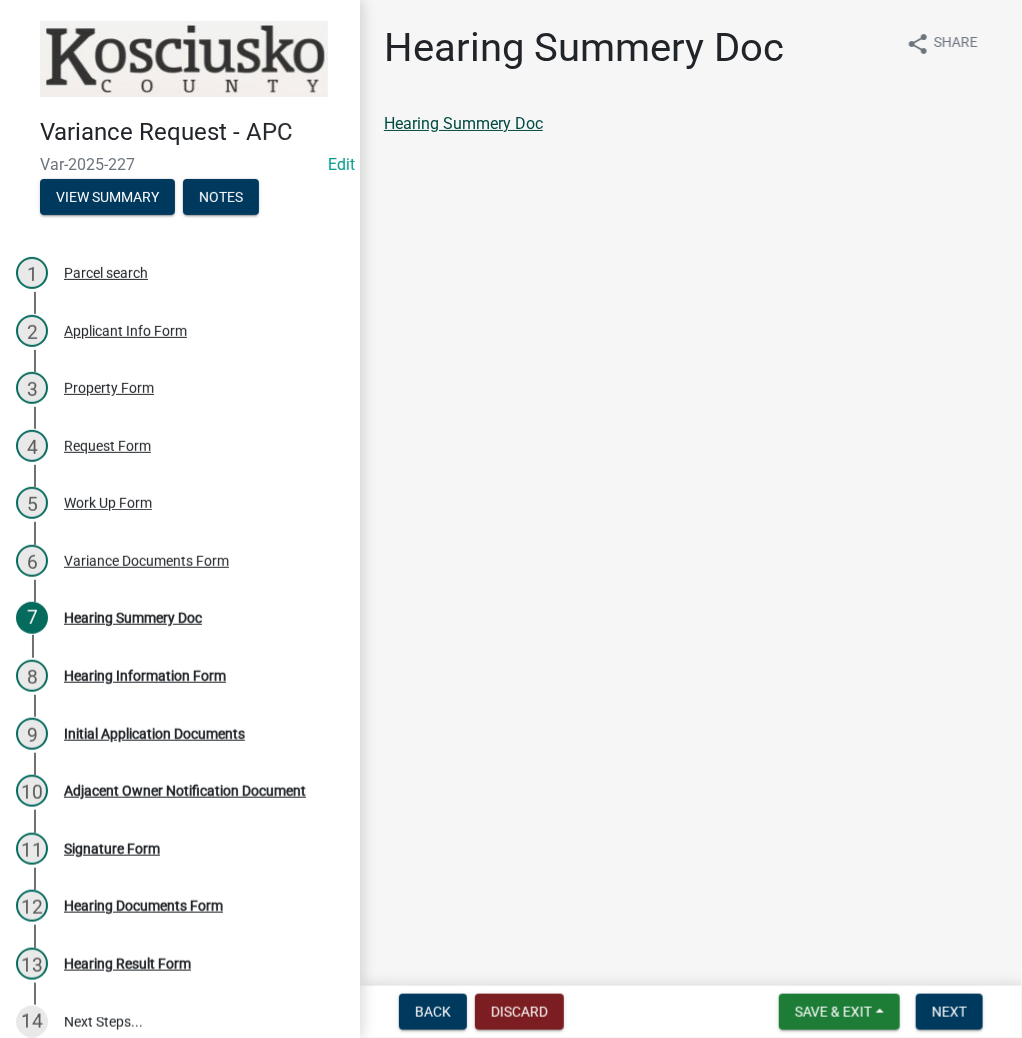 click on "Hearing Summery Doc" 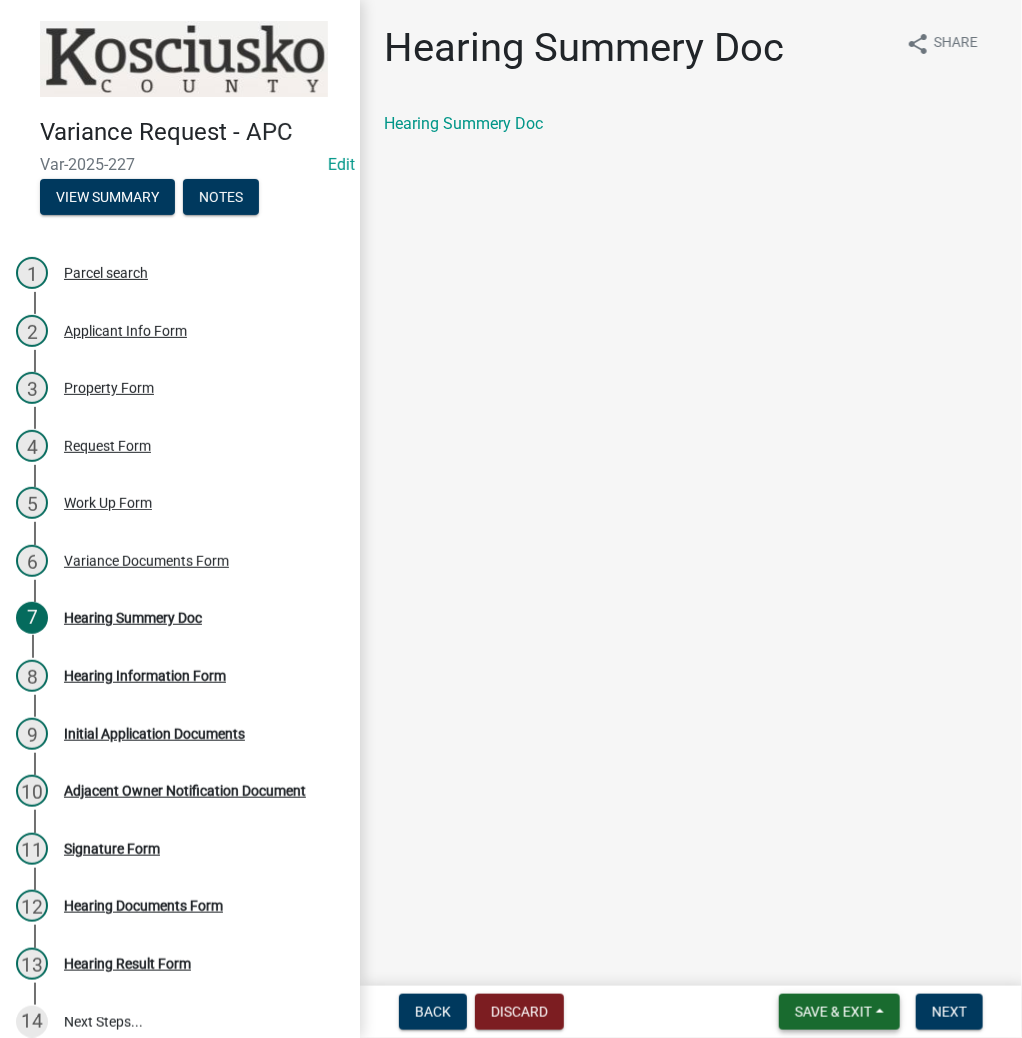 click on "Save & Exit" at bounding box center [833, 1012] 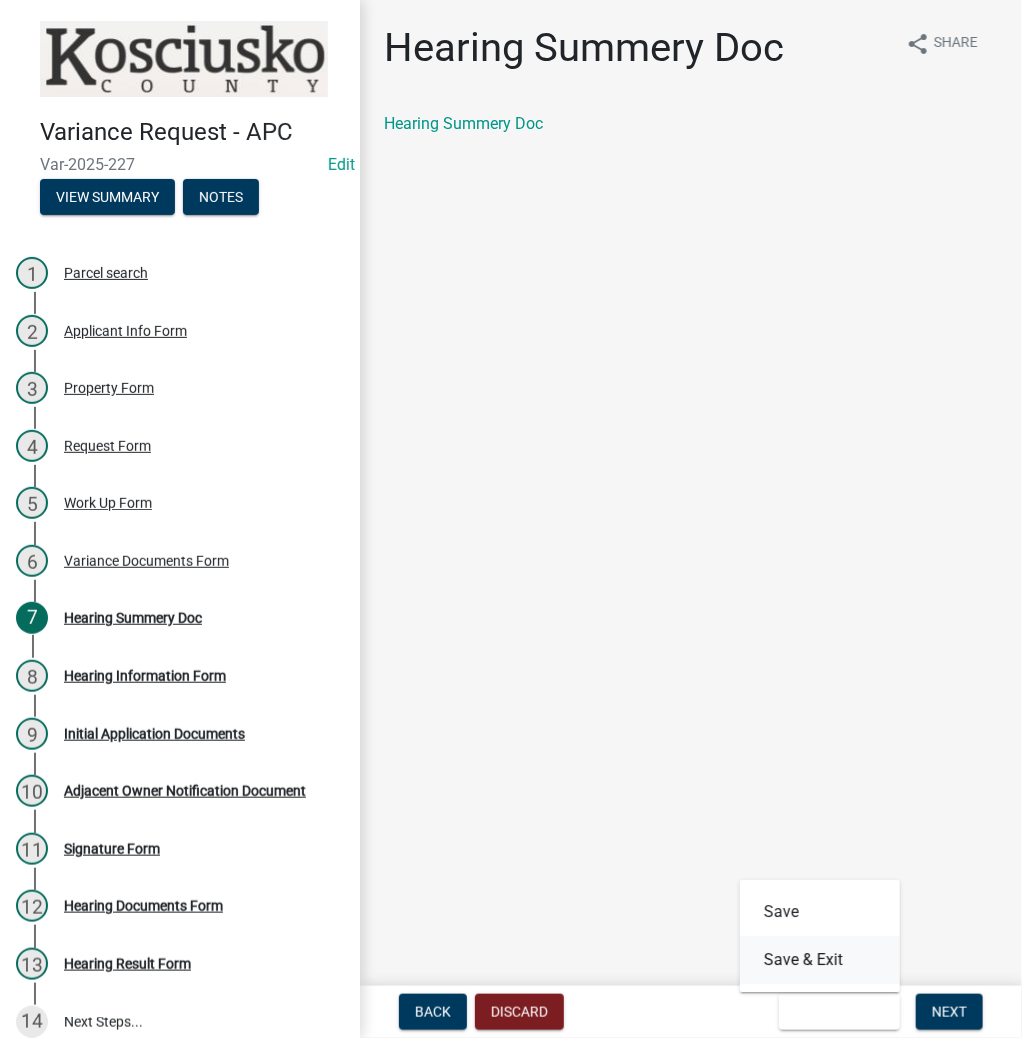 click on "Save & Exit" at bounding box center [820, 960] 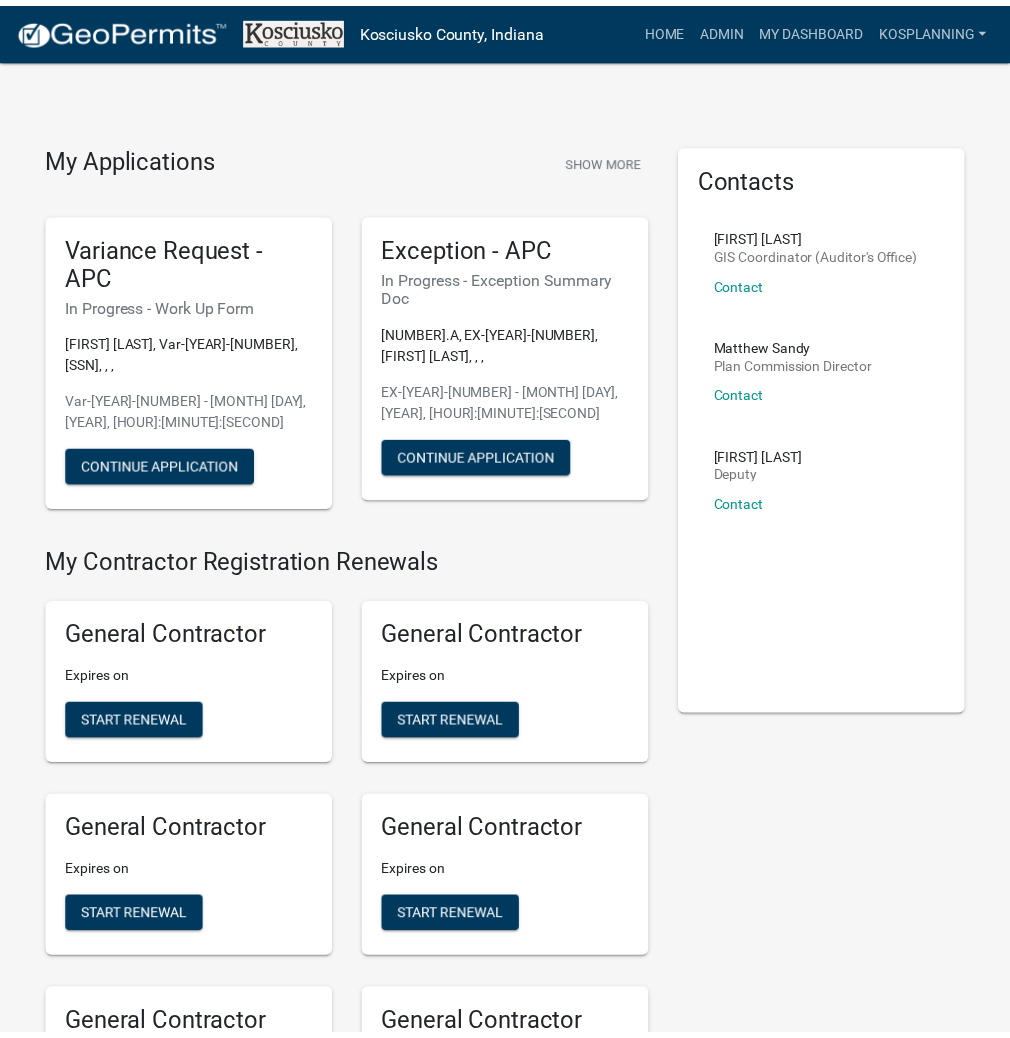 scroll, scrollTop: 0, scrollLeft: 0, axis: both 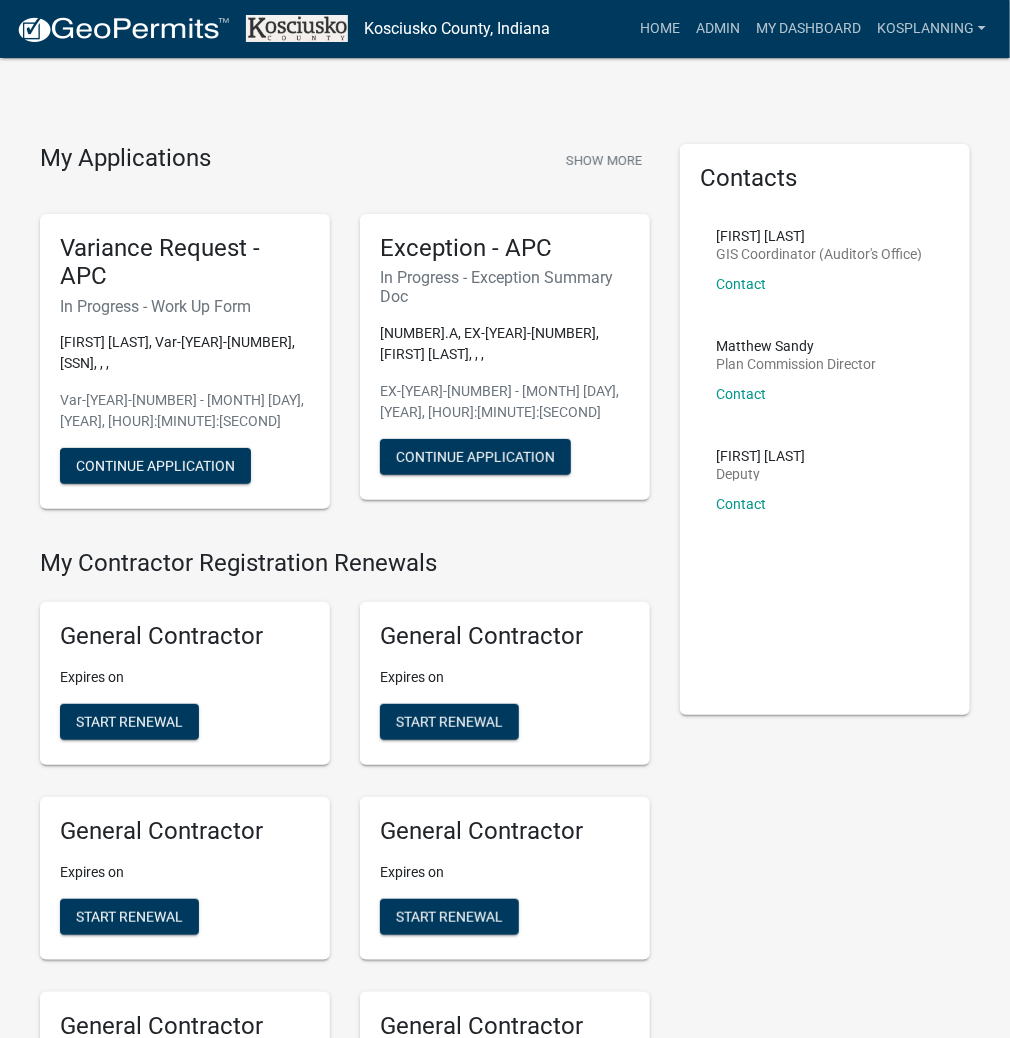 click on "My Applications Show More Variance Request - APC In Progress - Work Up Form [FIRST] [LAST], Var-[YEAR]-[NUMBER], [SSN], , , Var-[YEAR]-[NUMBER] - [MONTH] [DAY], [YEAR], [HOUR]:[MINUTE]:[SECOND] Continue Application Exception - APC In Progress - Exception Summary Doc [NUMBER].A, EX-[YEAR]-[NUMBER], [FIRST] [LAST], , , EX-[YEAR]-[NUMBER] - [MONTH] [DAY], [YEAR], [HOUR]:[MINUTE]:[SECOND] Continue Application My Contractor Registration Renewals General Contractor Expires on Start Renewal General Contractor Expires on Start Renewal General Contractor Expires on Start Renewal General Contractor Expires on Start Renewal General Contractor Expires on Start Renewal General Contractor Expires on Start Renewal General Contractor Expires on Start Renewal General Contractor Expires on Start Renewal General Contractor Expires on Start Renewal General Contractor Expires on Start Renewal General Contractor Expires on Start Renewal General Contractor Expires on Start Renewal General Contractor Expires on Auditor" 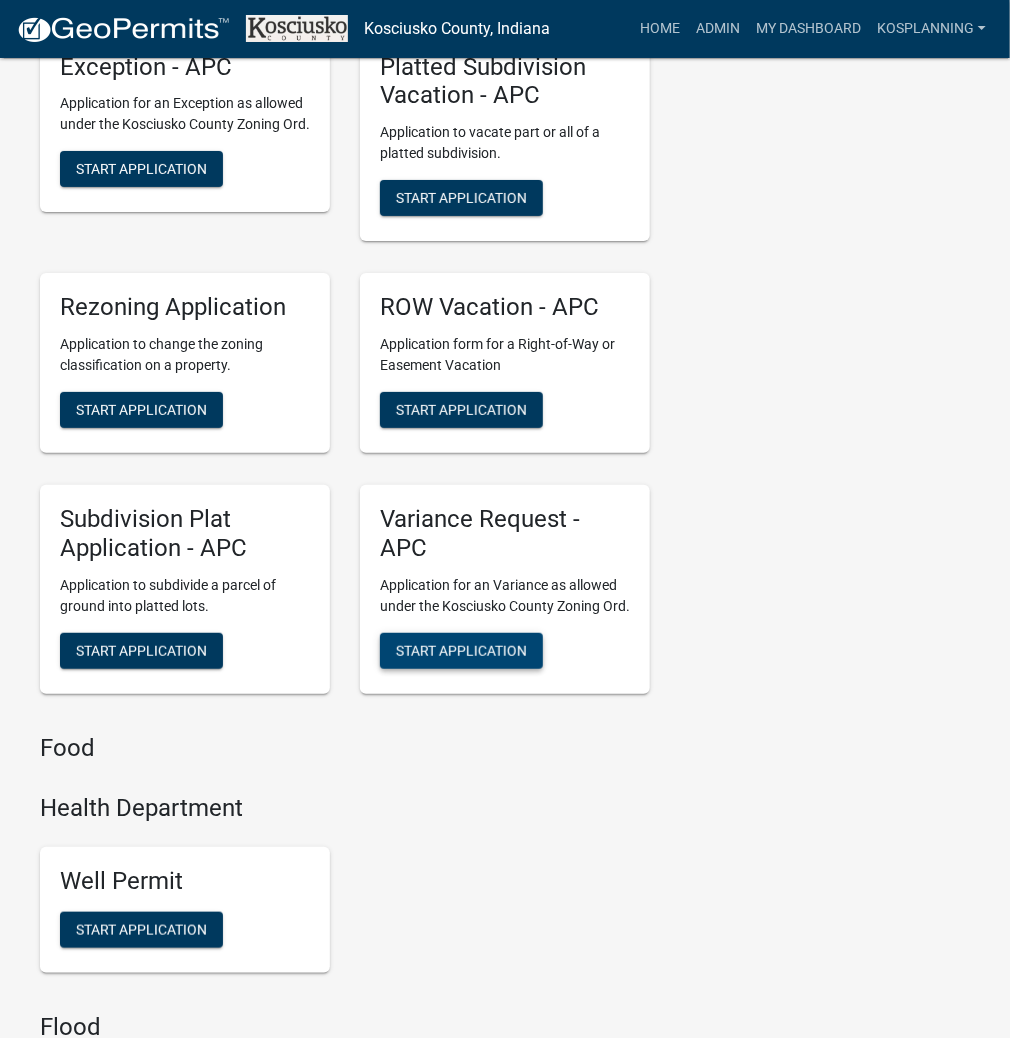 click on "Start Application" at bounding box center (461, 650) 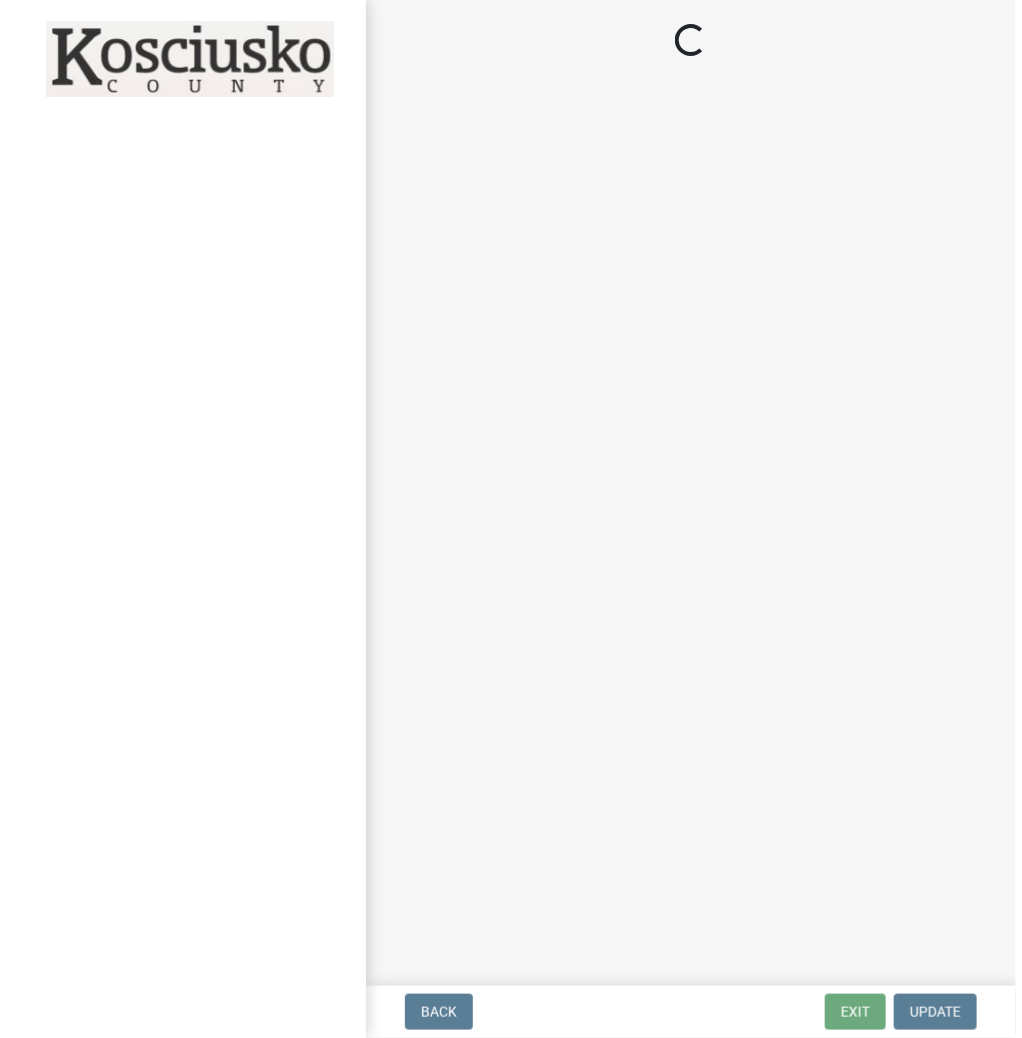 scroll, scrollTop: 0, scrollLeft: 0, axis: both 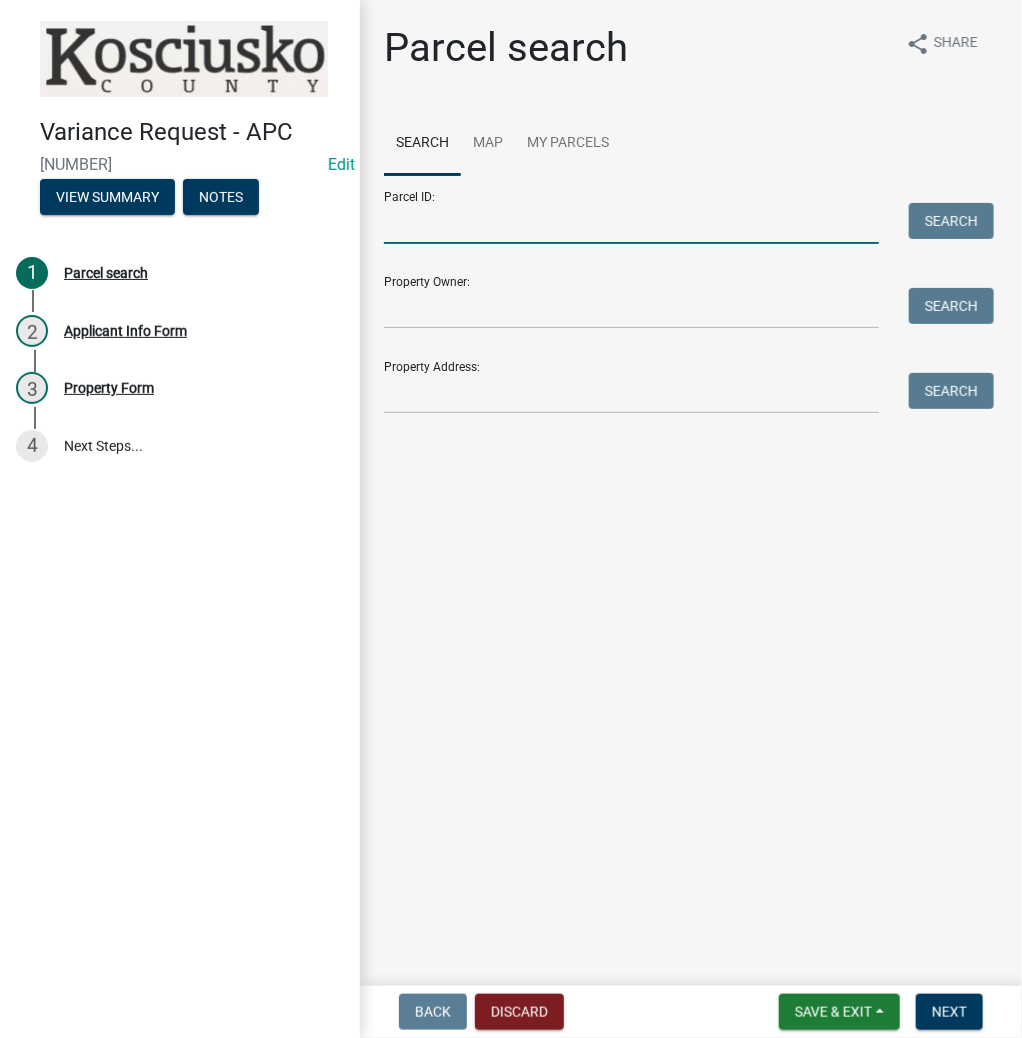 click on "Parcel ID:" at bounding box center (631, 223) 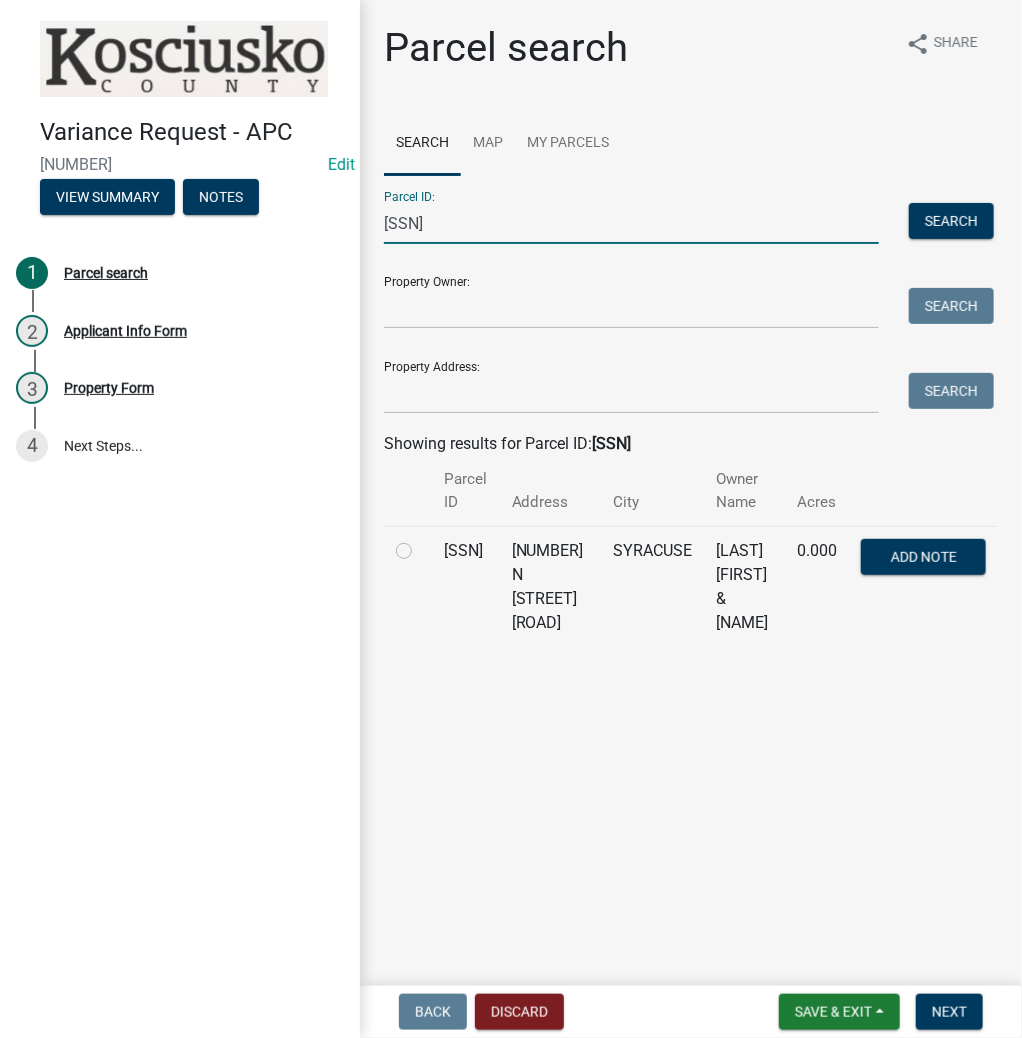 type on "007033063" 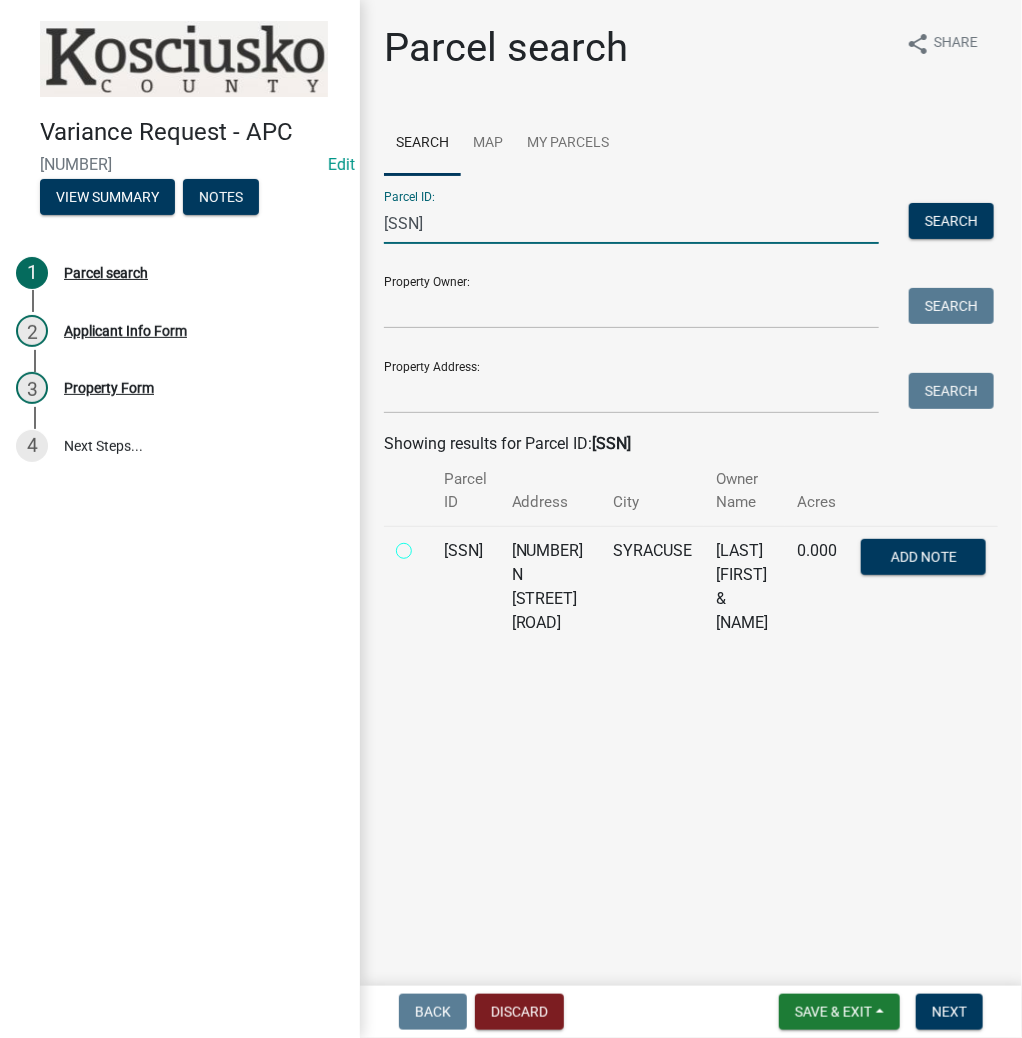 radio on "true" 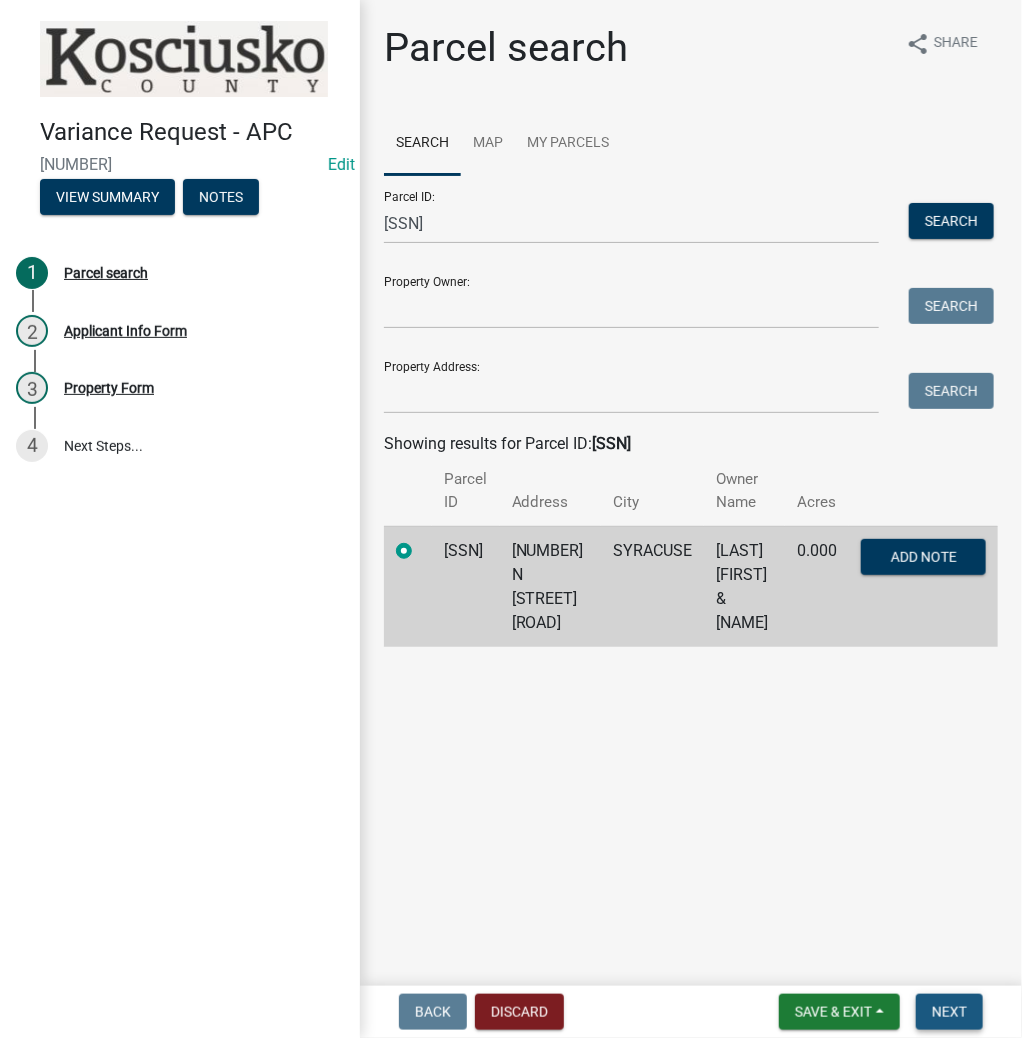 click on "Next" at bounding box center (949, 1012) 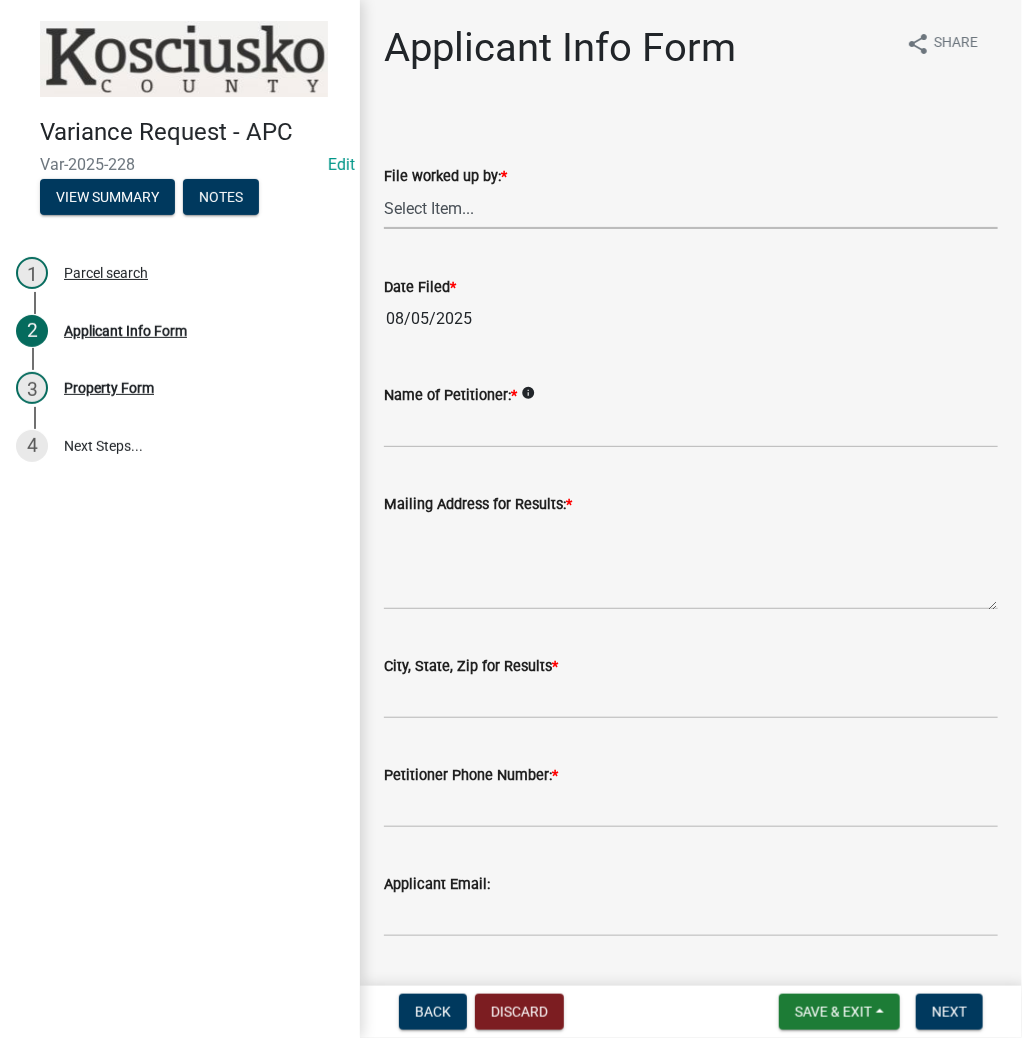 drag, startPoint x: 495, startPoint y: 208, endPoint x: 492, endPoint y: 224, distance: 16.27882 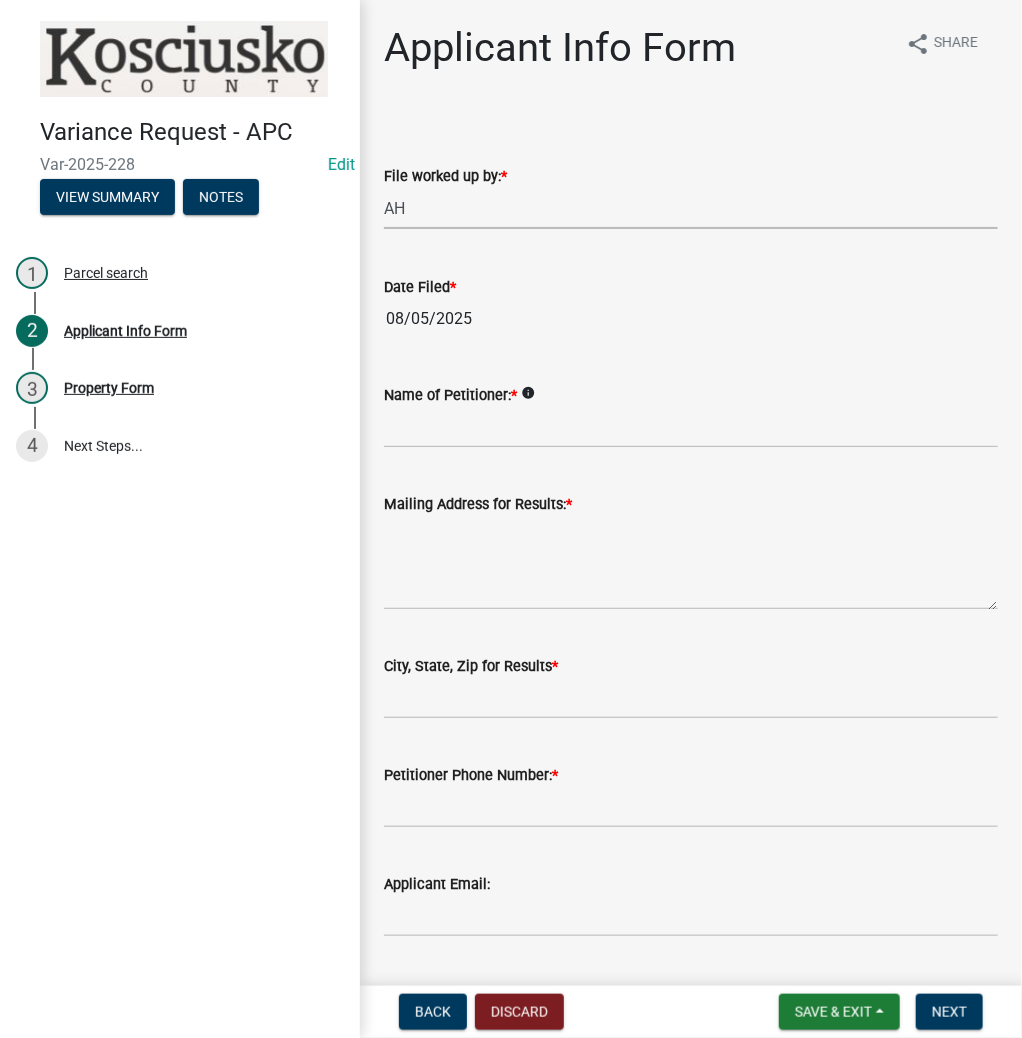 click on "Select Item...   MMS   LT   AT   CS   AH   Vacant" at bounding box center (691, 208) 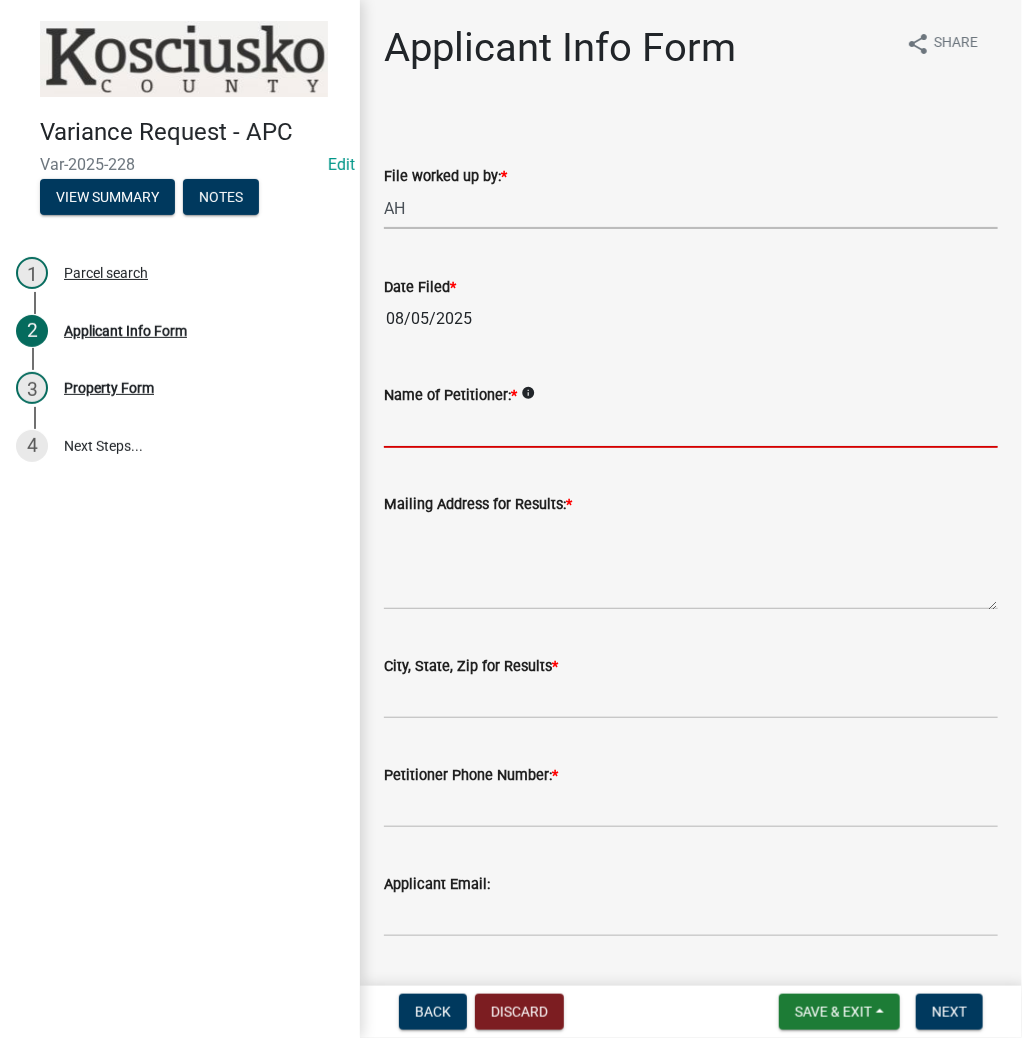 click on "Name of Petitioner:  *" at bounding box center (691, 427) 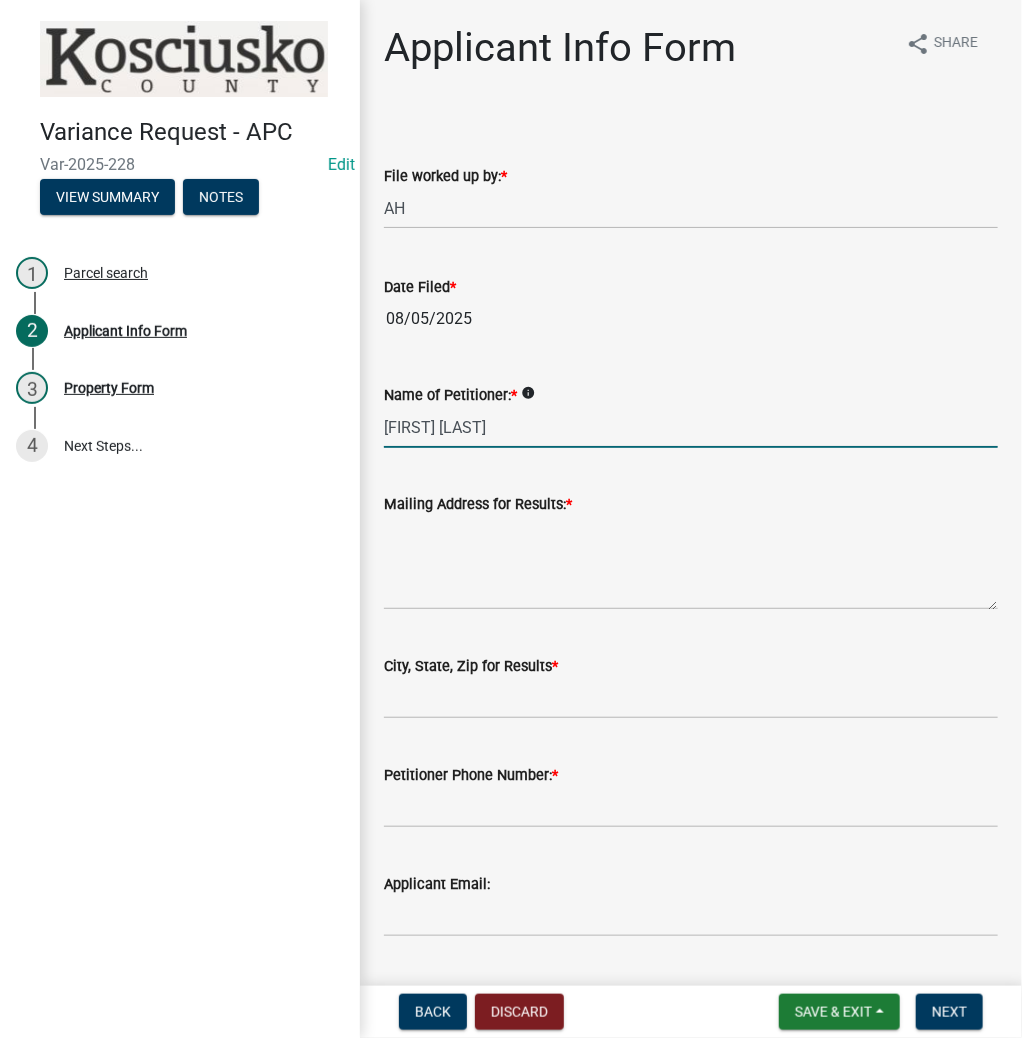 type on "Mike Zimmerman" 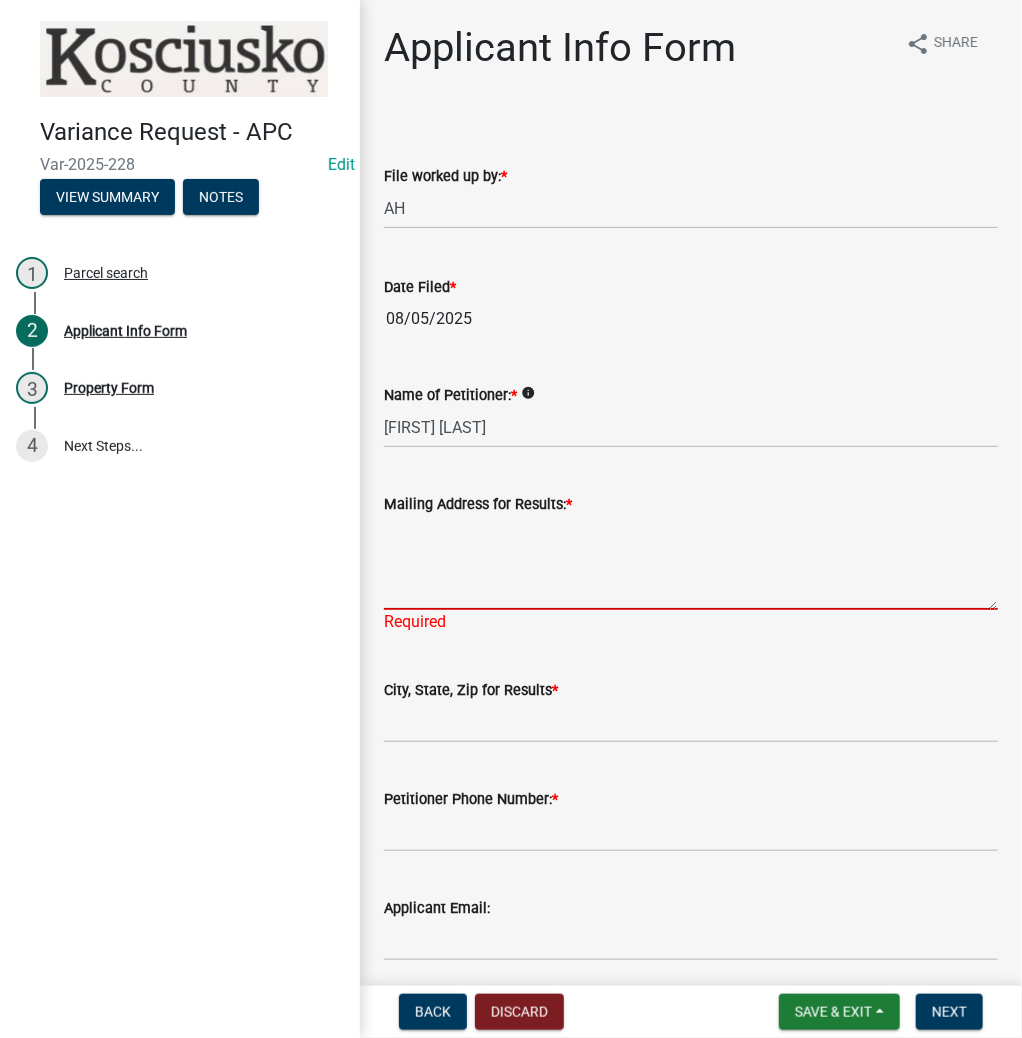 click on "Mailing Address for Results:  *" at bounding box center [691, 563] 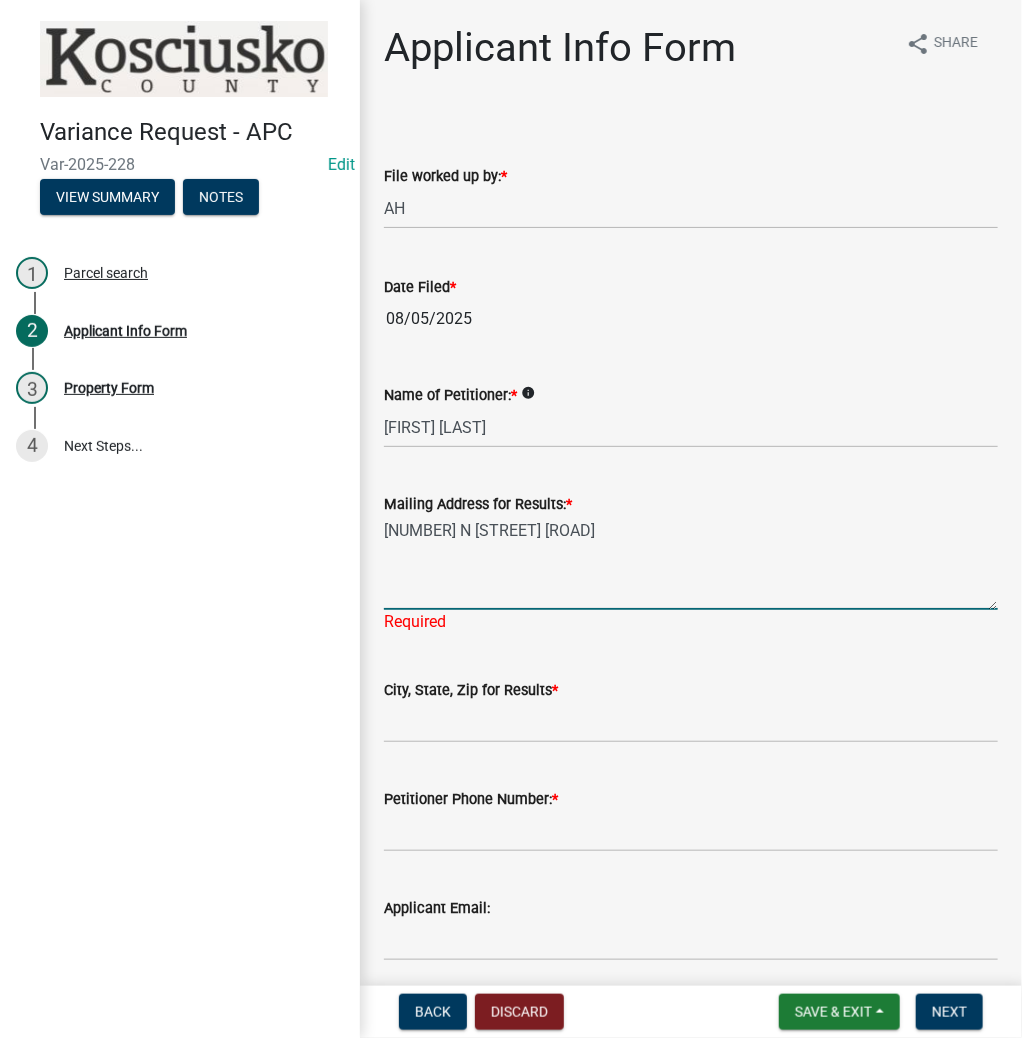 type on "[NUMBER] [STREET] [NAME] Rd W" 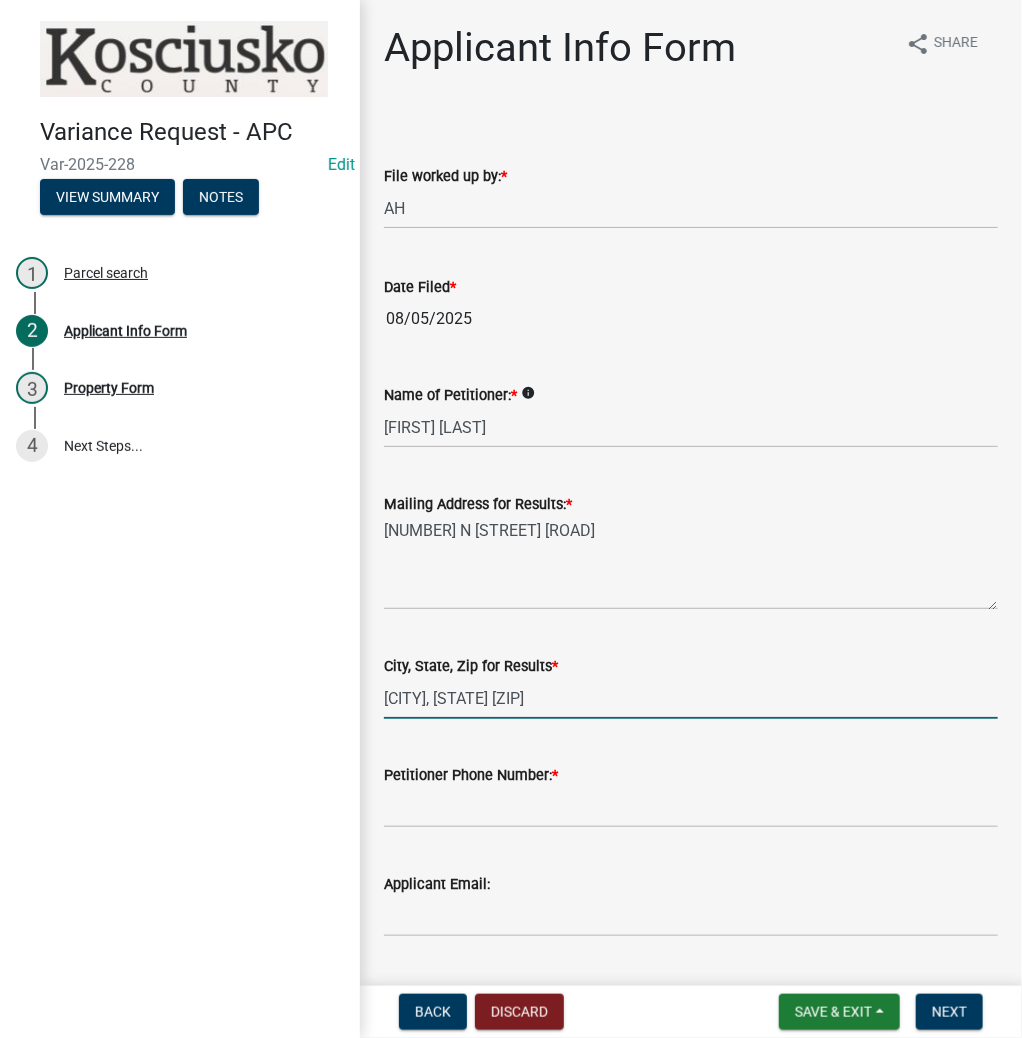 type on "[CITY], [STATE] 46567" 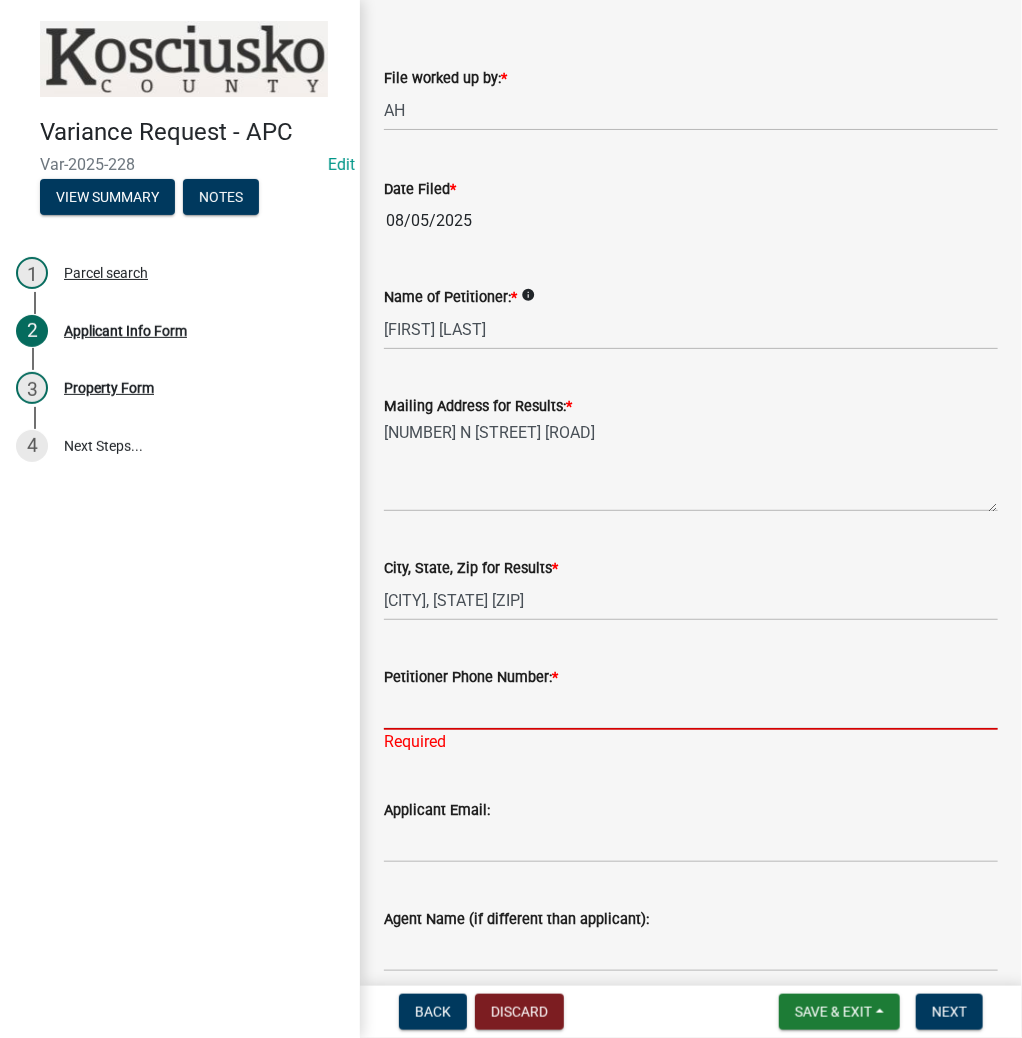 scroll, scrollTop: 320, scrollLeft: 0, axis: vertical 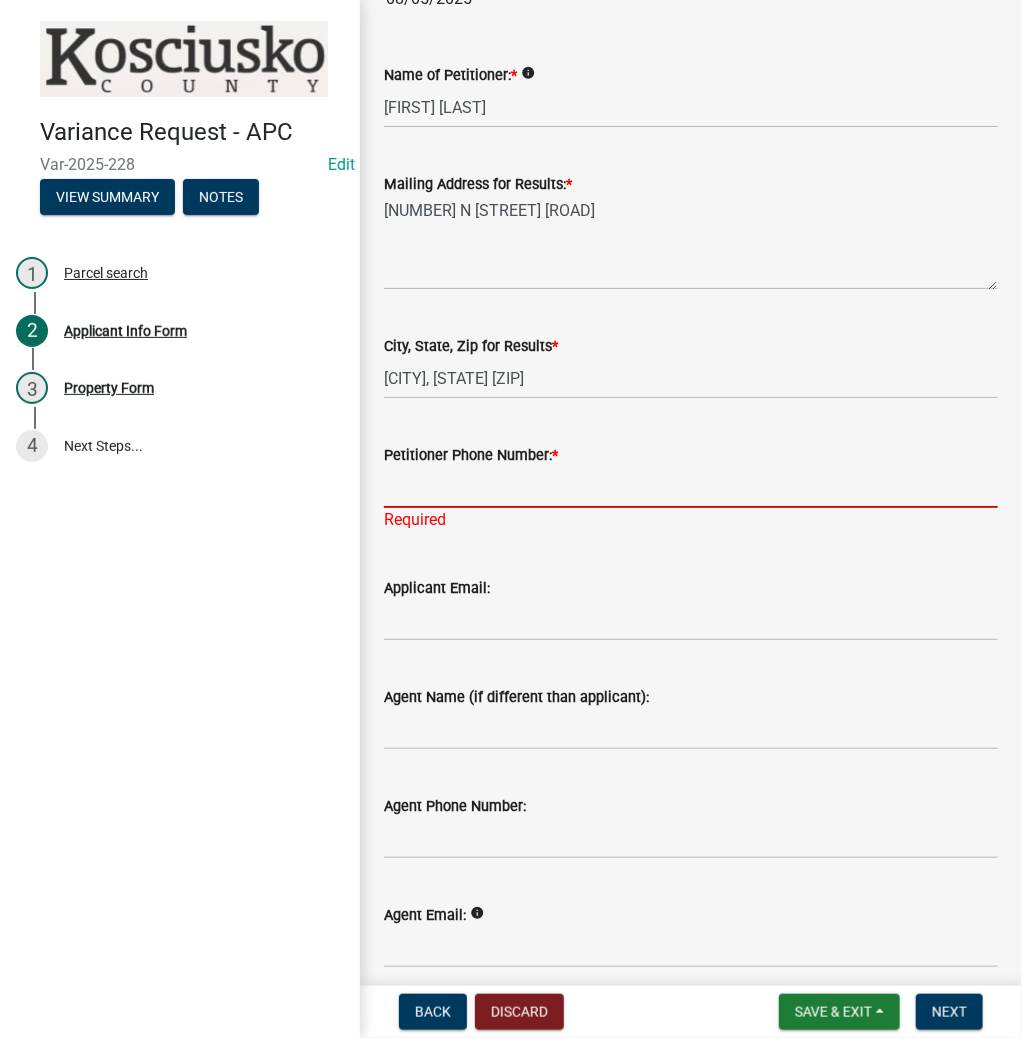 paste on "[PHONE]" 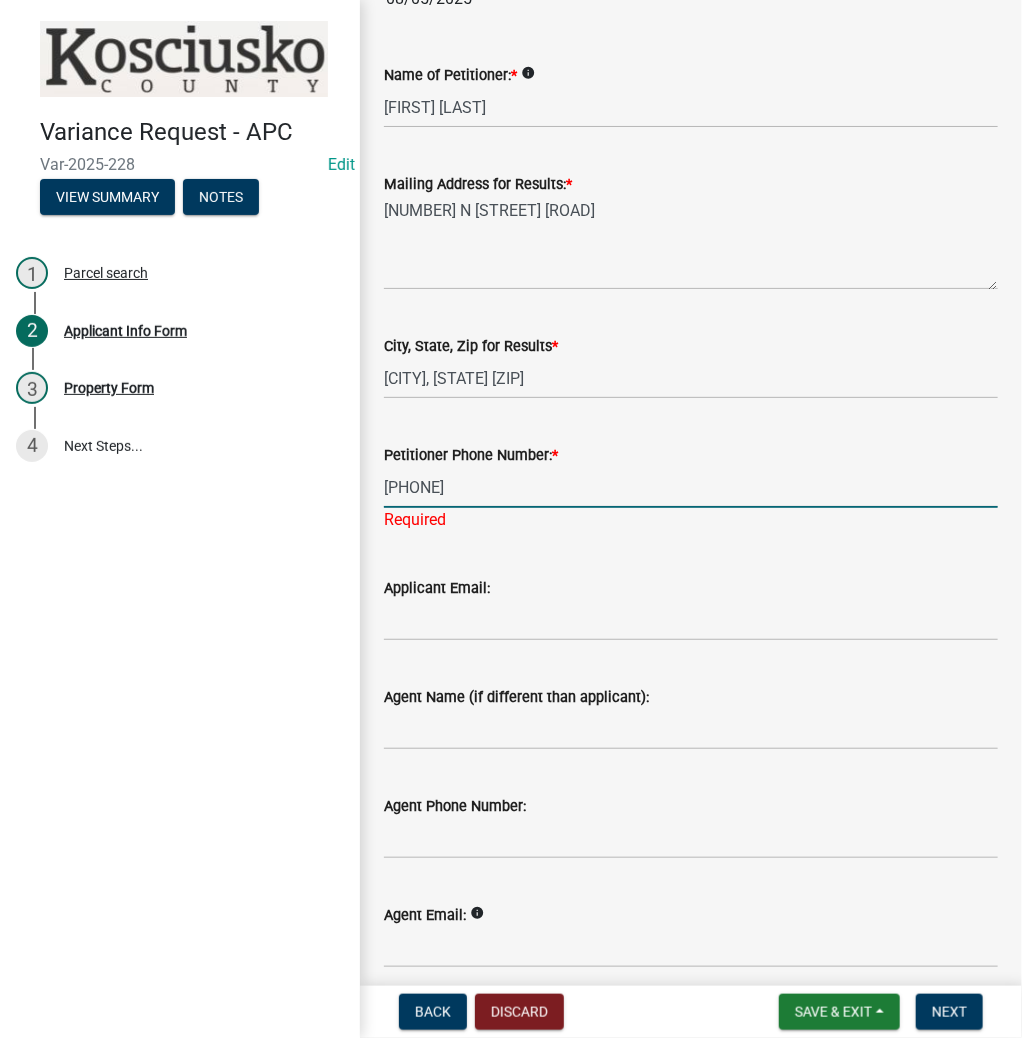 type on "[PHONE]" 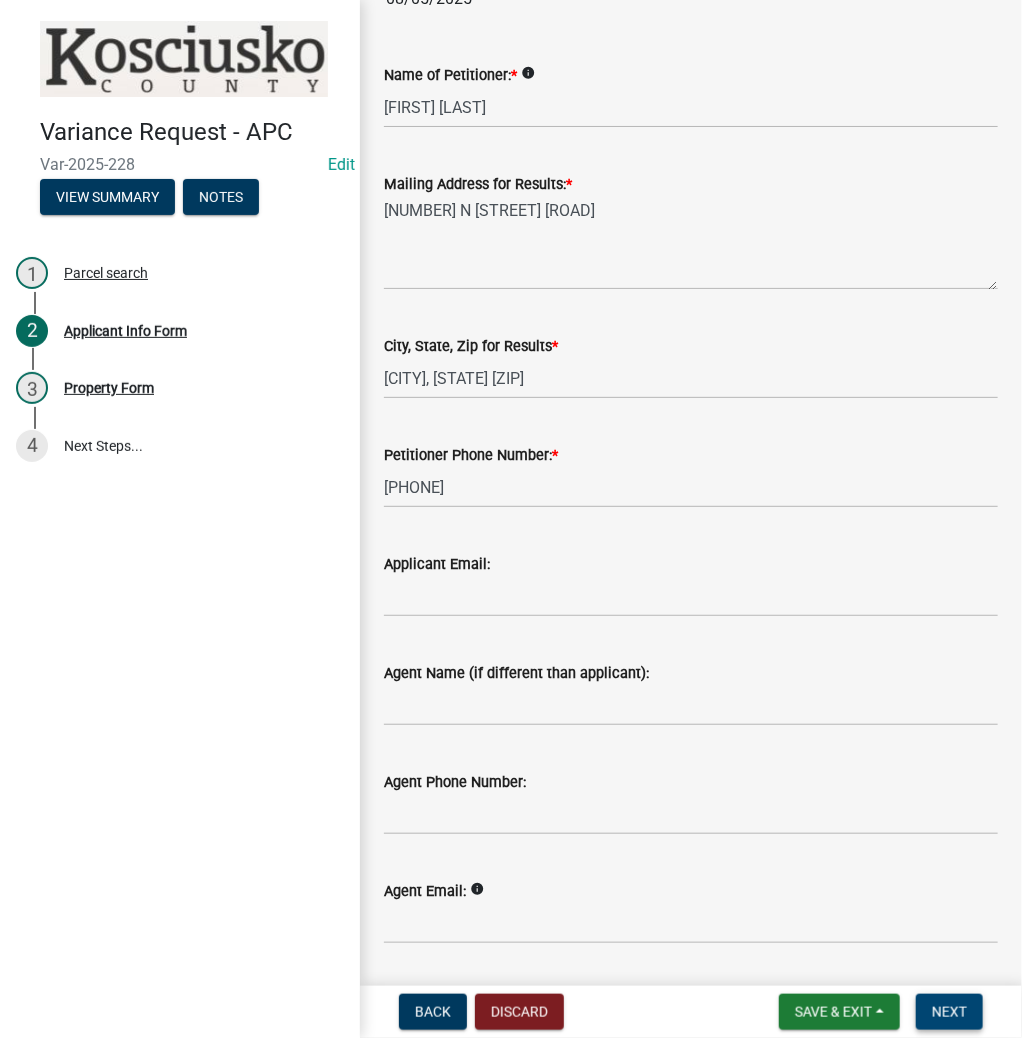click on "Next" at bounding box center [949, 1012] 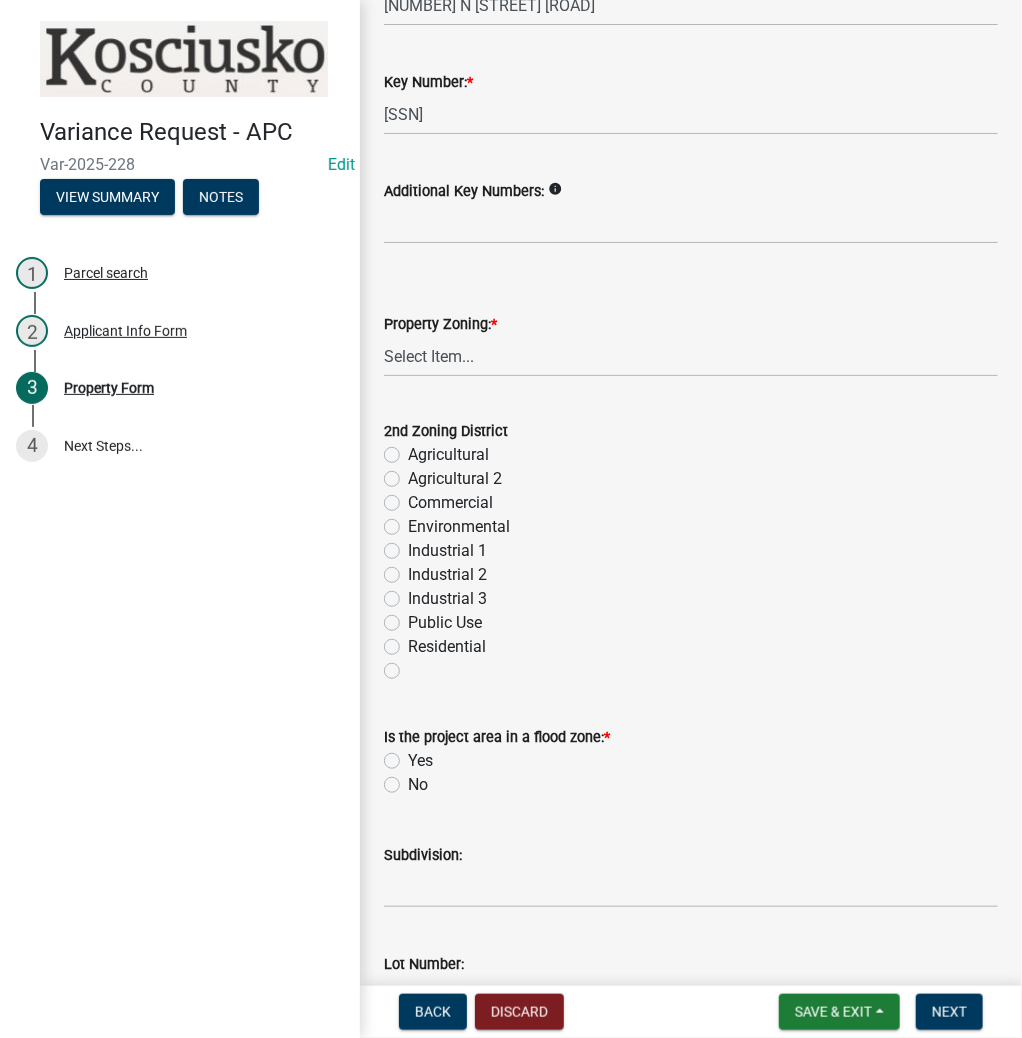scroll, scrollTop: 560, scrollLeft: 0, axis: vertical 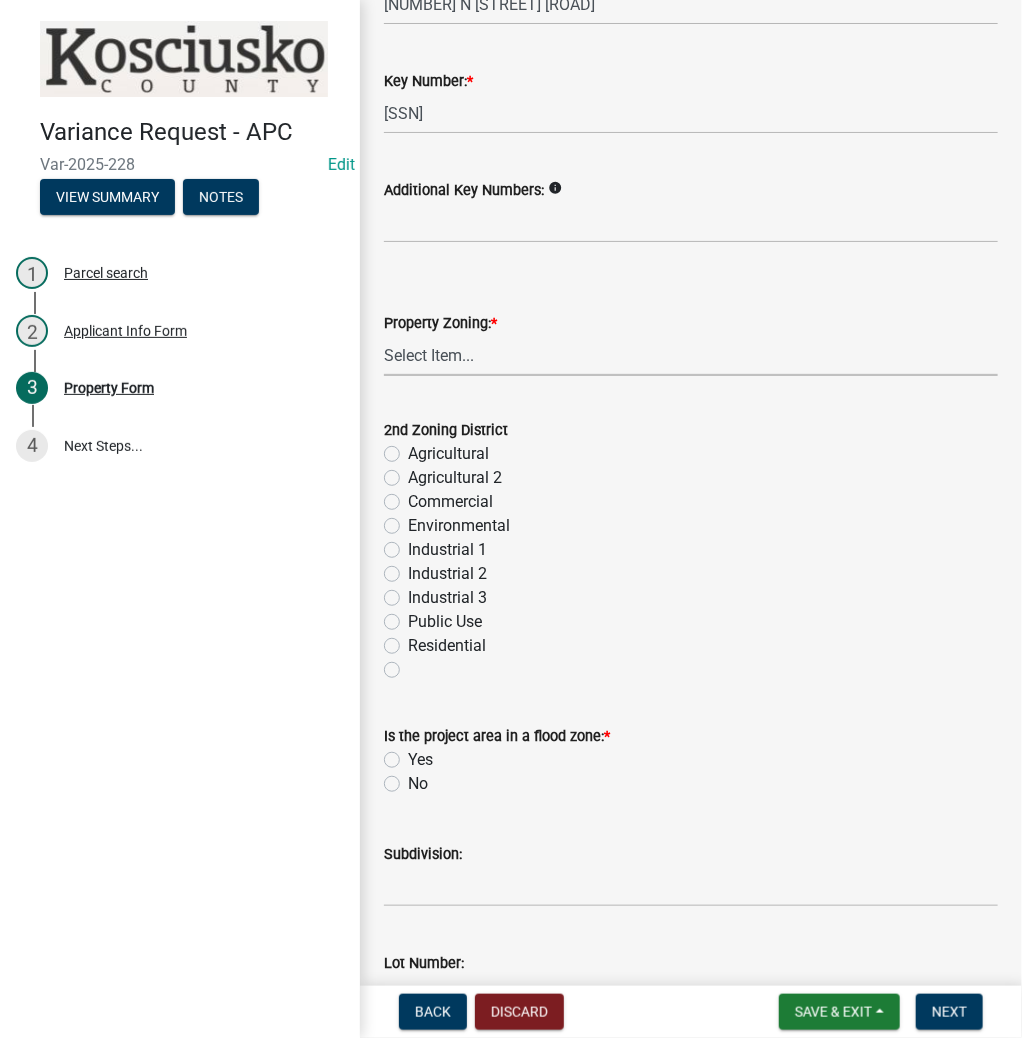 click on "Select Item...   Agricultural   Agricultural 2   Commercial   Environmental   Industrial 1   Industrial 2   Industrial 3   Public Use   Residential" at bounding box center (691, 355) 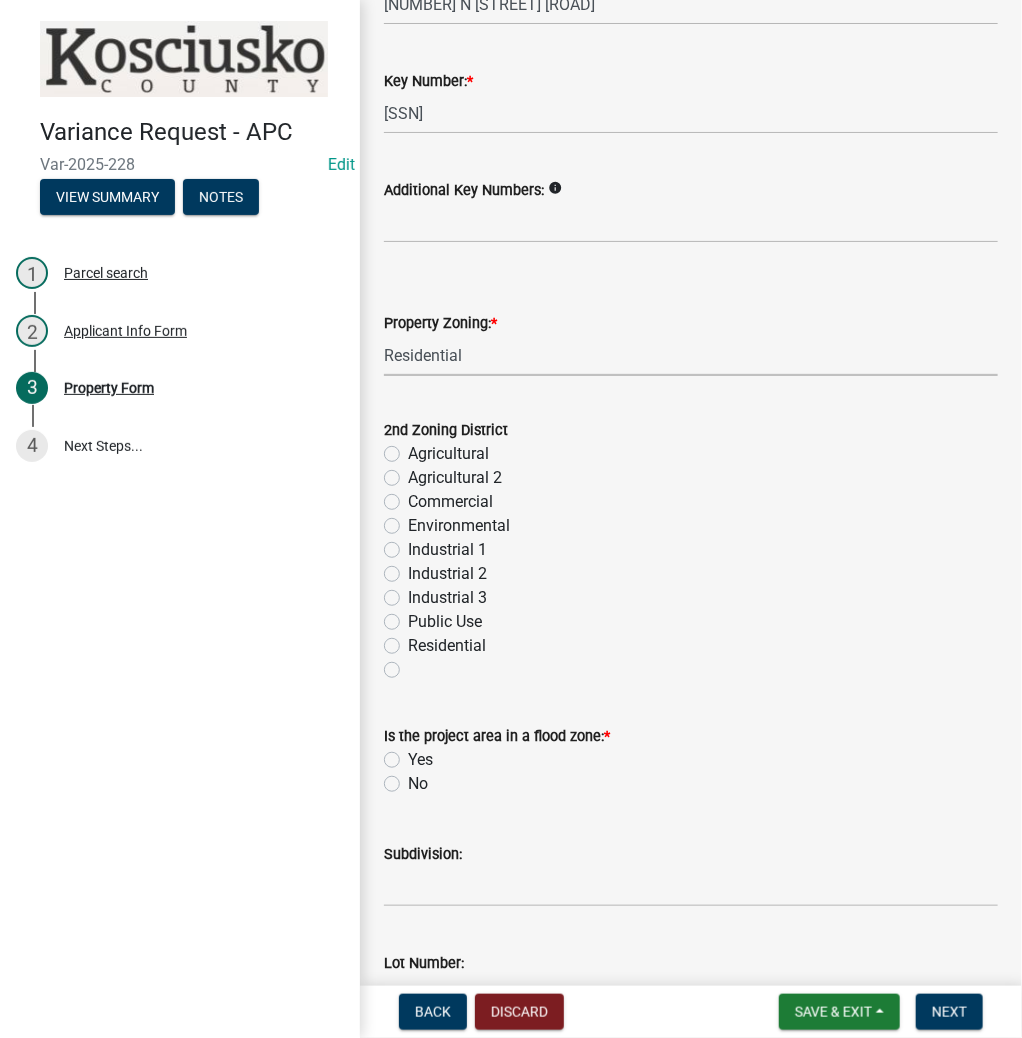 click on "Select Item...   Agricultural   Agricultural 2   Commercial   Environmental   Industrial 1   Industrial 2   Industrial 3   Public Use   Residential" at bounding box center [691, 355] 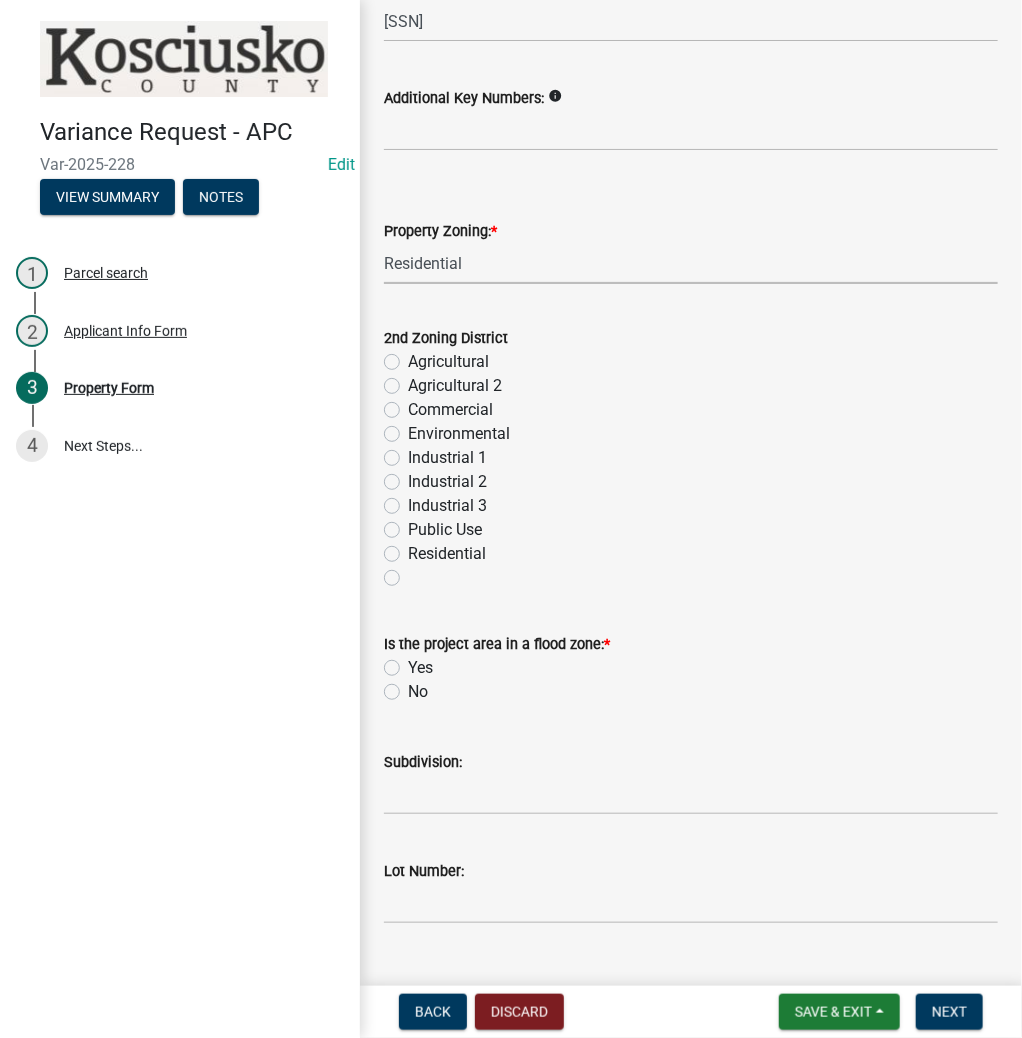 scroll, scrollTop: 800, scrollLeft: 0, axis: vertical 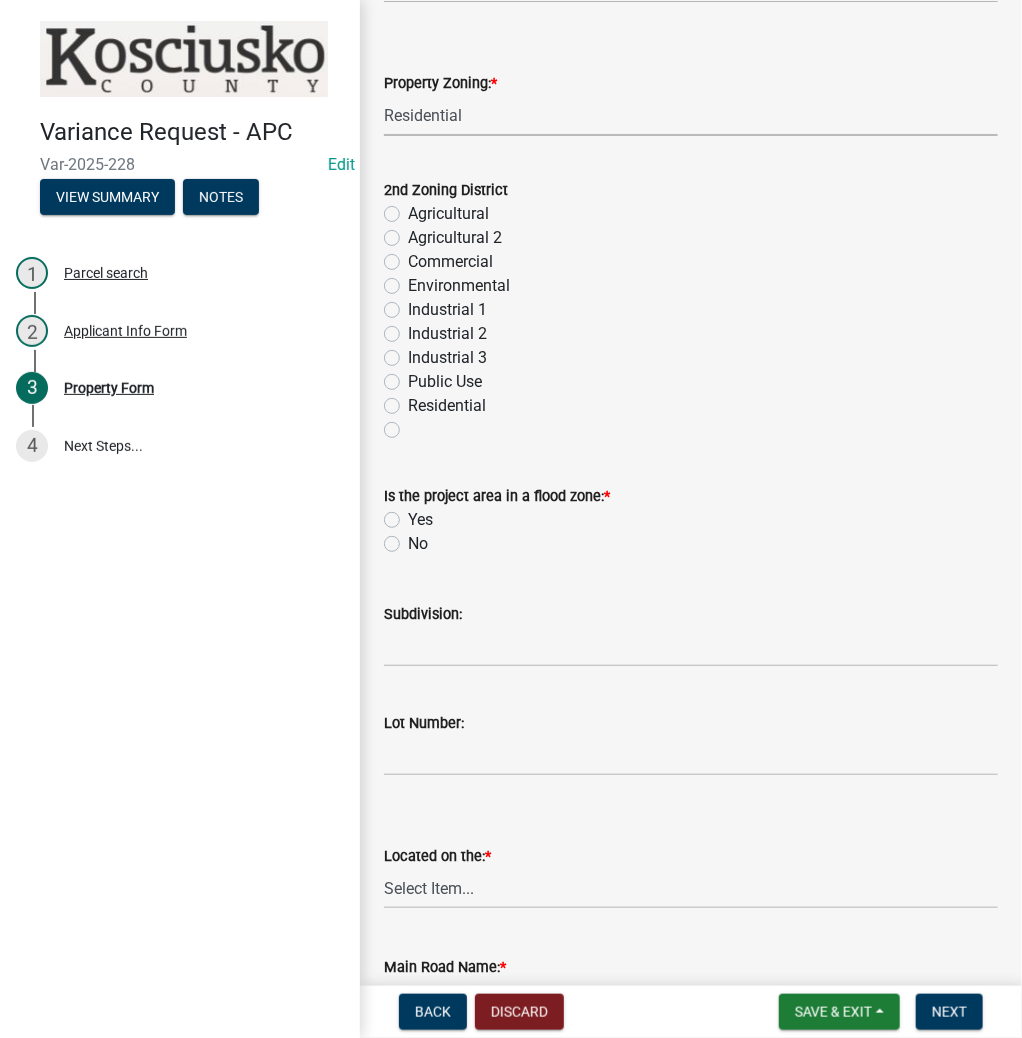 click on "Is the project area in a flood zone:  *" 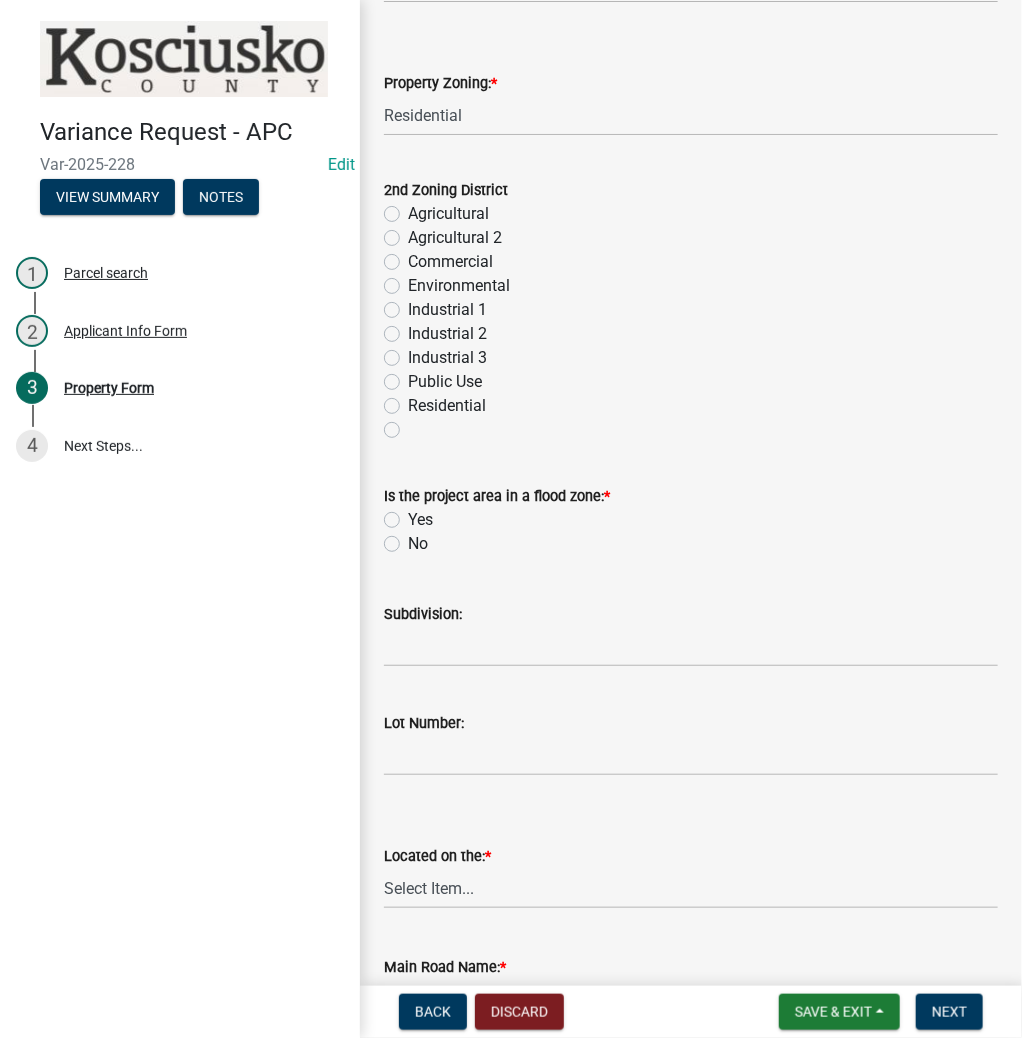 click on "Yes" 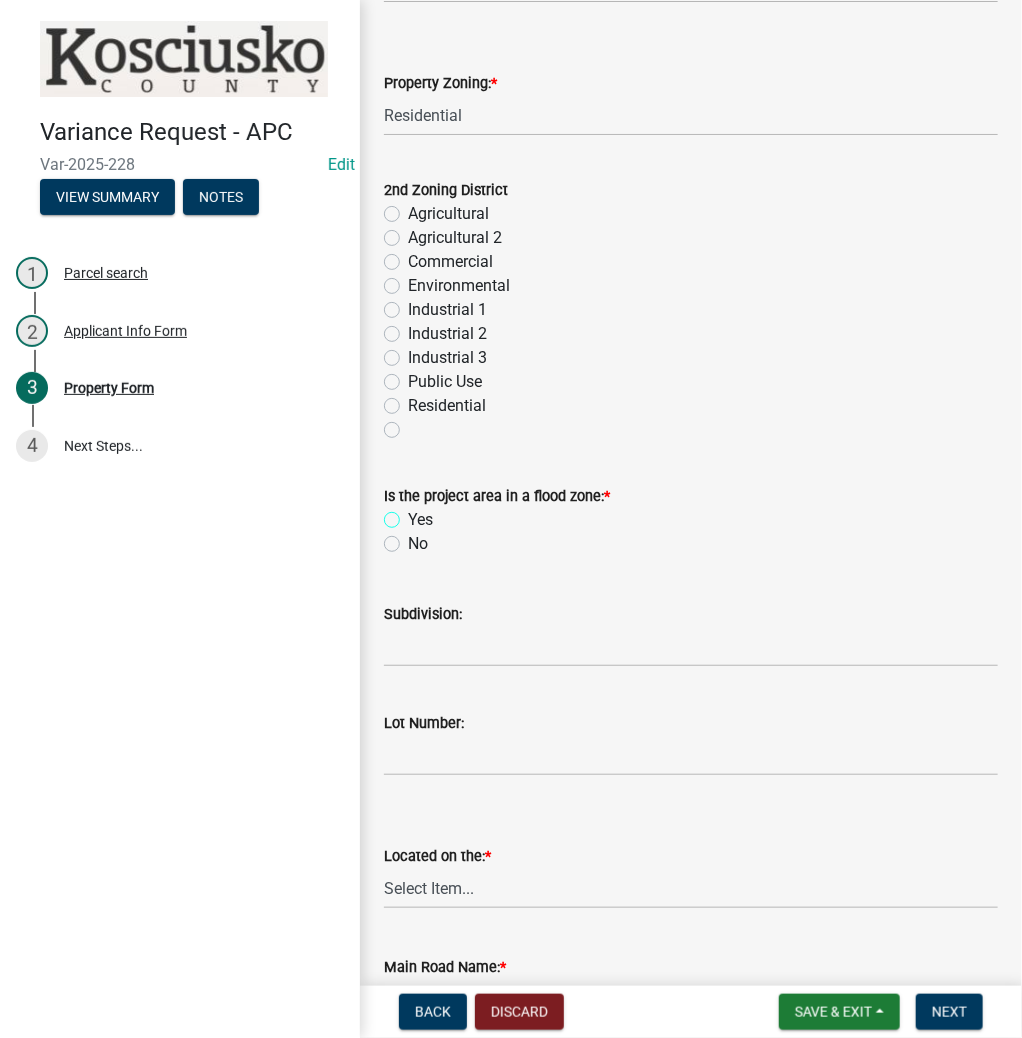 click on "Yes" at bounding box center [414, 514] 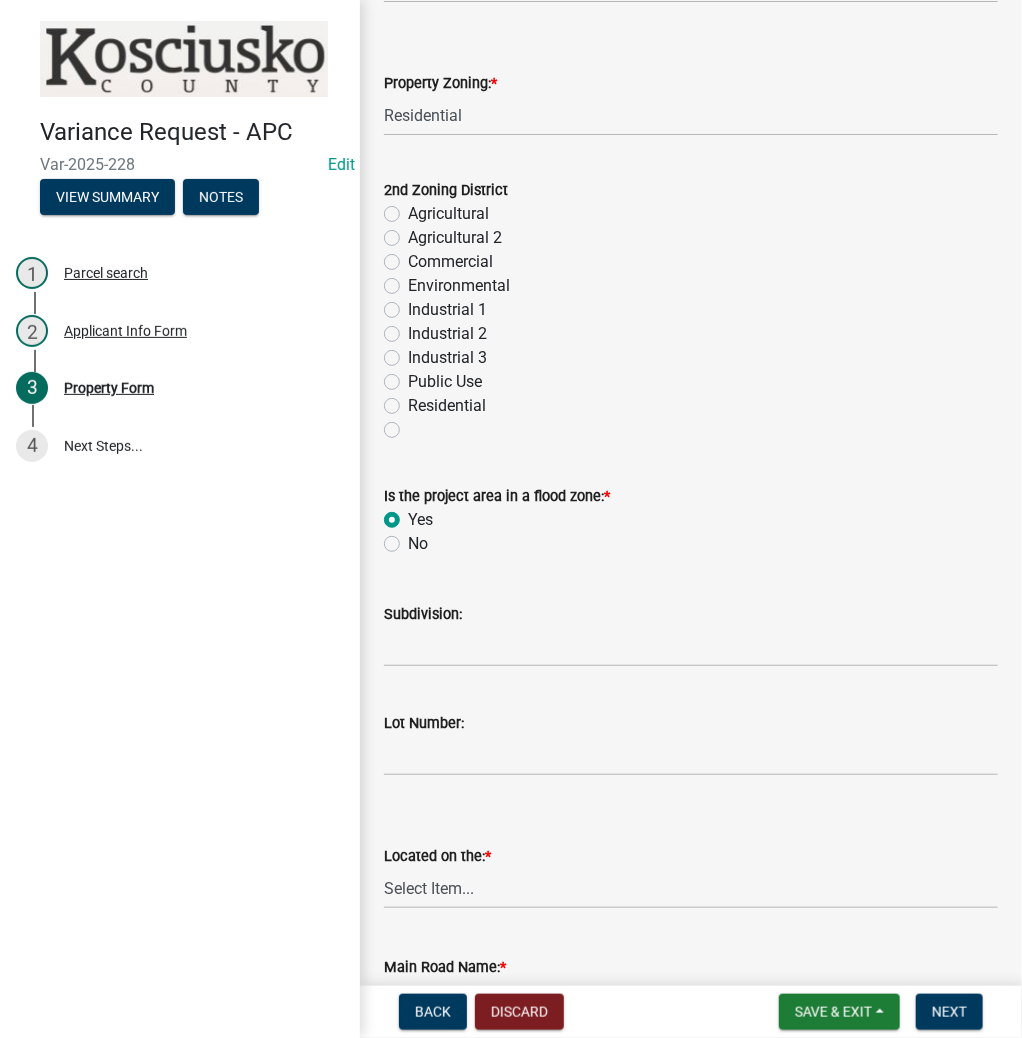 radio on "true" 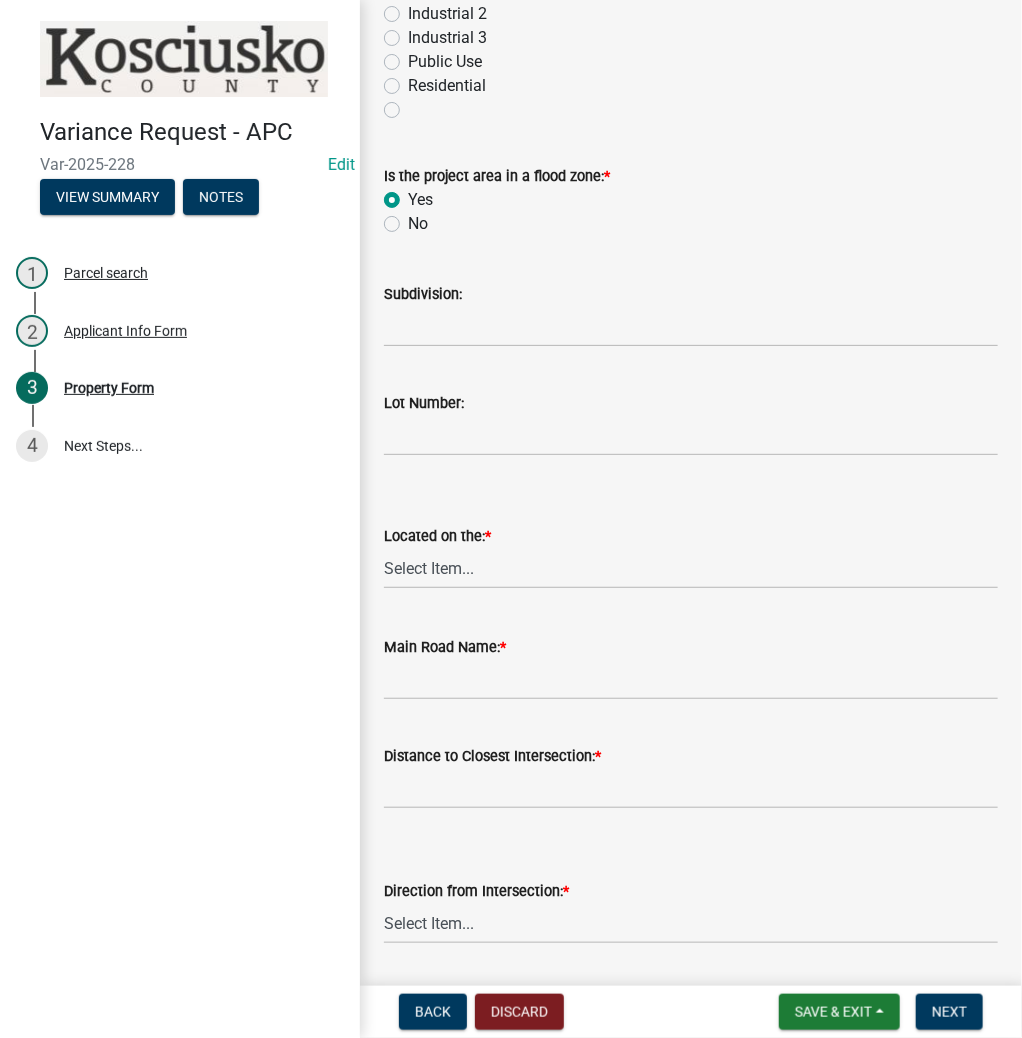 scroll, scrollTop: 1200, scrollLeft: 0, axis: vertical 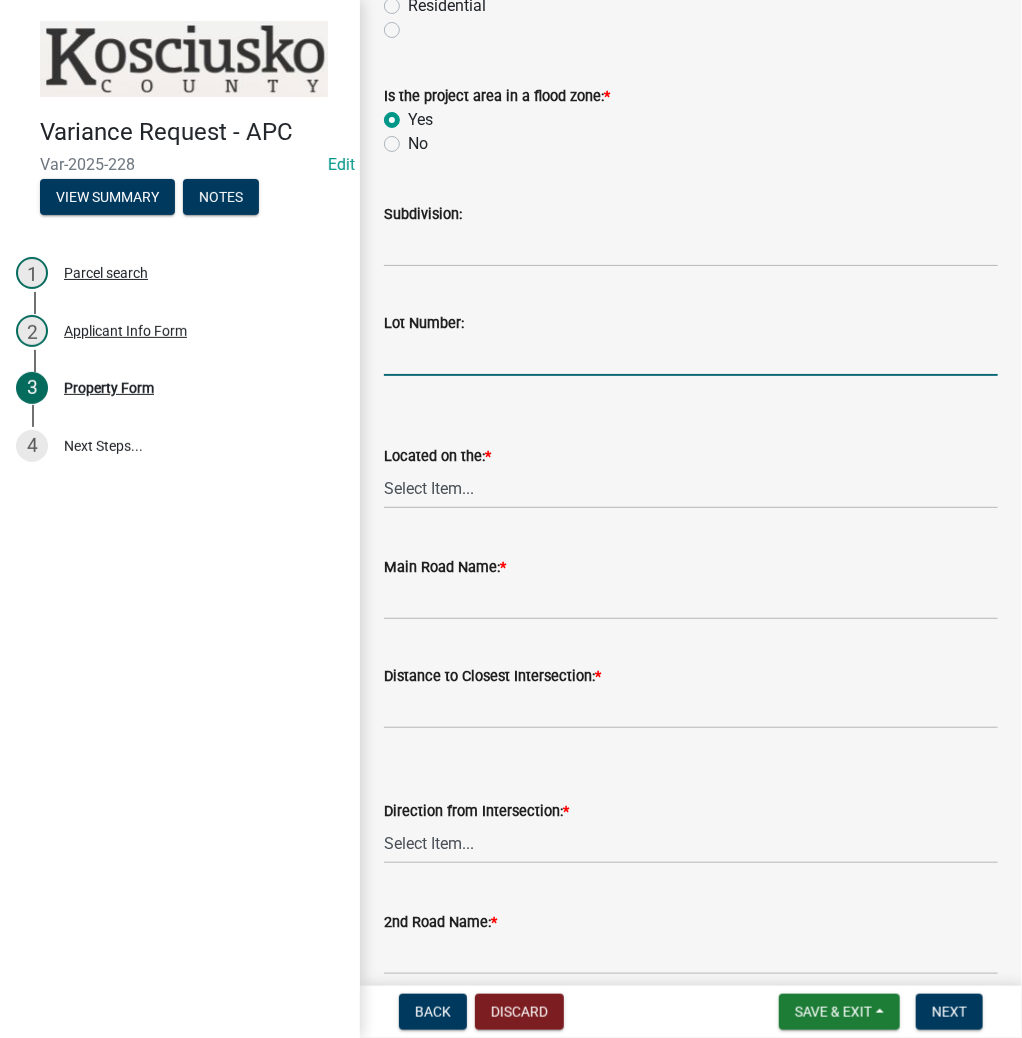 click on "Lot Number:" at bounding box center (691, 355) 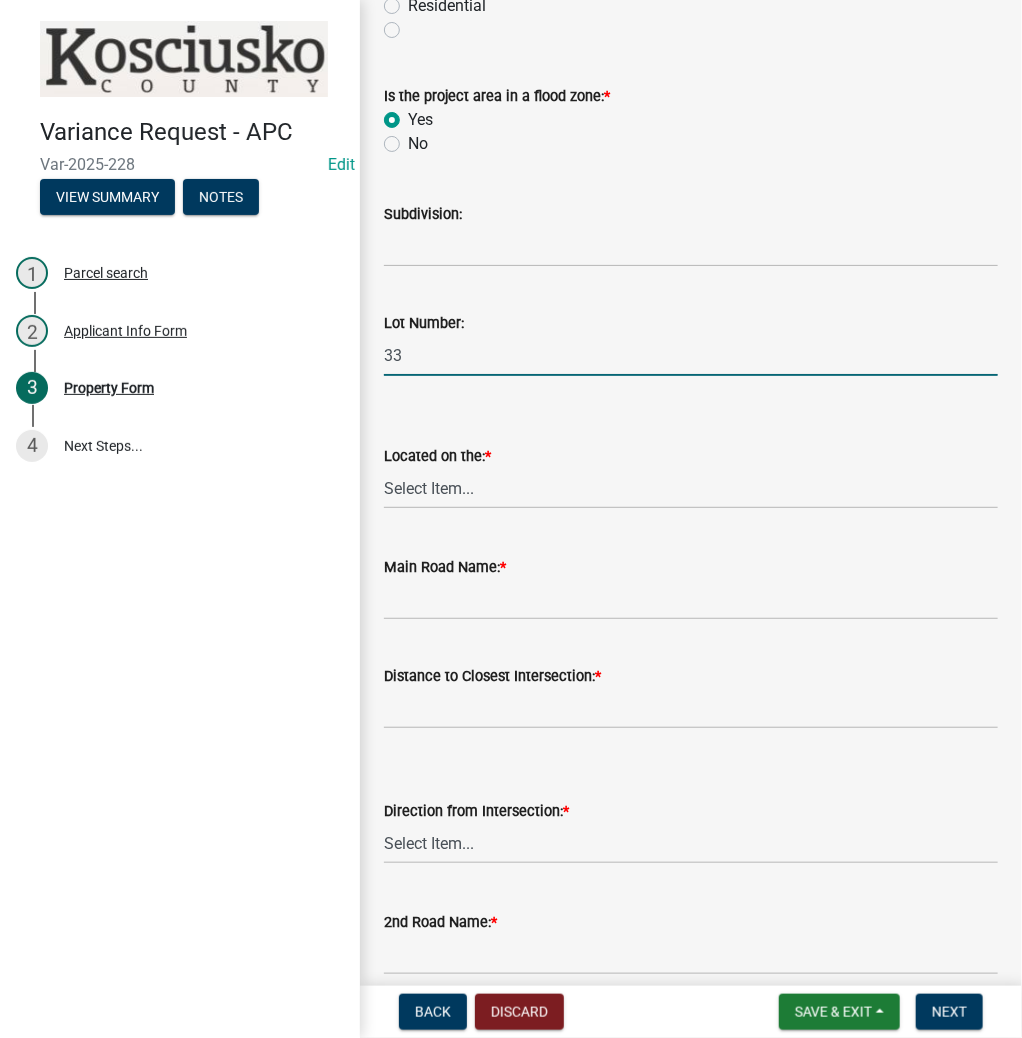 type on "33" 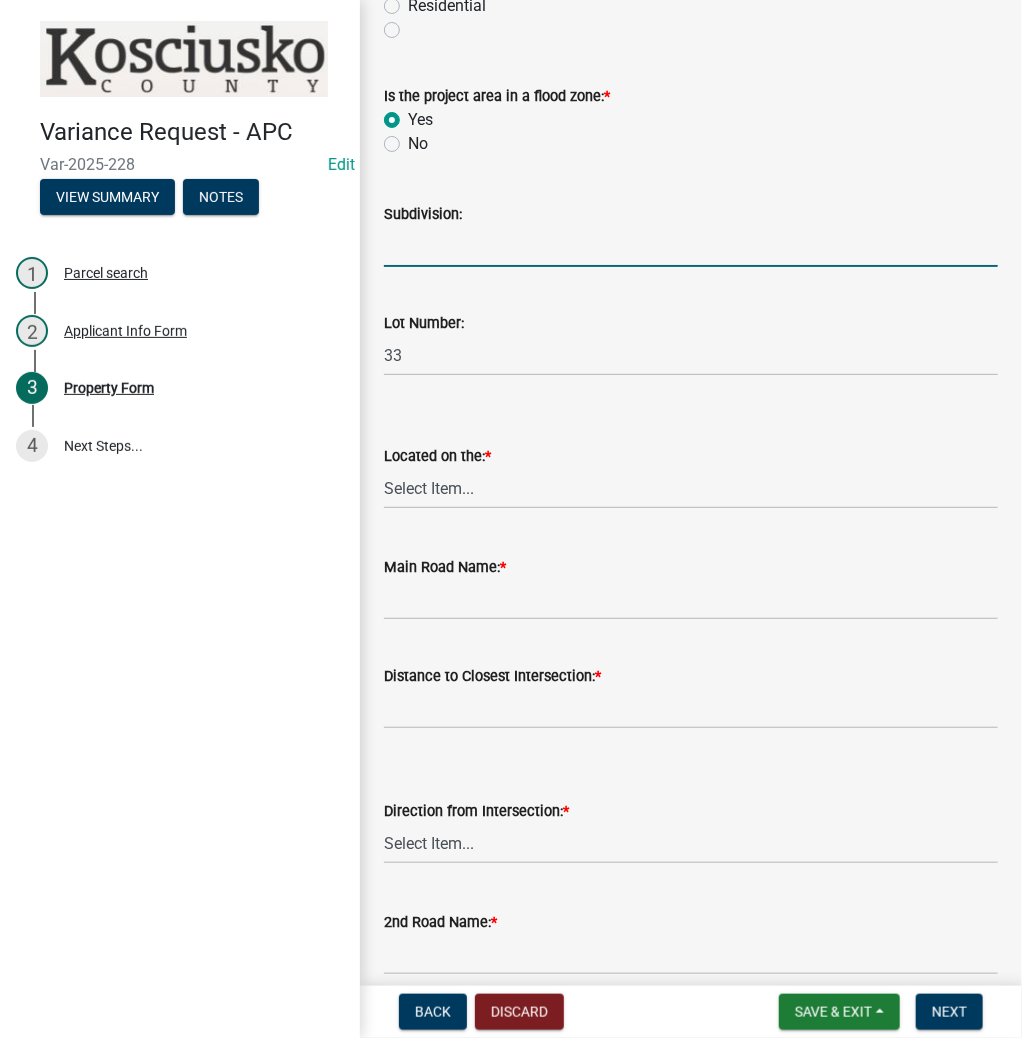 click on "Subdivision:" at bounding box center [691, 246] 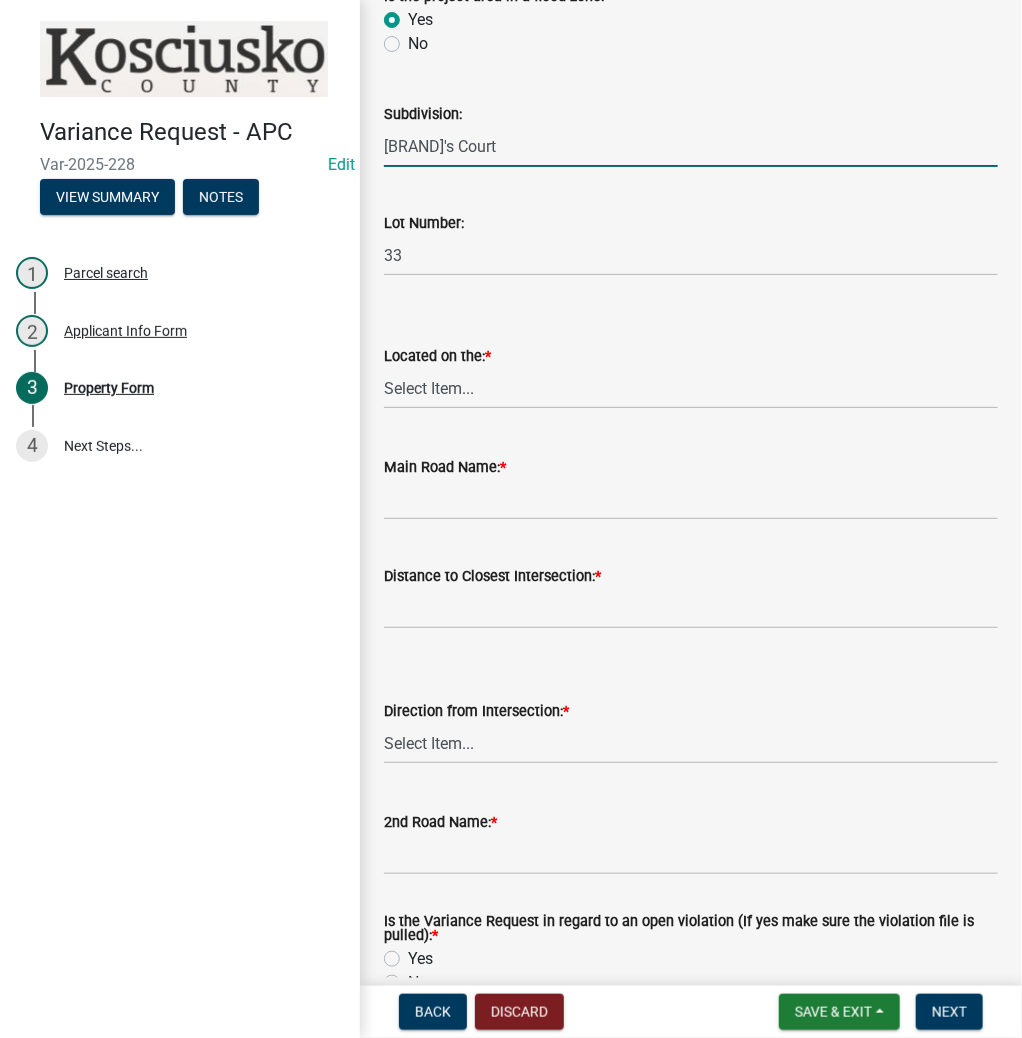 scroll, scrollTop: 1414, scrollLeft: 0, axis: vertical 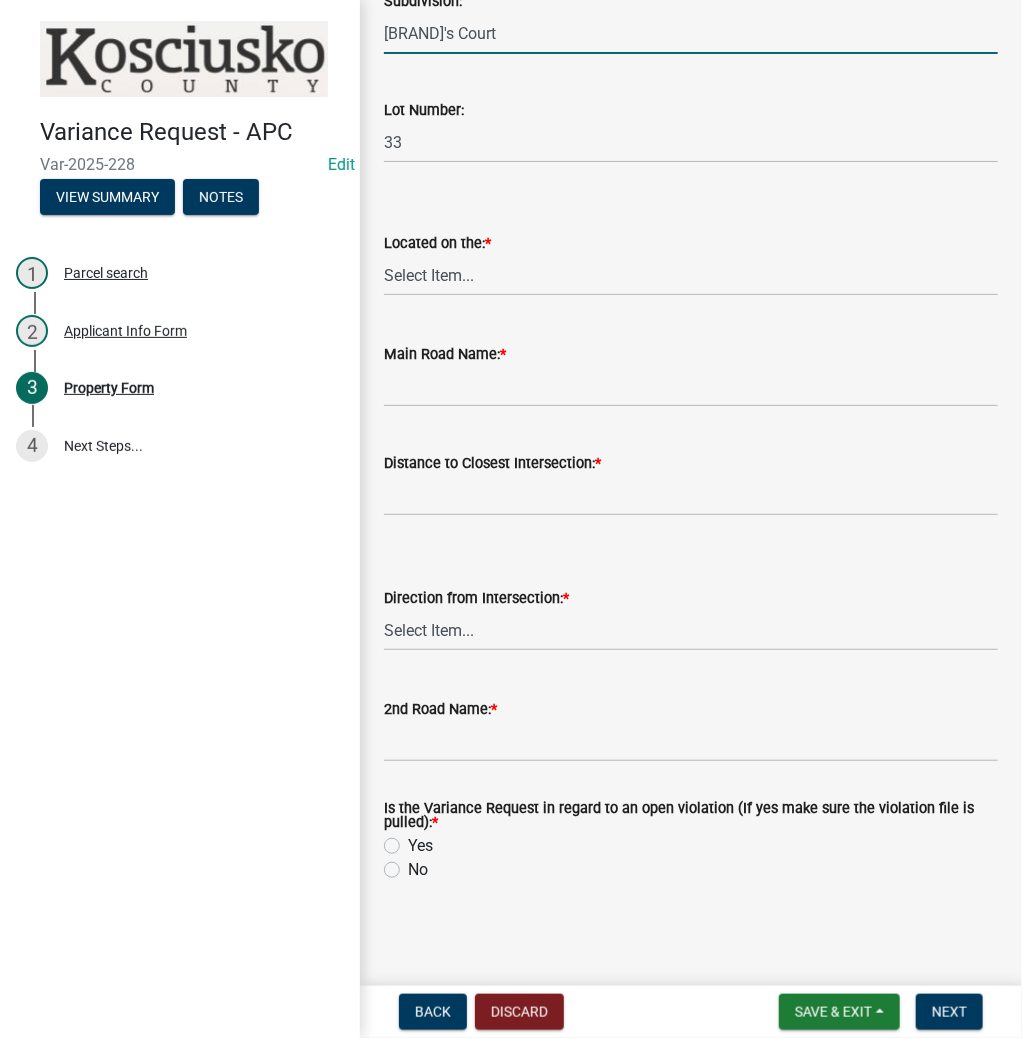 type on "Rainey's Court" 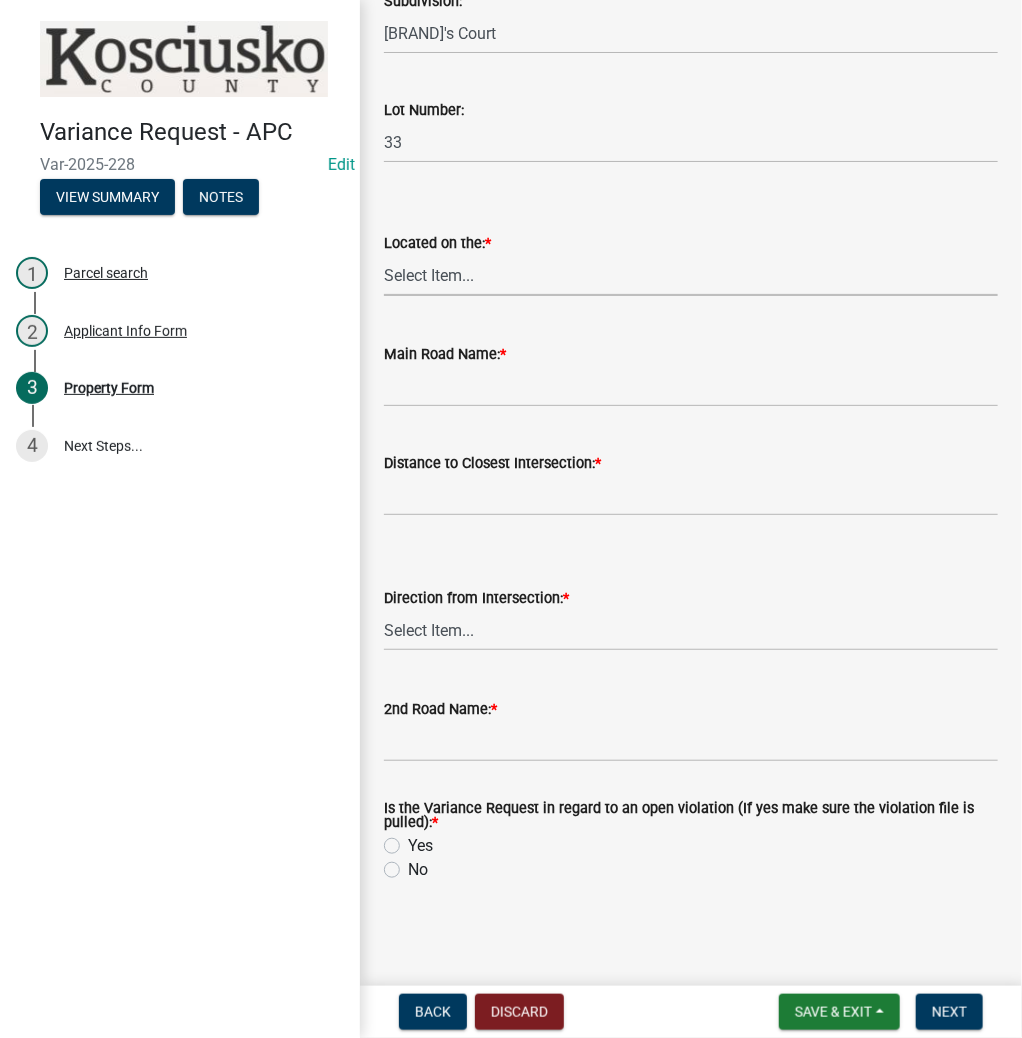click on "Select Item...   North   Northeast   Northwest   South   Southeast   Southwest   West   East" at bounding box center (691, 275) 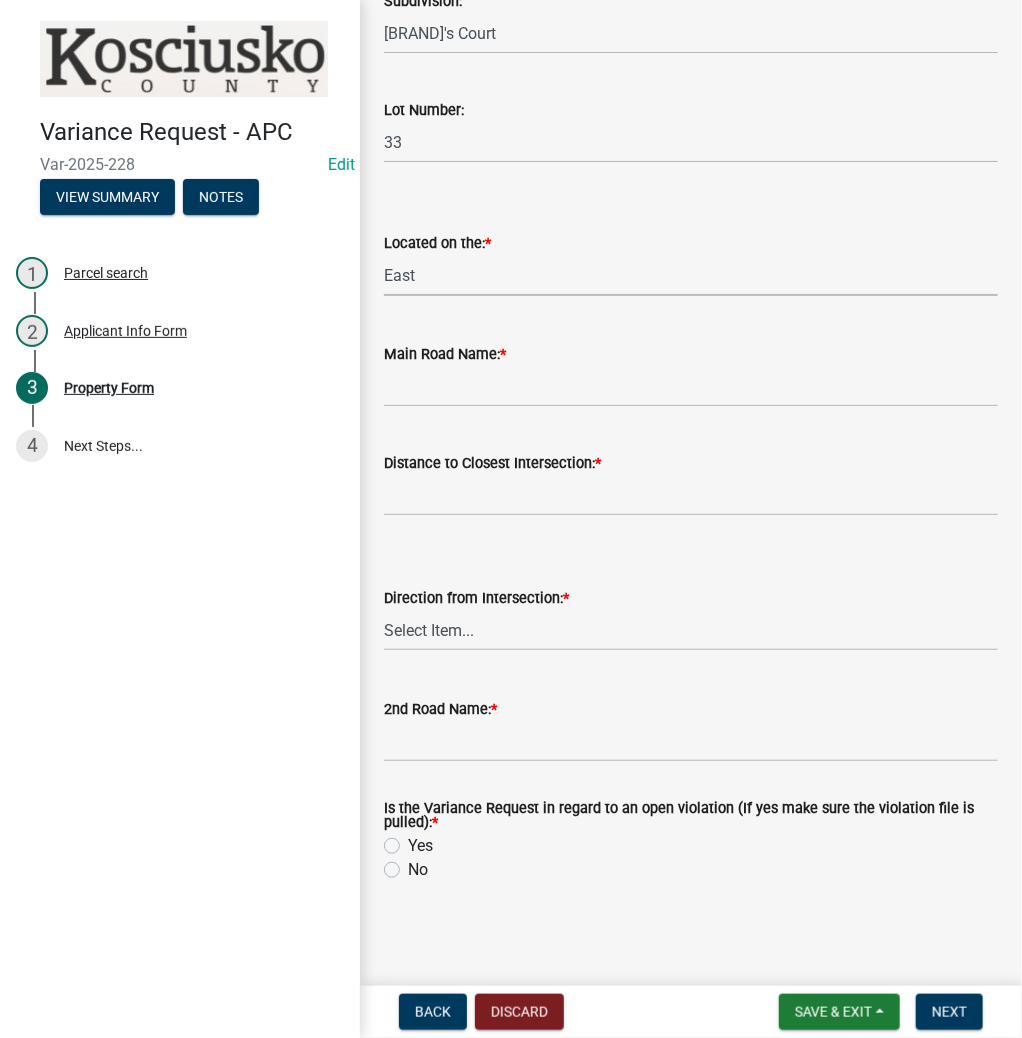 click on "Select Item...   North   Northeast   Northwest   South   Southeast   Southwest   West   East" at bounding box center (691, 275) 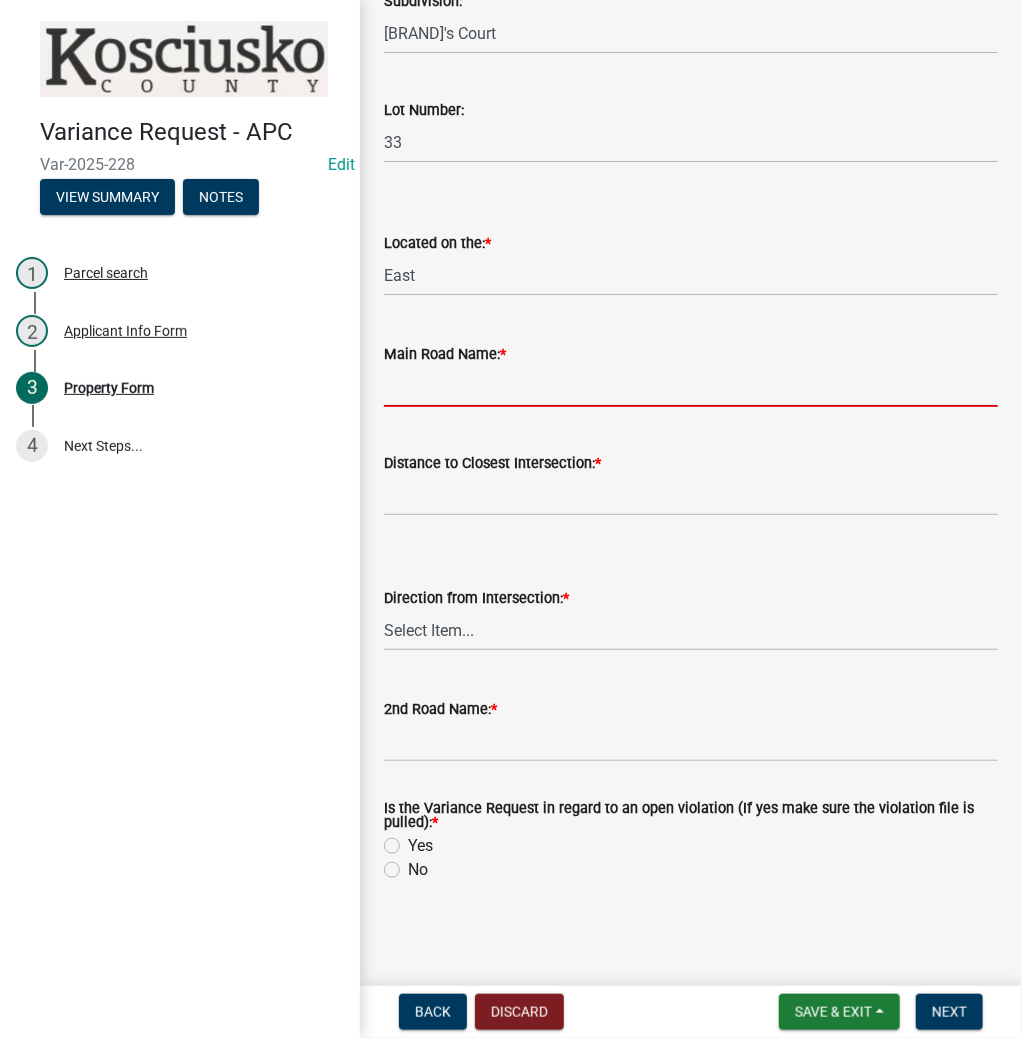 click on "Main Road Name:  *" at bounding box center [691, 386] 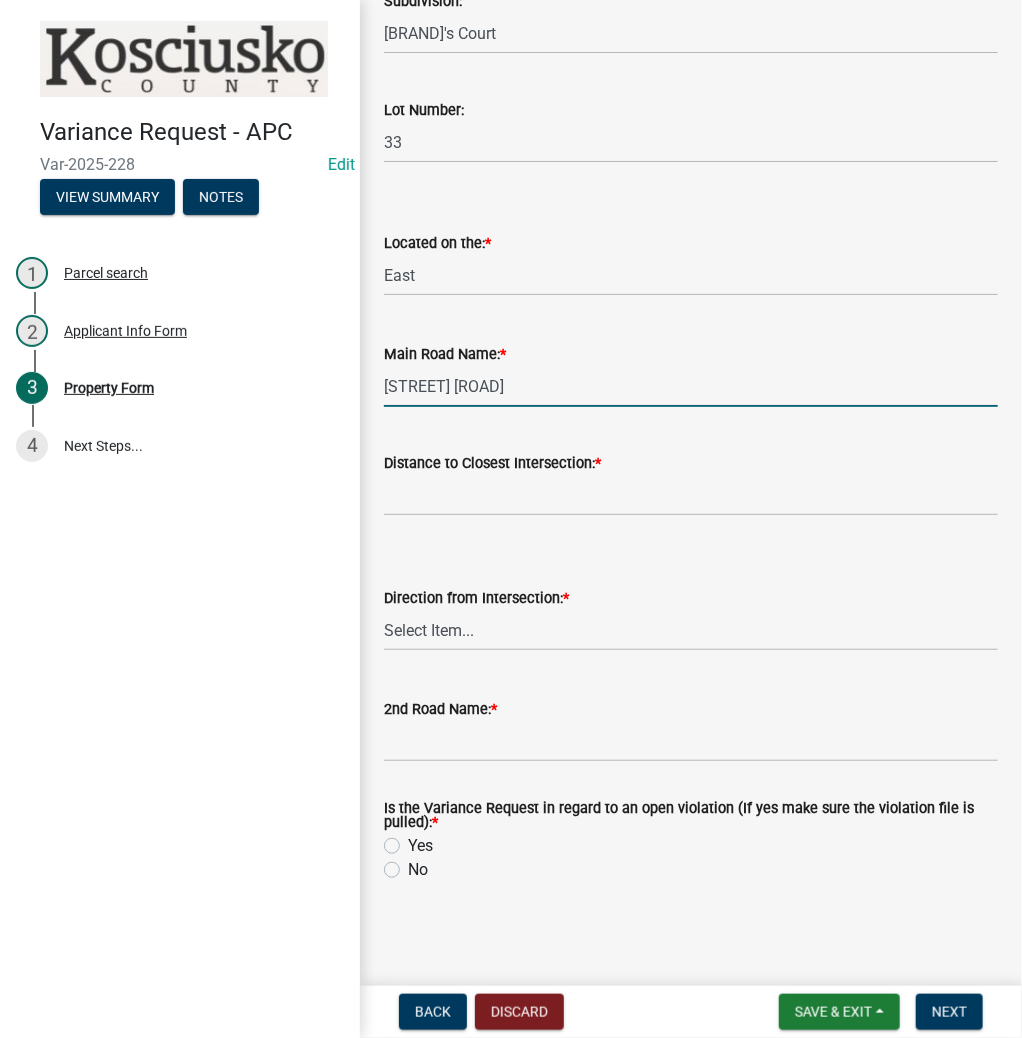 type on "Rainey Rd W" 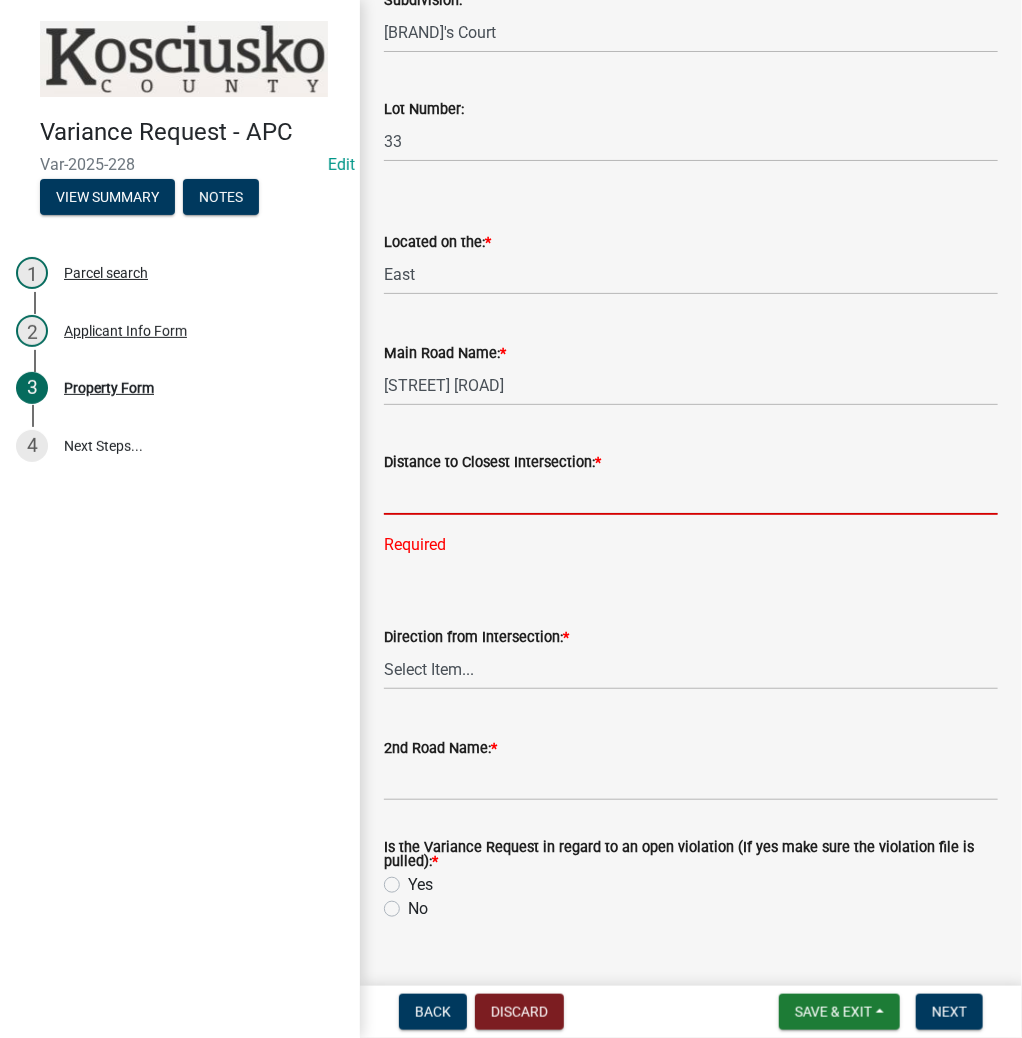 click 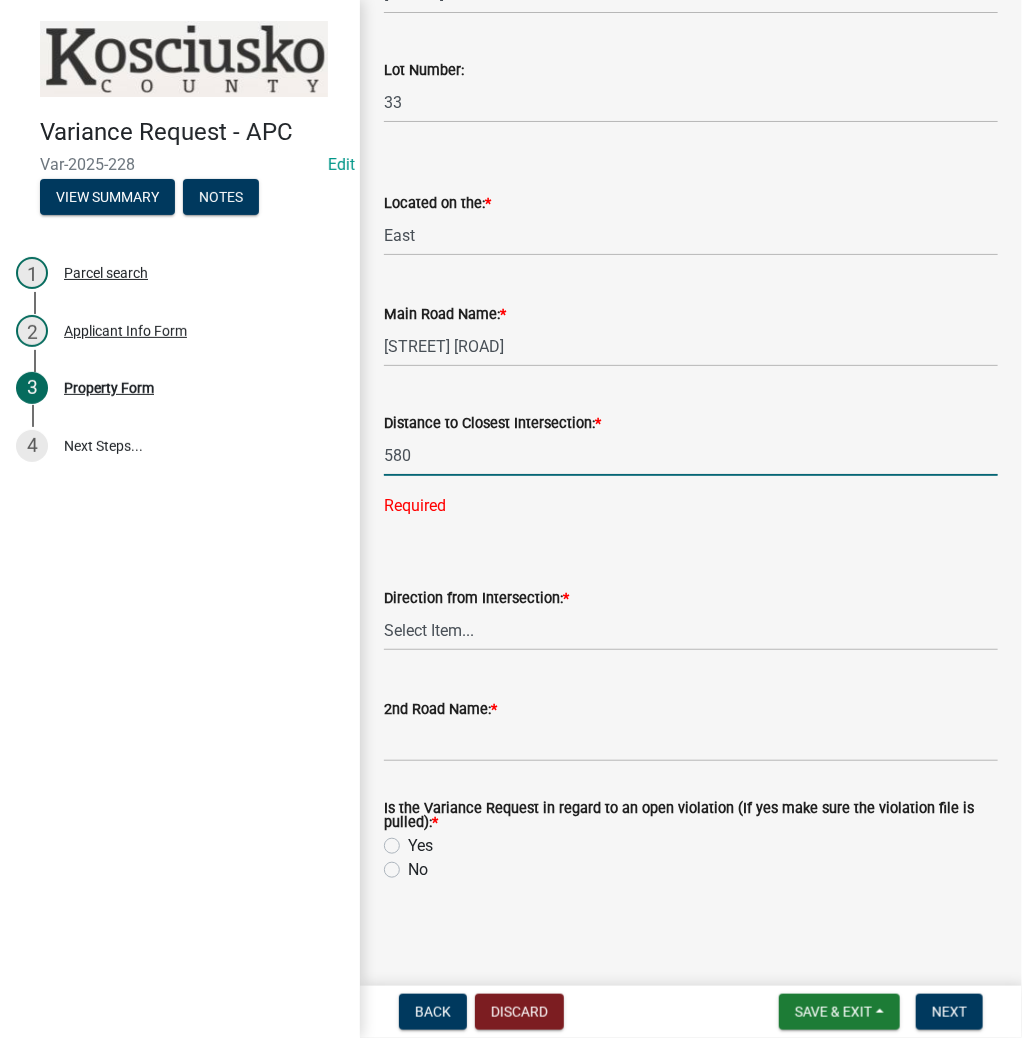 type on "580" 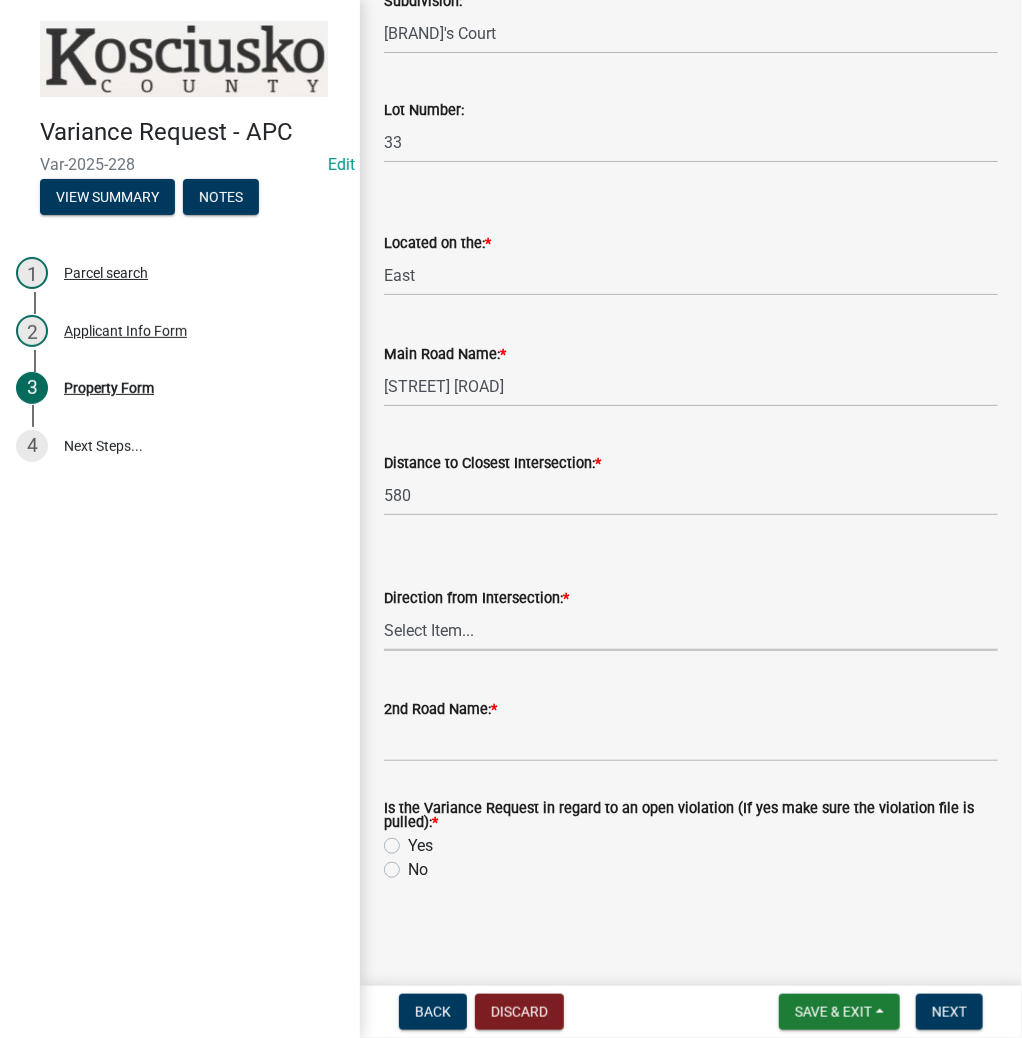 click on "Select Item...   North   Northeast   Northwest   South   Southeast   Southwest   East   West" at bounding box center (691, 630) 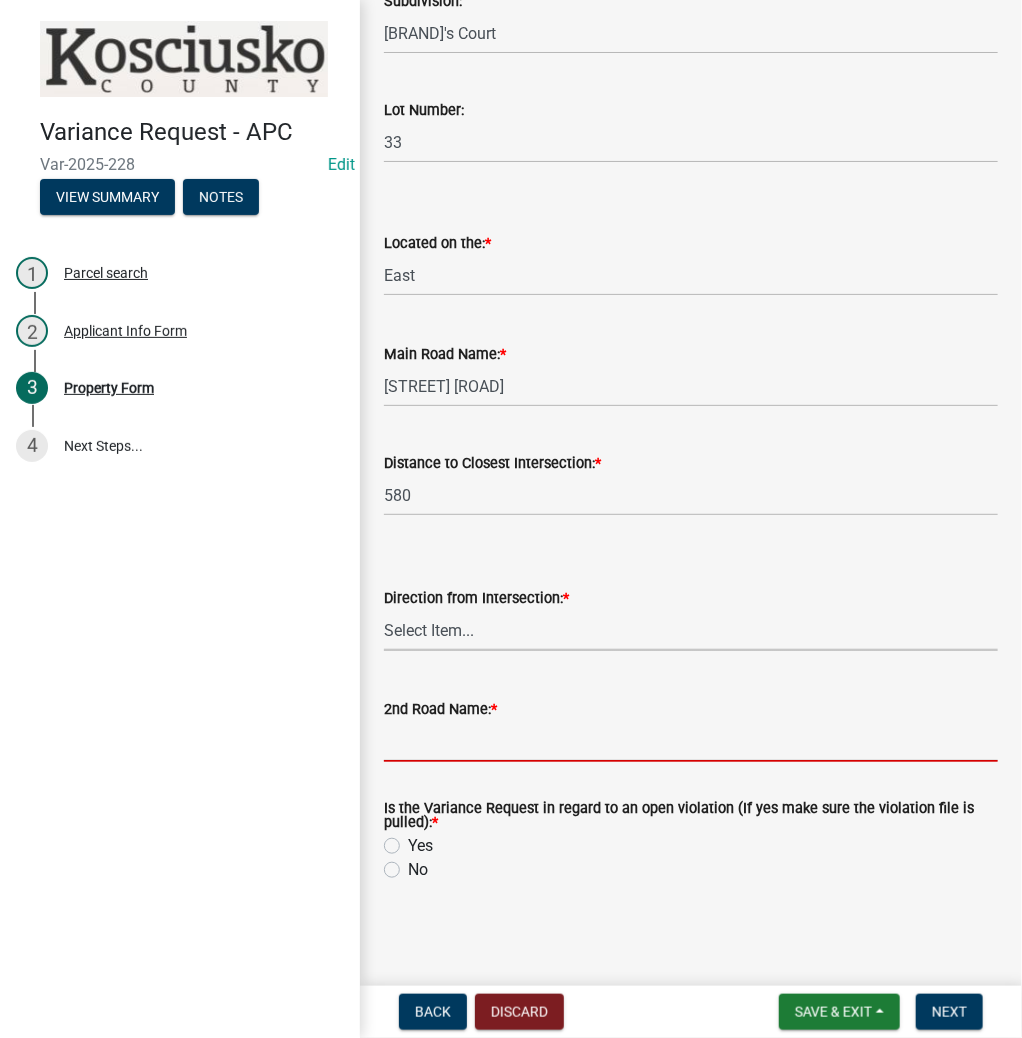 click on "2nd Road Name:  *" at bounding box center (691, 741) 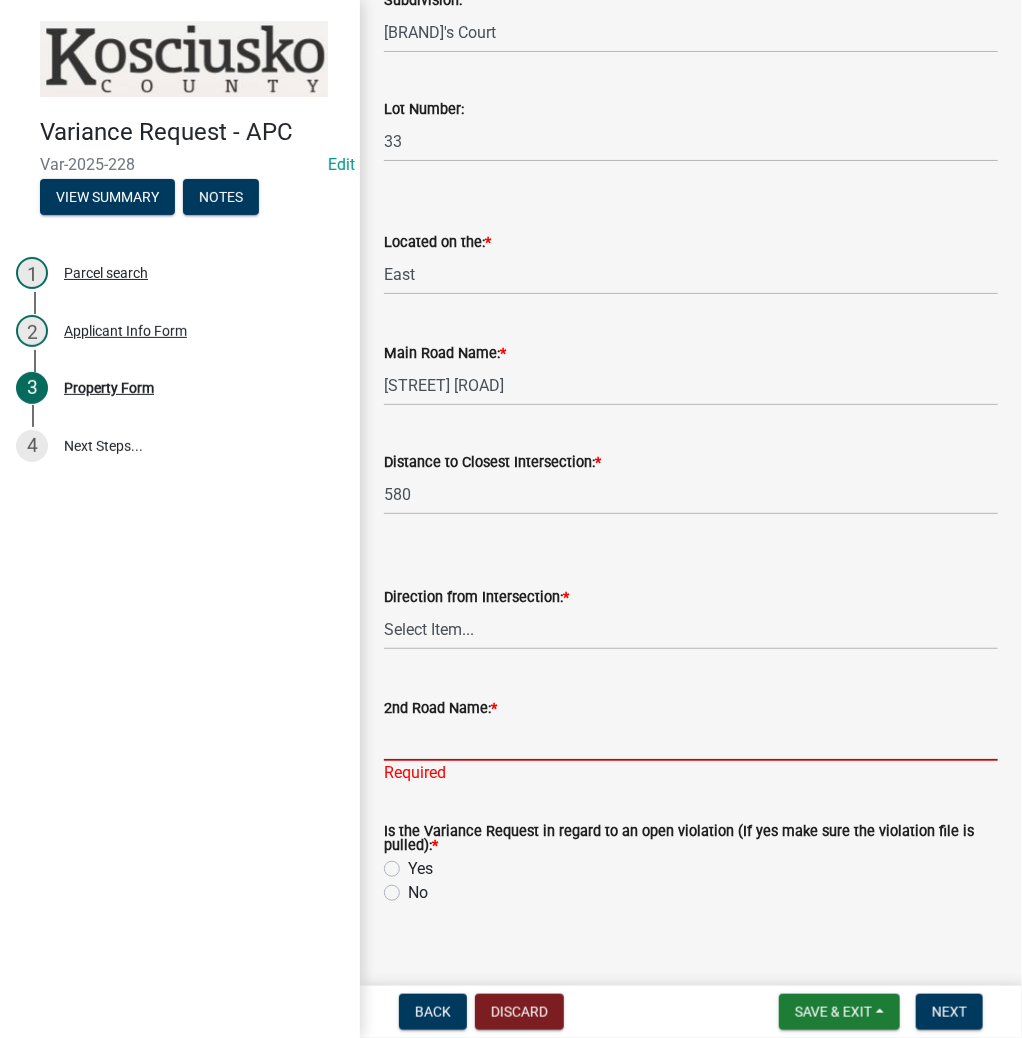 click on "2nd Road Name:  *" at bounding box center (691, 740) 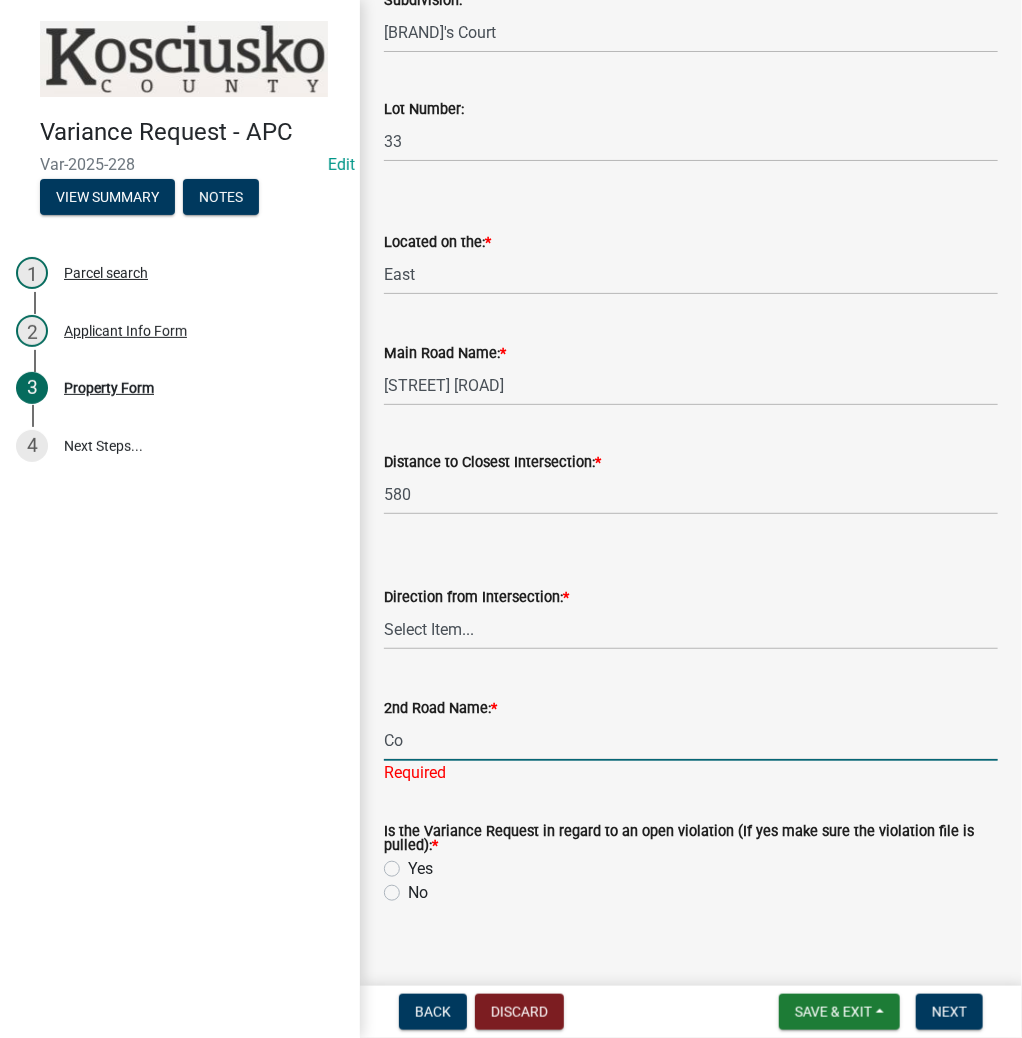 type on "C" 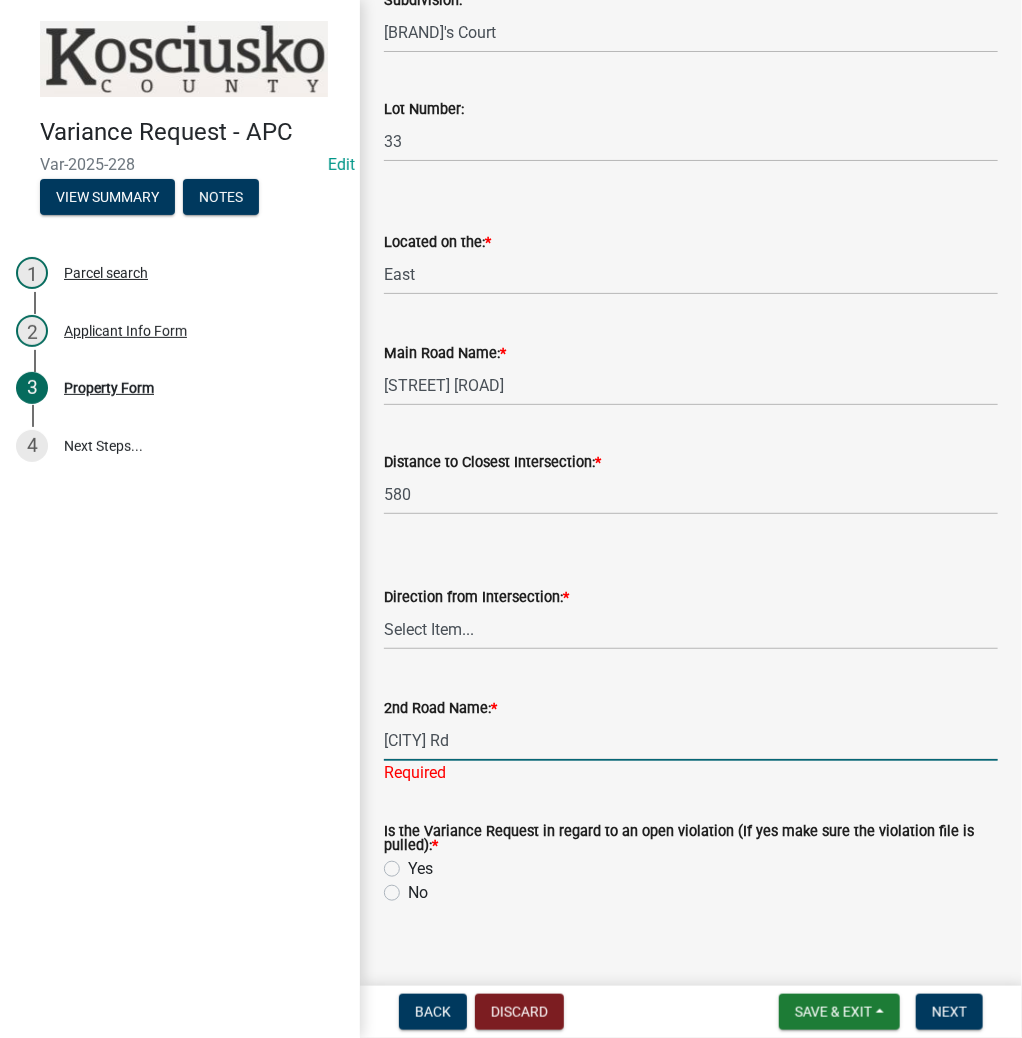 type on "[CITY] Rd" 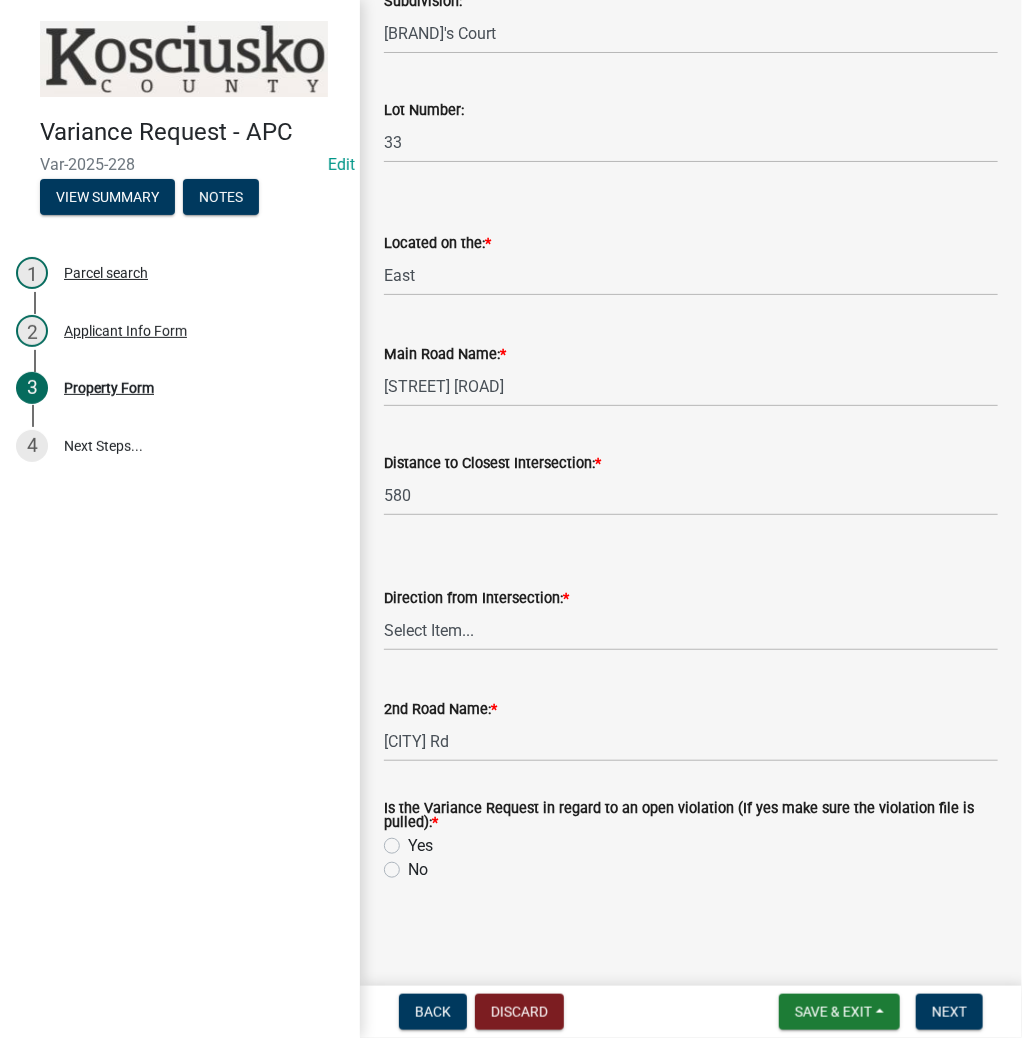 click on "Is the Variance Request in regard to an open violation (If yes make sure the violation file is pulled):  *  Yes   No" 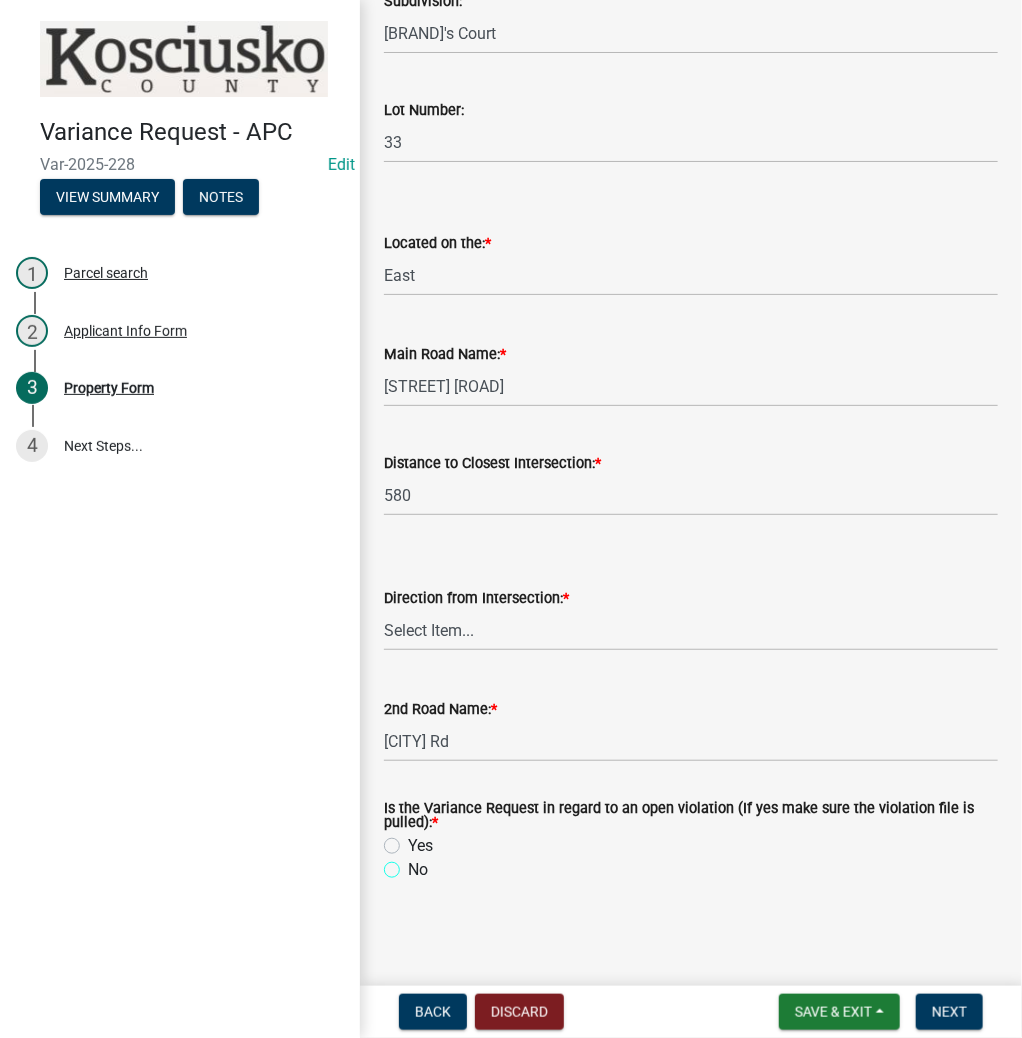 click on "No" at bounding box center [414, 864] 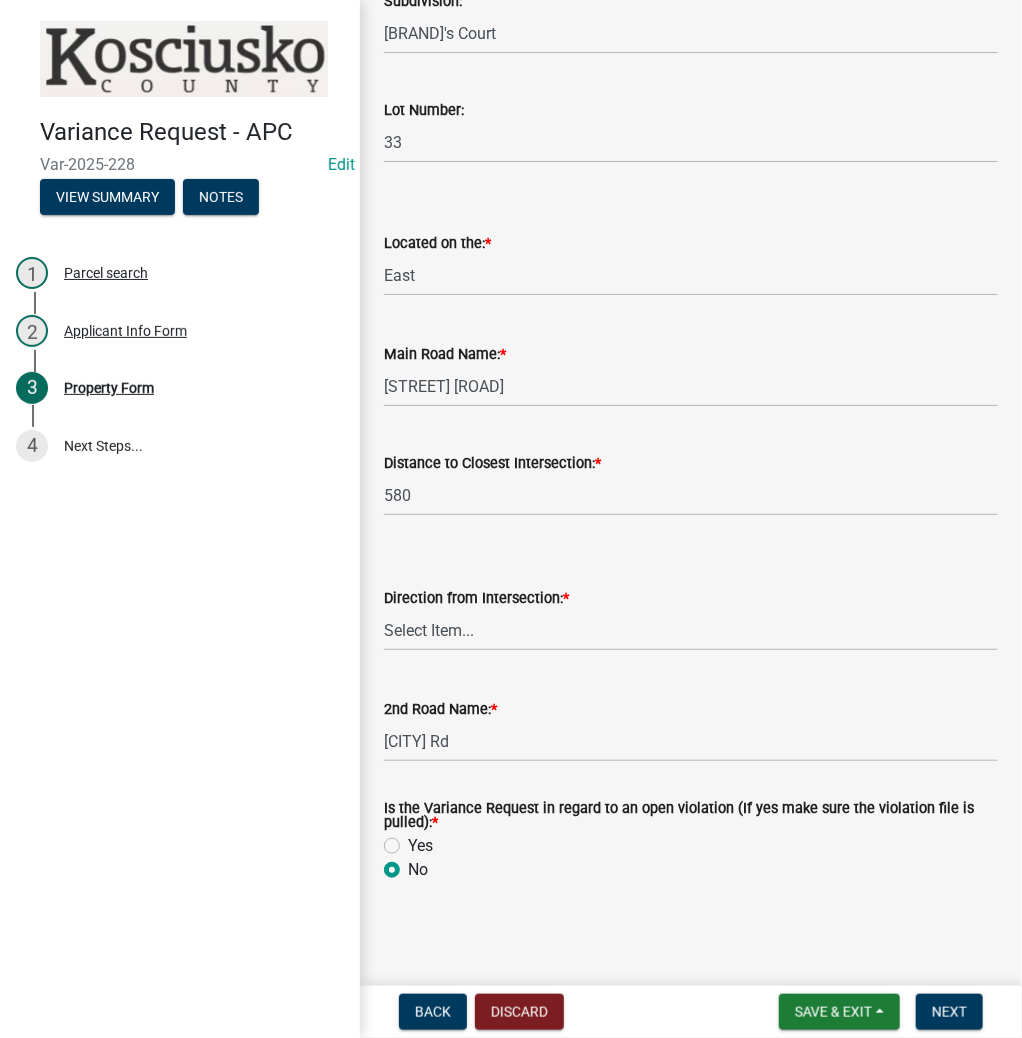 radio on "true" 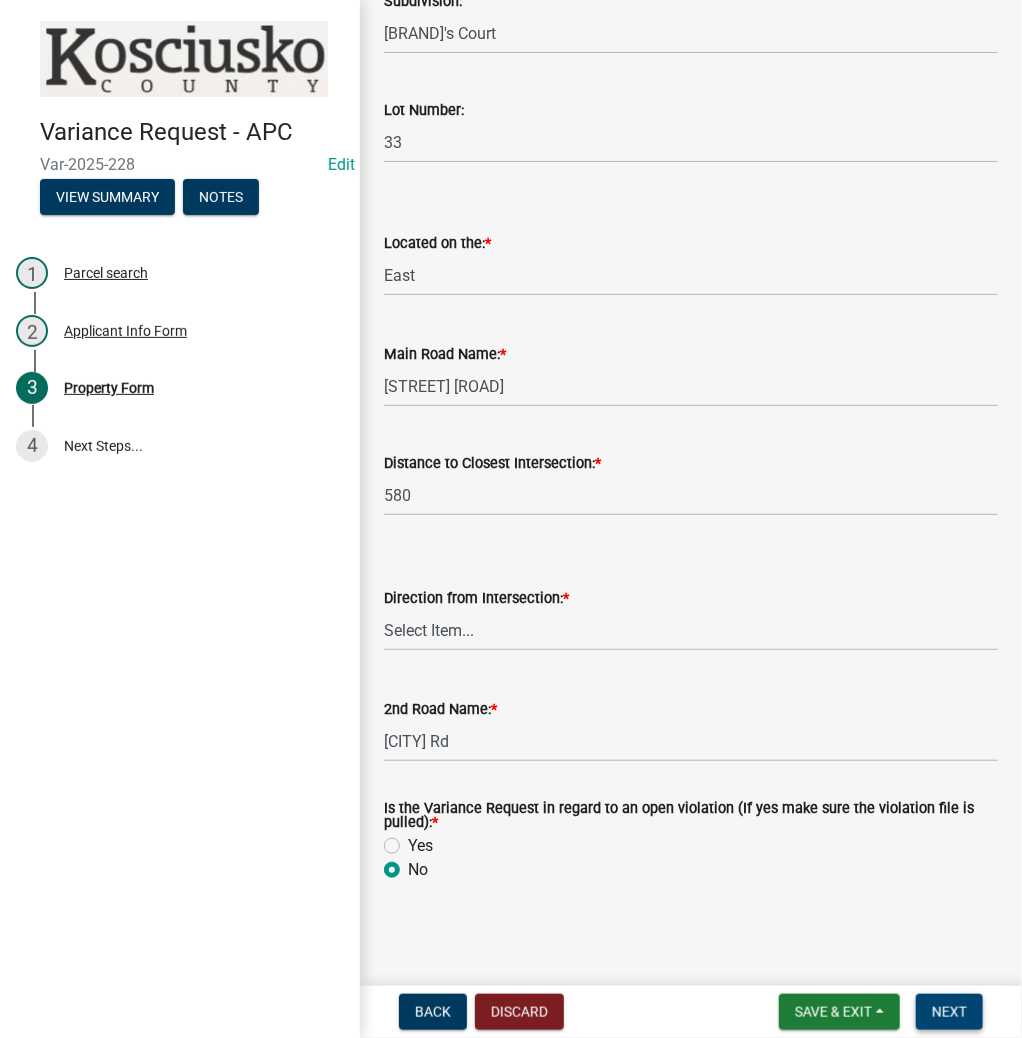 click on "Next" at bounding box center [949, 1012] 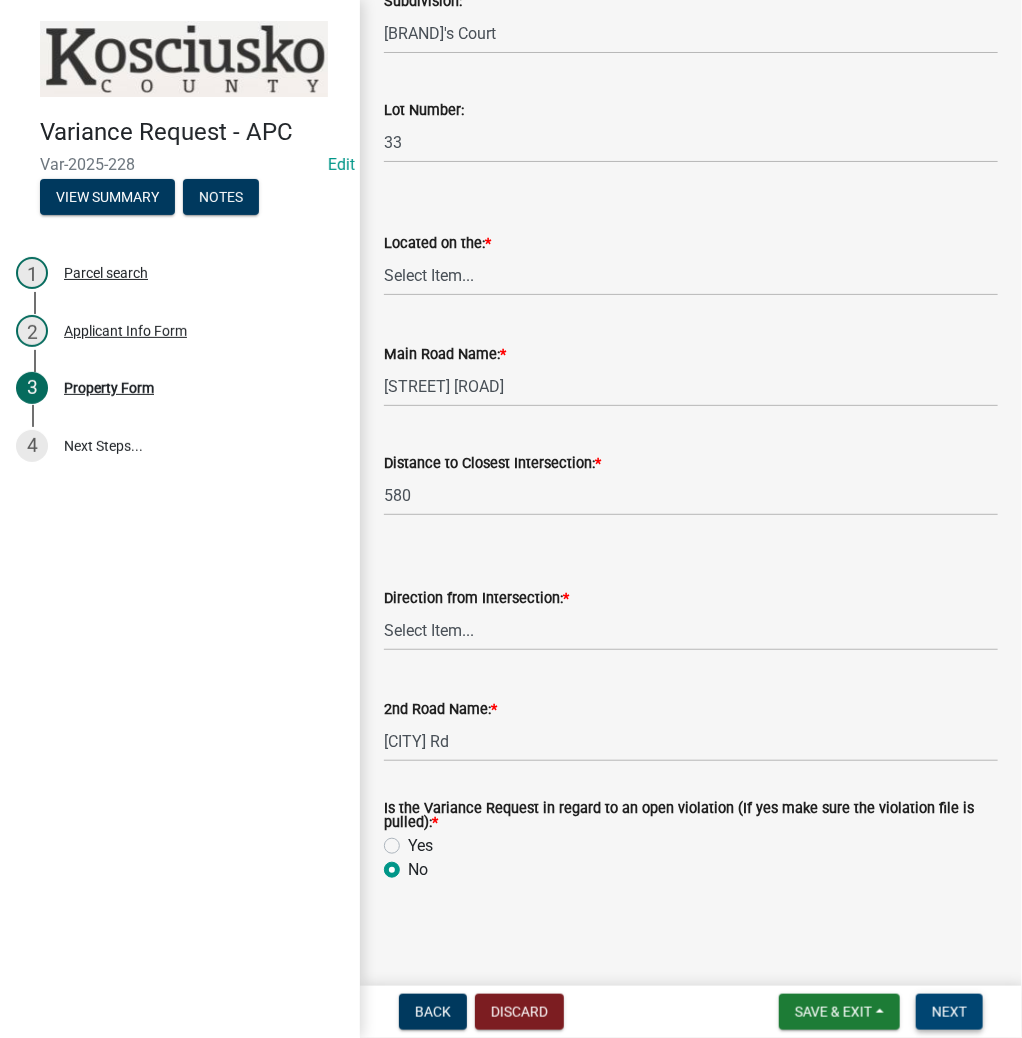 scroll, scrollTop: 0, scrollLeft: 0, axis: both 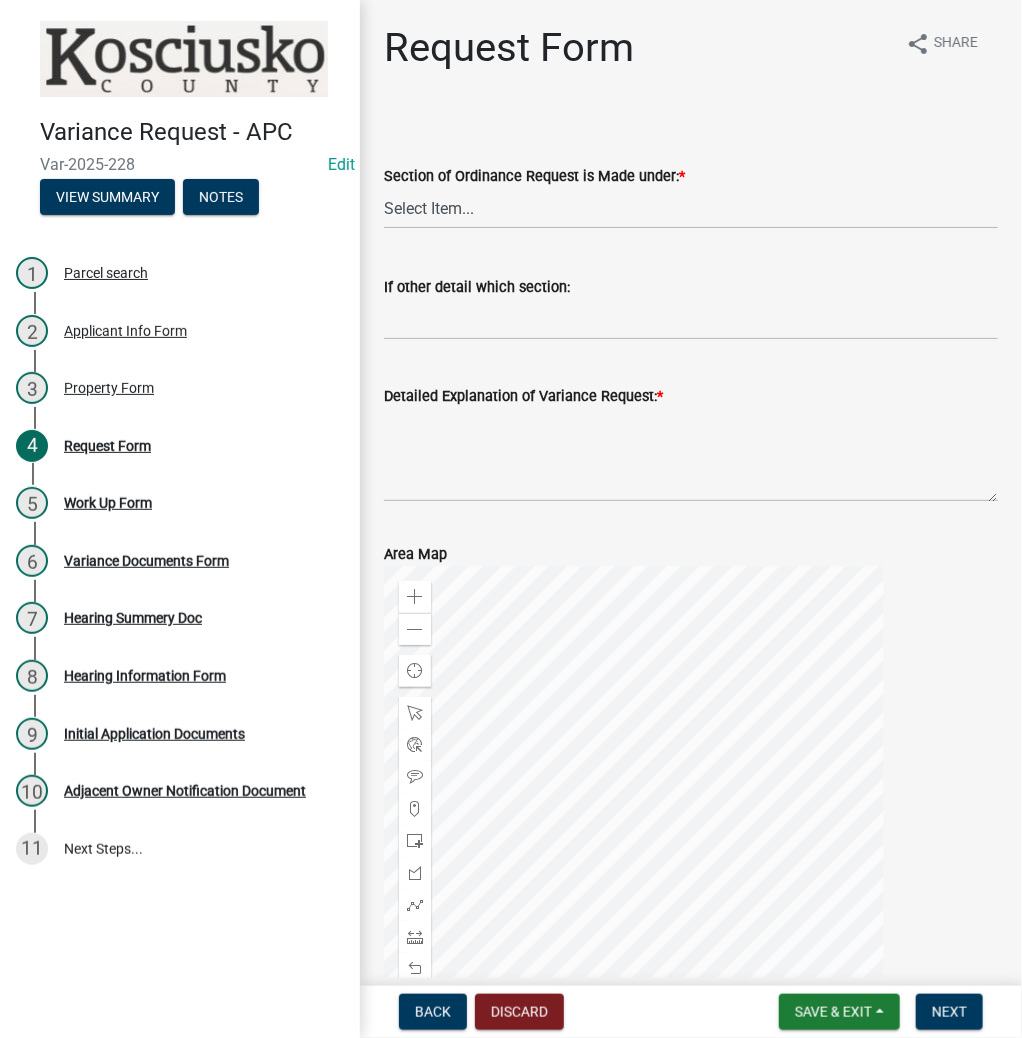 drag, startPoint x: 506, startPoint y: 176, endPoint x: 500, endPoint y: 193, distance: 18.027756 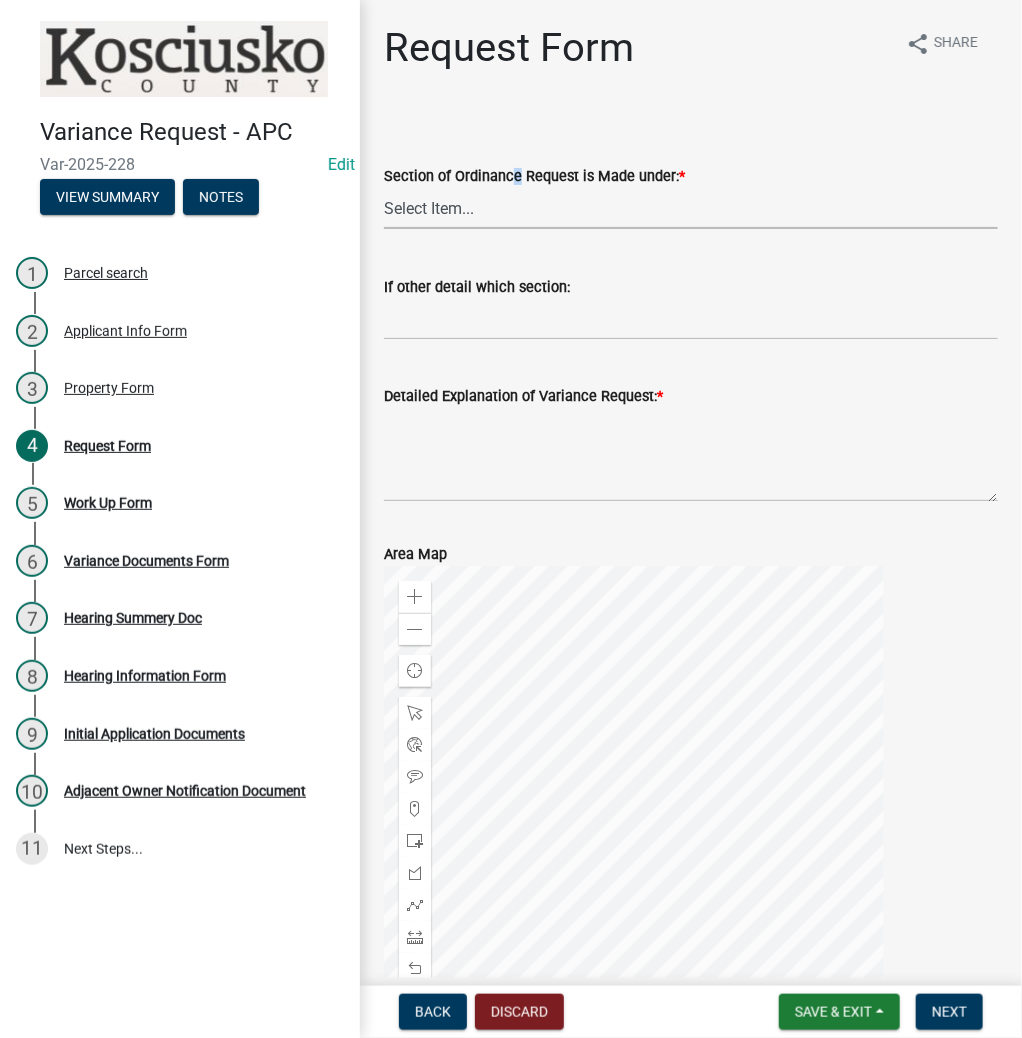 click on "Select Item...   2.10 I1 Criteria   2.11 I2 Criteria   I3 Criteria   2.15 Lot and Yard Requirements   3.2 Principal Uses   3.6 Temporary Uses   3.11.7 Residential Fences   3.11.11 Lake Access Development   3.14 Height Regulations   3.16 Off Street Parking   3.19 Signs   3.25 Communication Towers   3.28 Pond   Other" at bounding box center (691, 208) 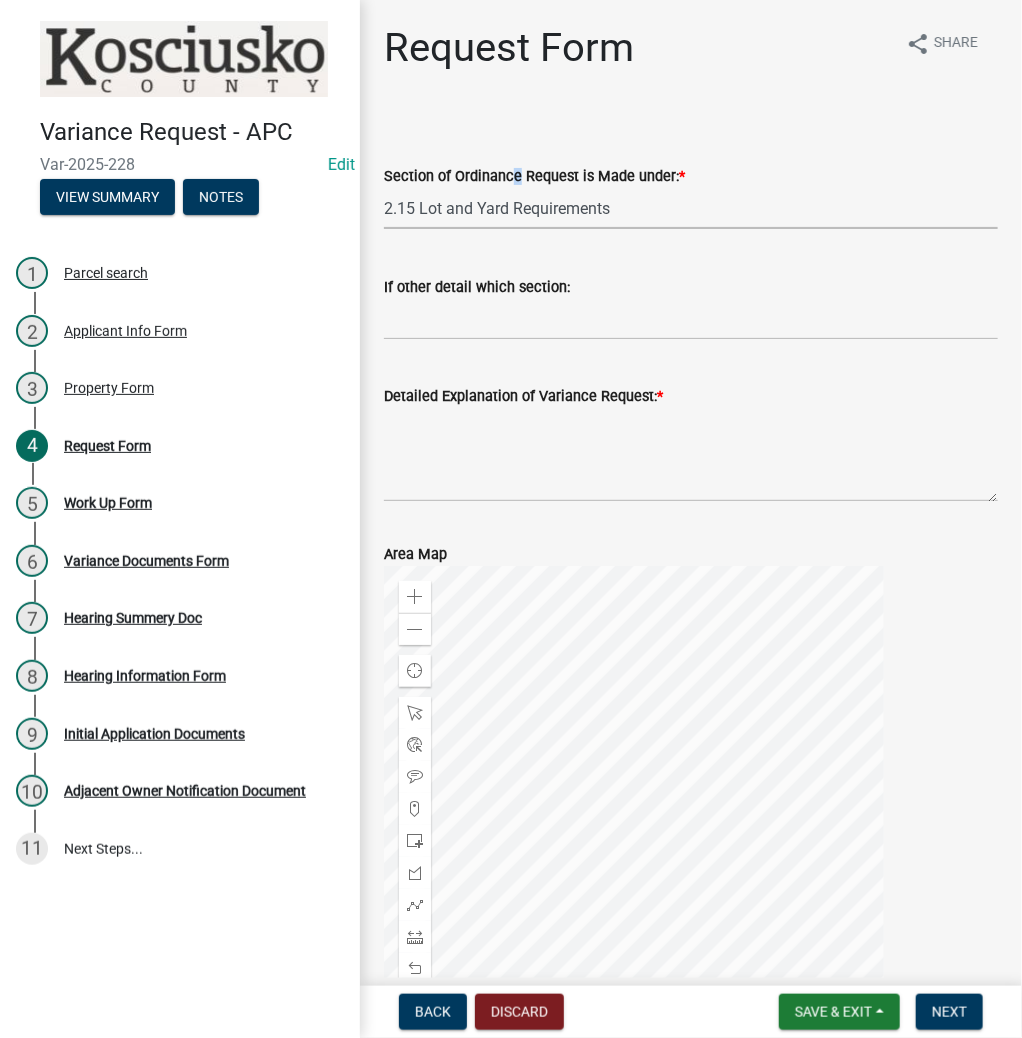 click on "Select Item...   2.10 I1 Criteria   2.11 I2 Criteria   I3 Criteria   2.15 Lot and Yard Requirements   3.2 Principal Uses   3.6 Temporary Uses   3.11.7 Residential Fences   3.11.11 Lake Access Development   3.14 Height Regulations   3.16 Off Street Parking   3.19 Signs   3.25 Communication Towers   3.28 Pond   Other" at bounding box center [691, 208] 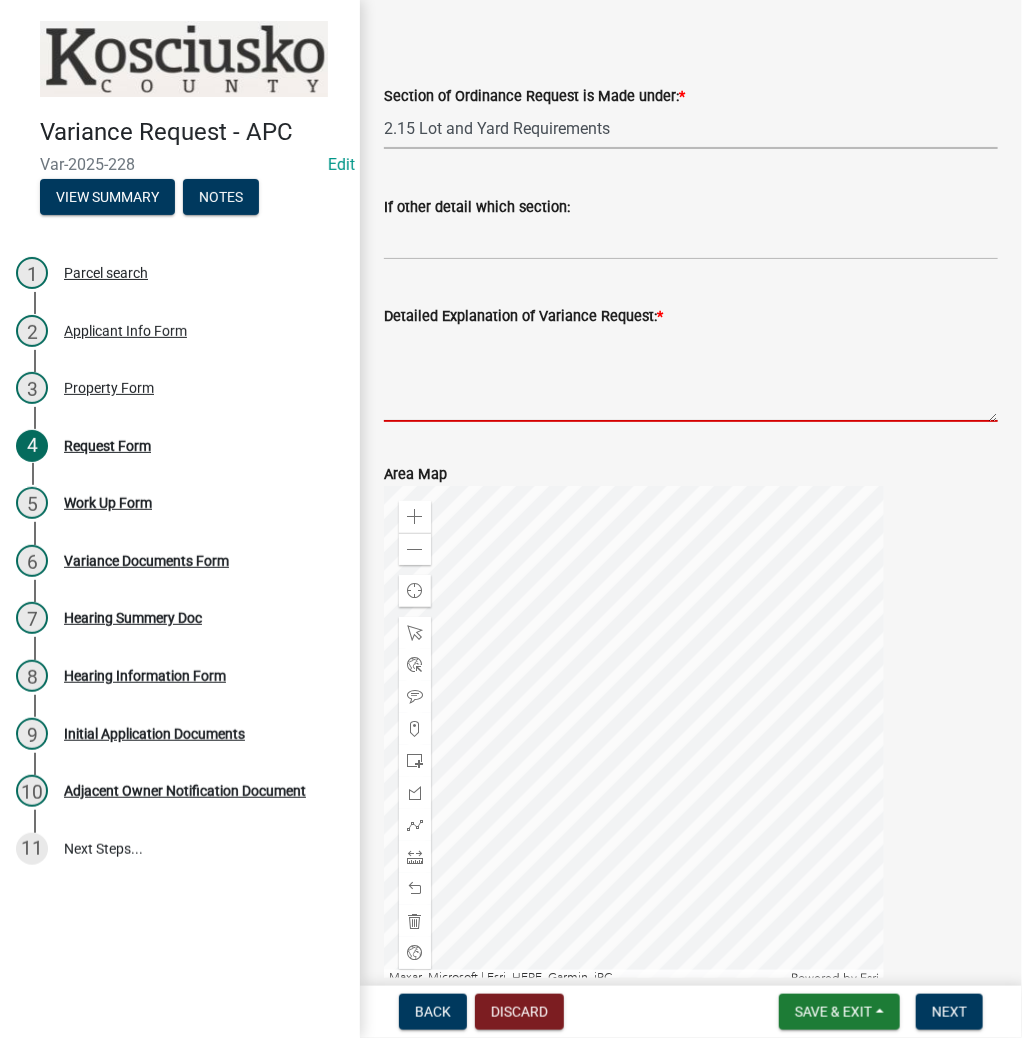 click on "Detailed Explanation of Variance Request:  *" at bounding box center (691, 375) 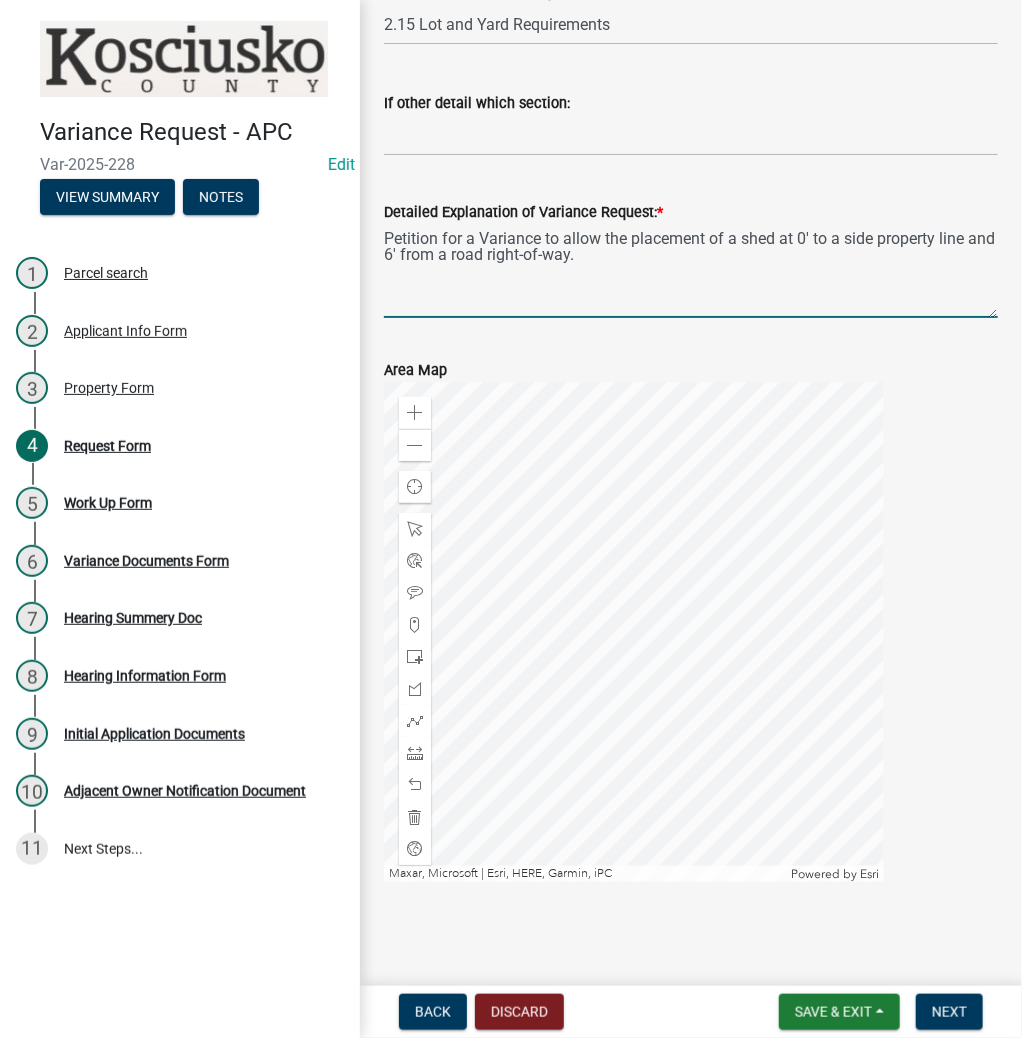 scroll, scrollTop: 184, scrollLeft: 0, axis: vertical 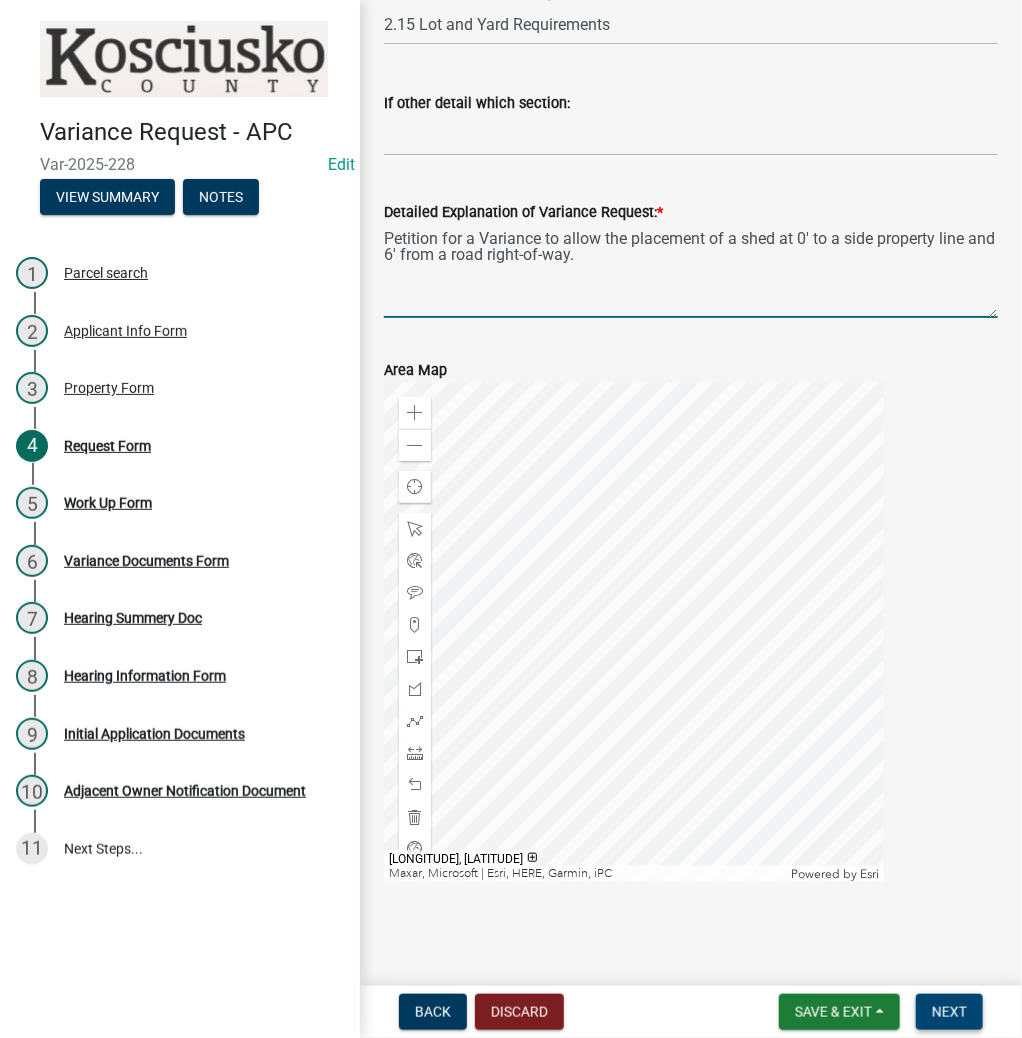 type on "Petition for a Variance to allow the placement of a shed at 0' to a side property line and 6' from a road right-of-way." 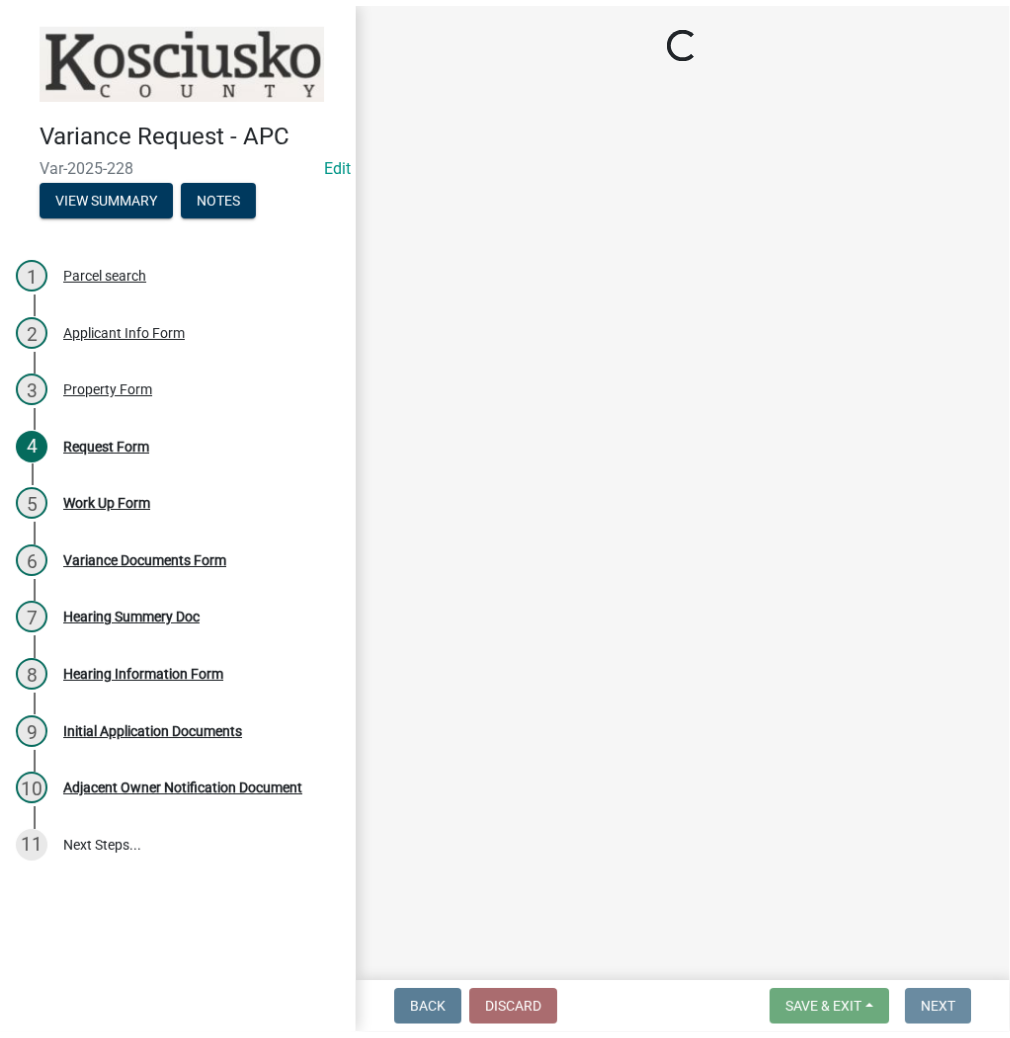 scroll, scrollTop: 0, scrollLeft: 0, axis: both 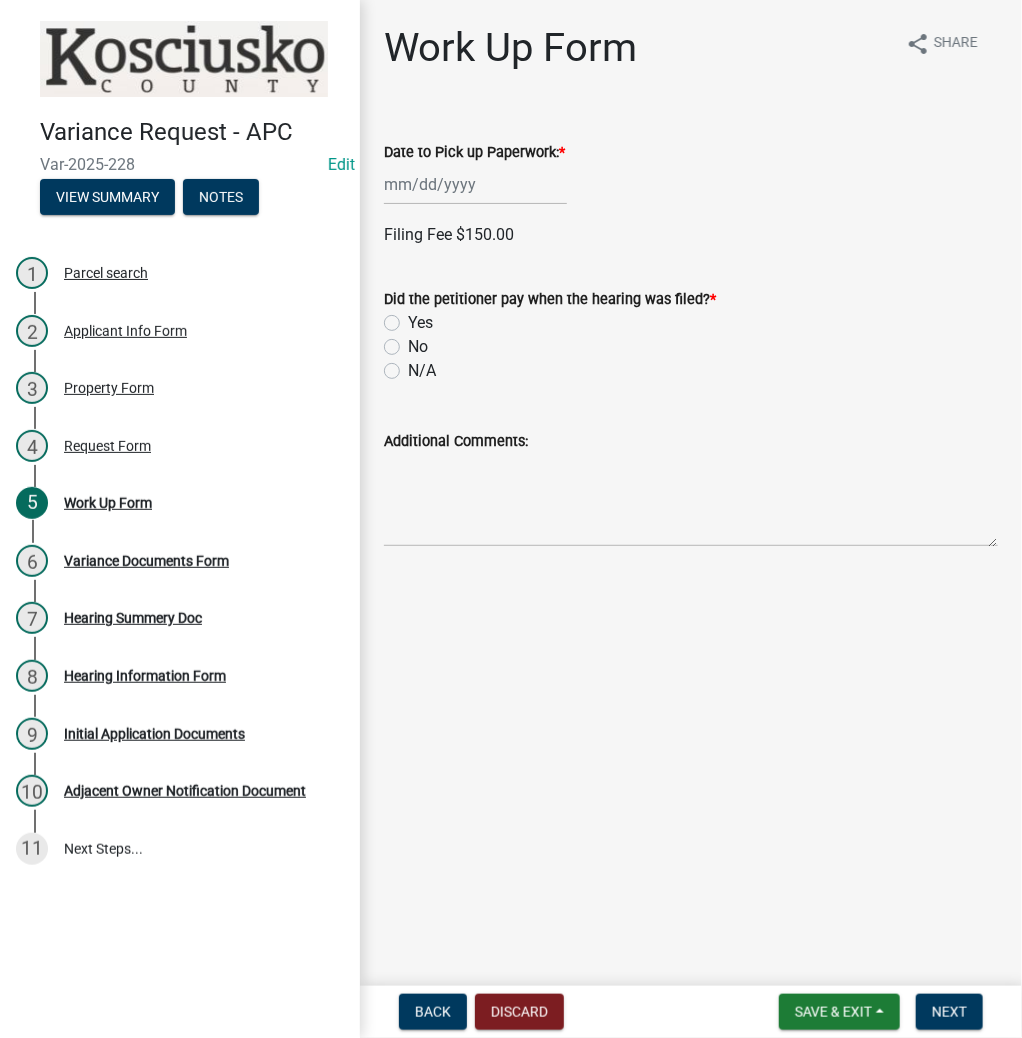 click 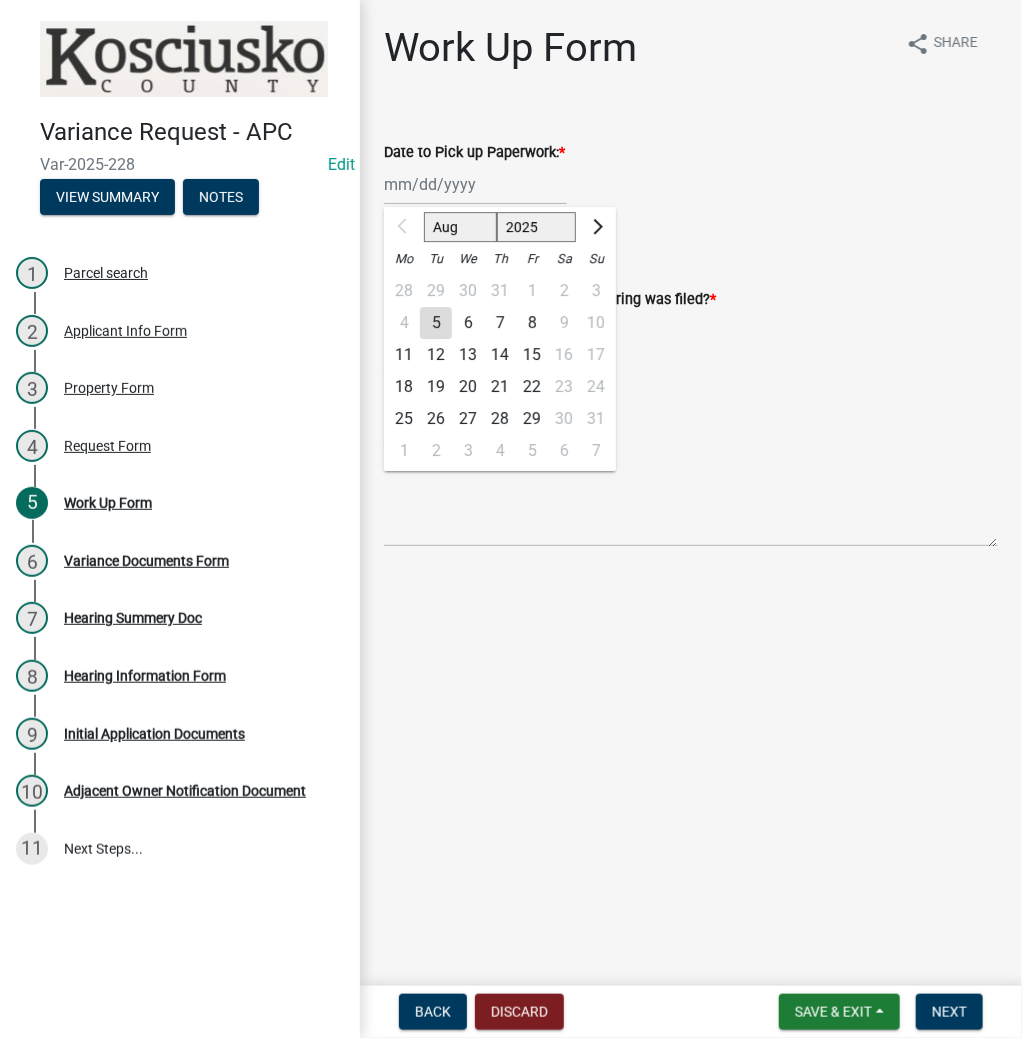 click on "18" 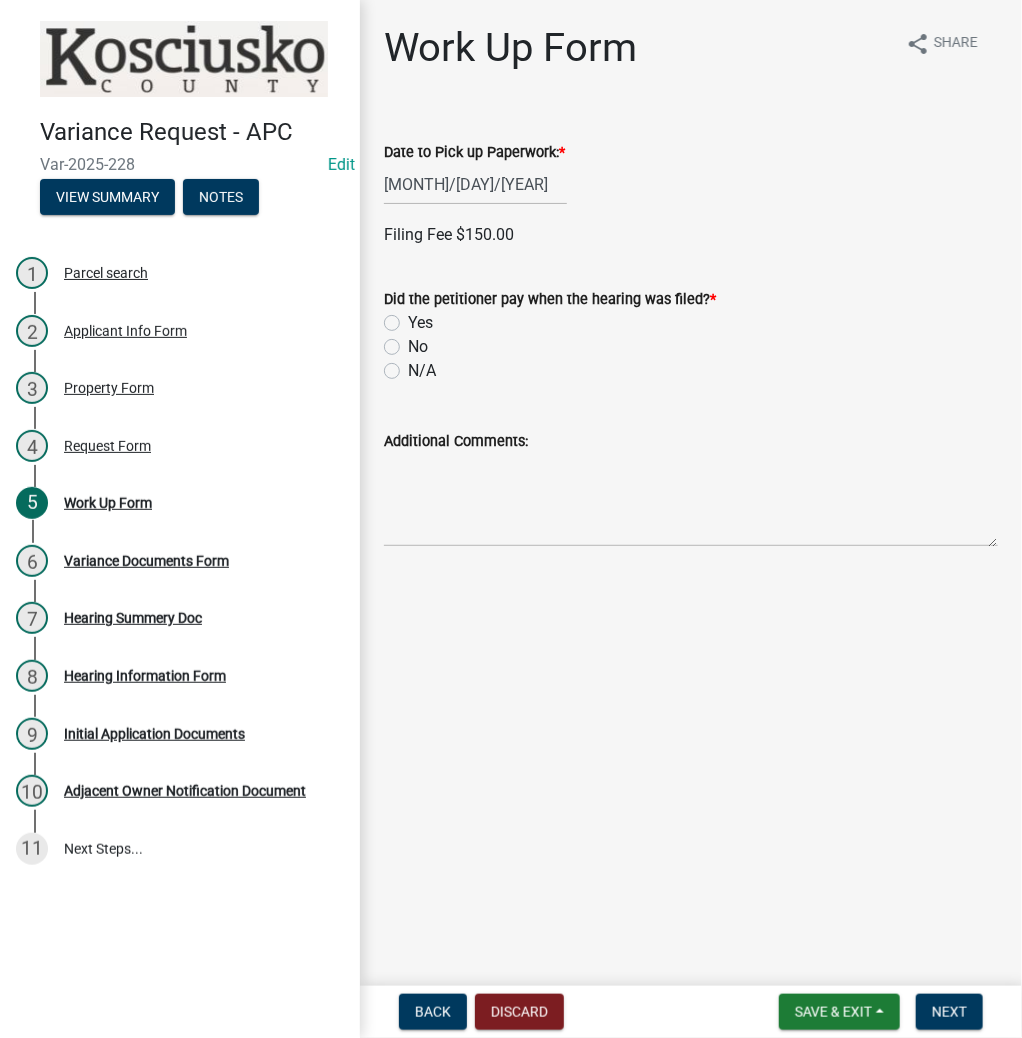 click on "Yes" 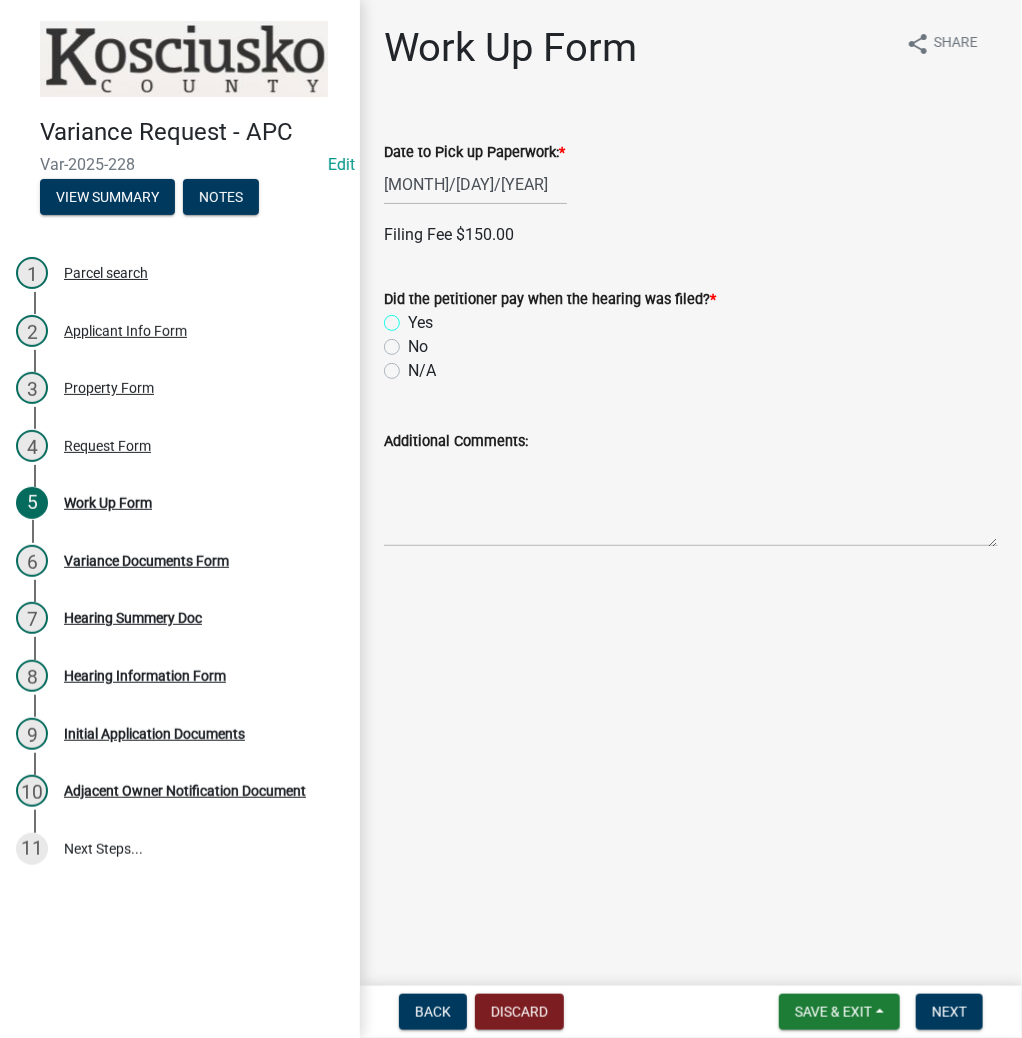 click on "Yes" at bounding box center [414, 317] 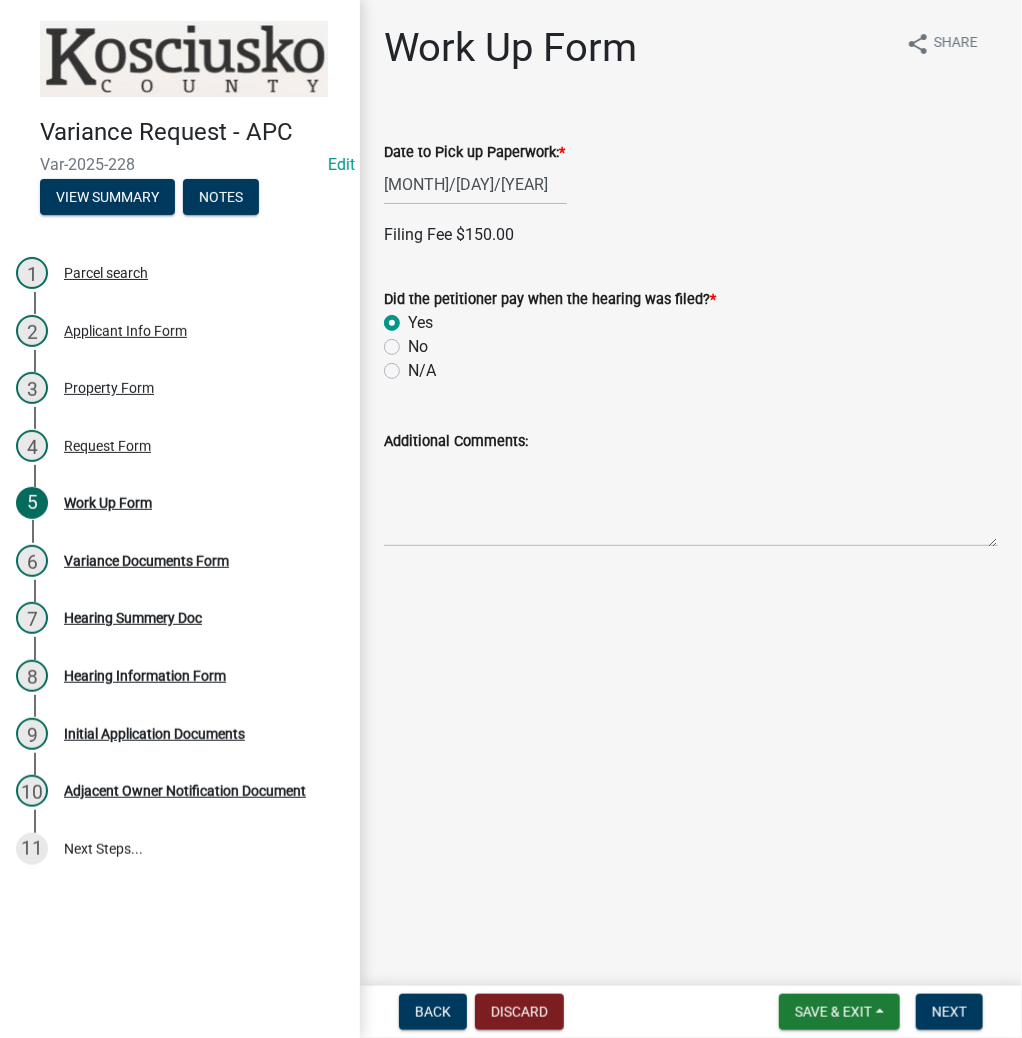 radio on "true" 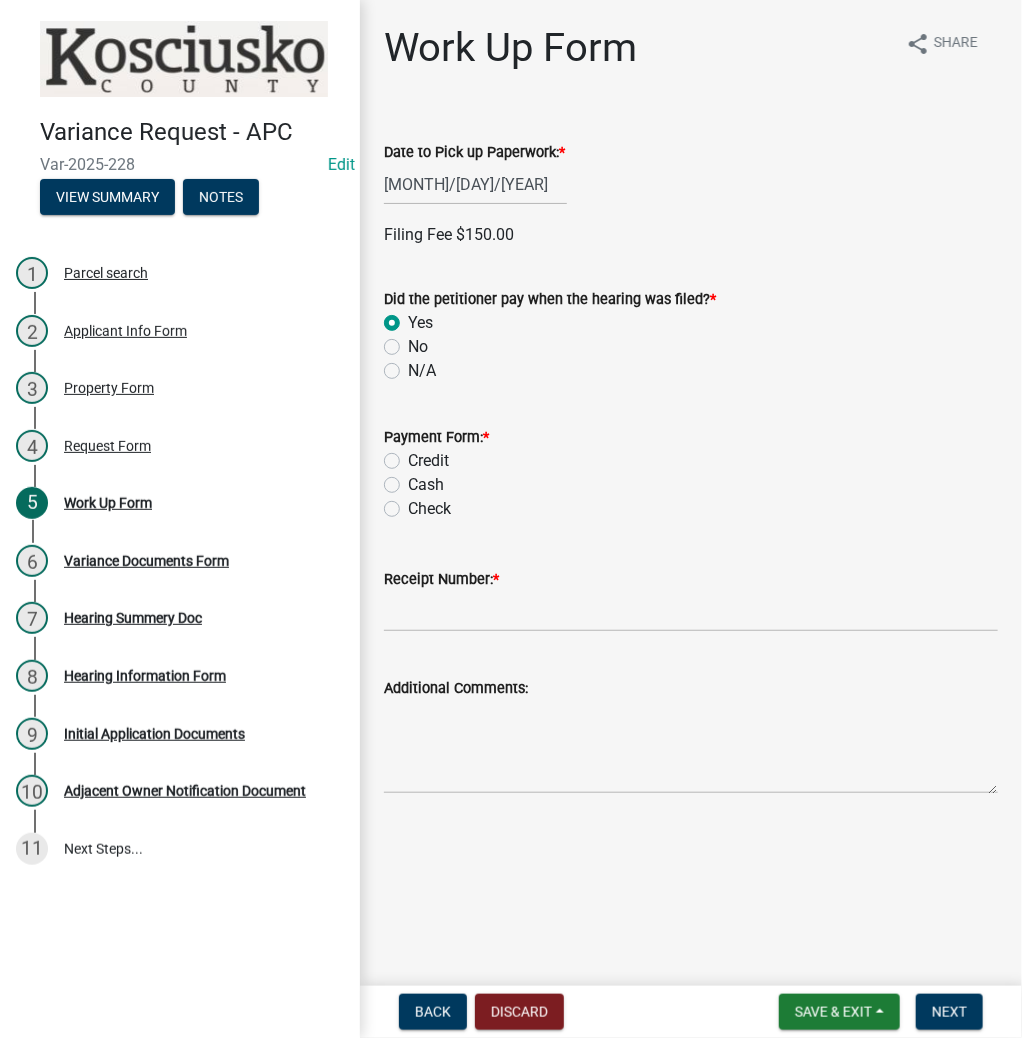 drag, startPoint x: 424, startPoint y: 462, endPoint x: 431, endPoint y: 489, distance: 27.89265 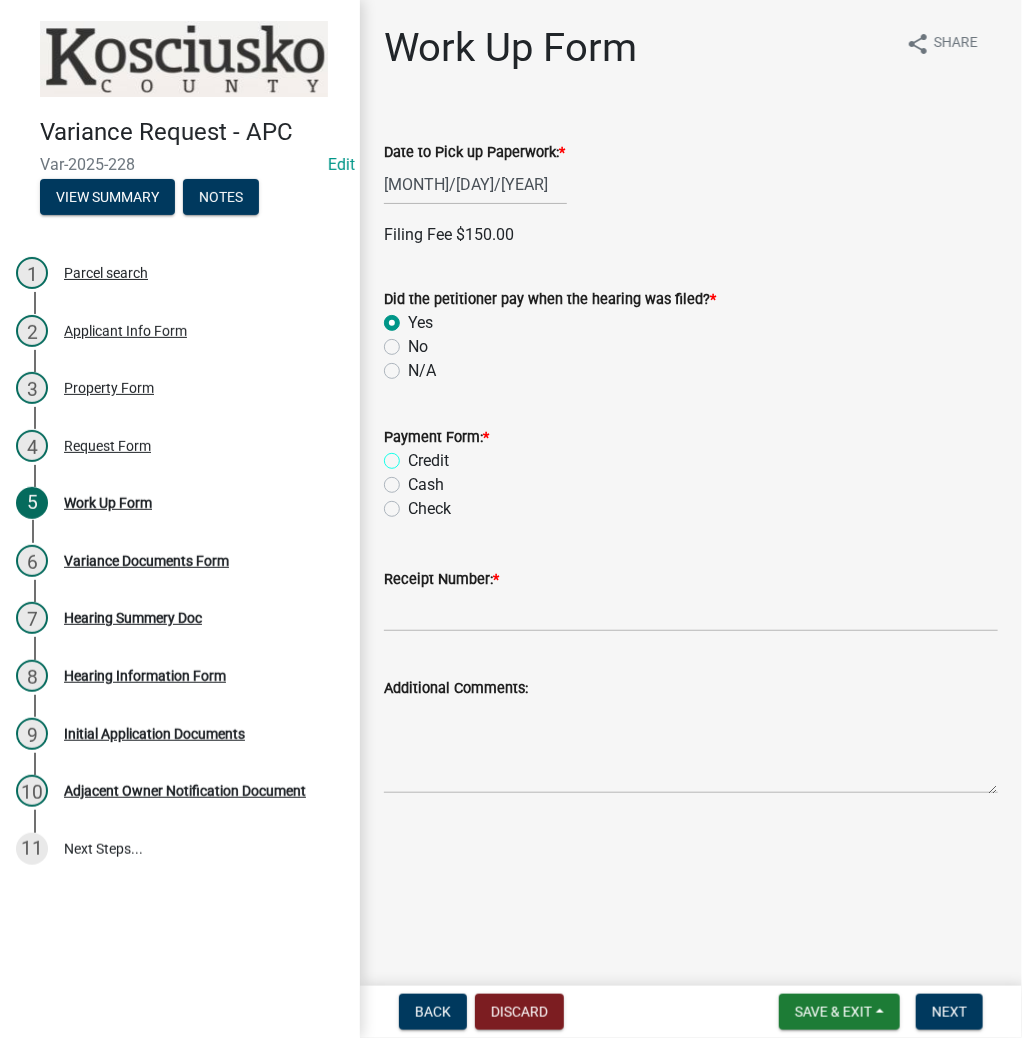 click on "Credit" at bounding box center [414, 455] 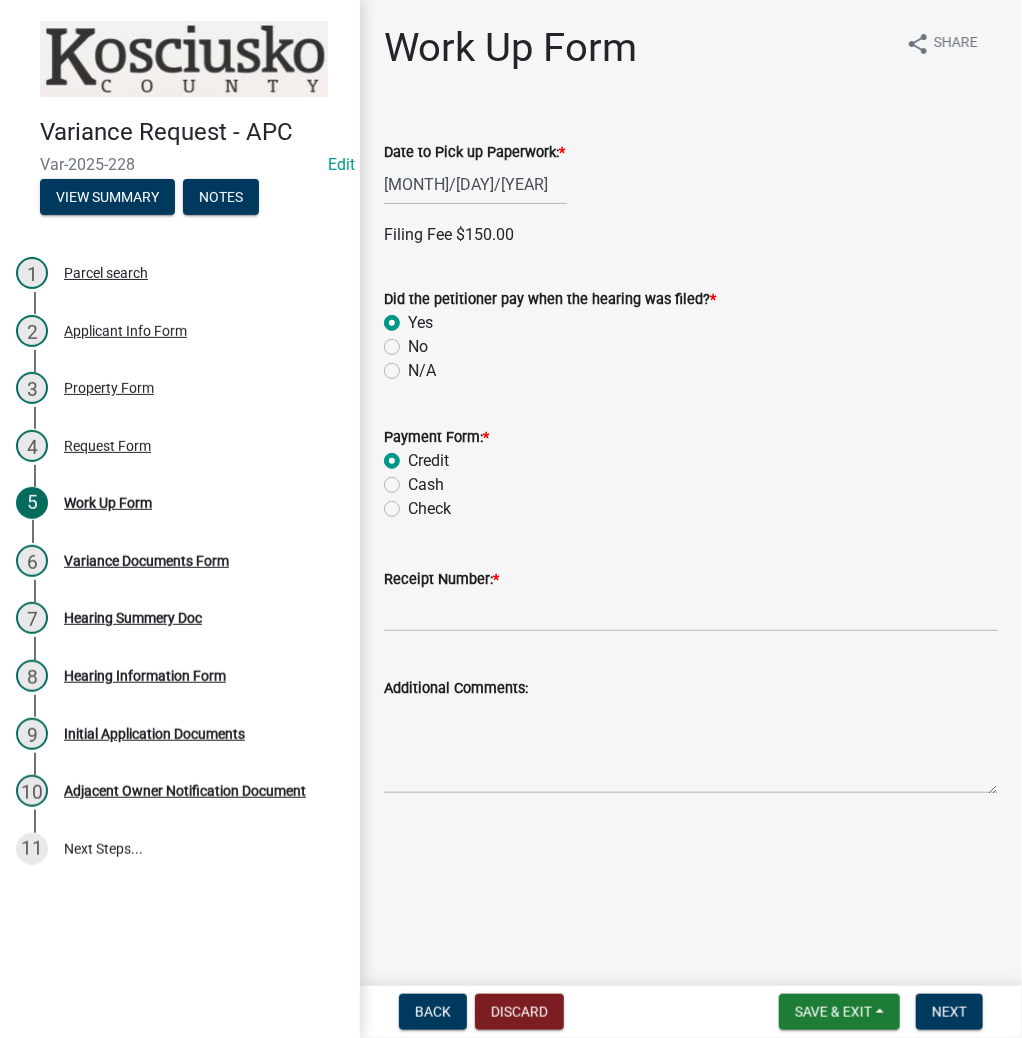 radio on "true" 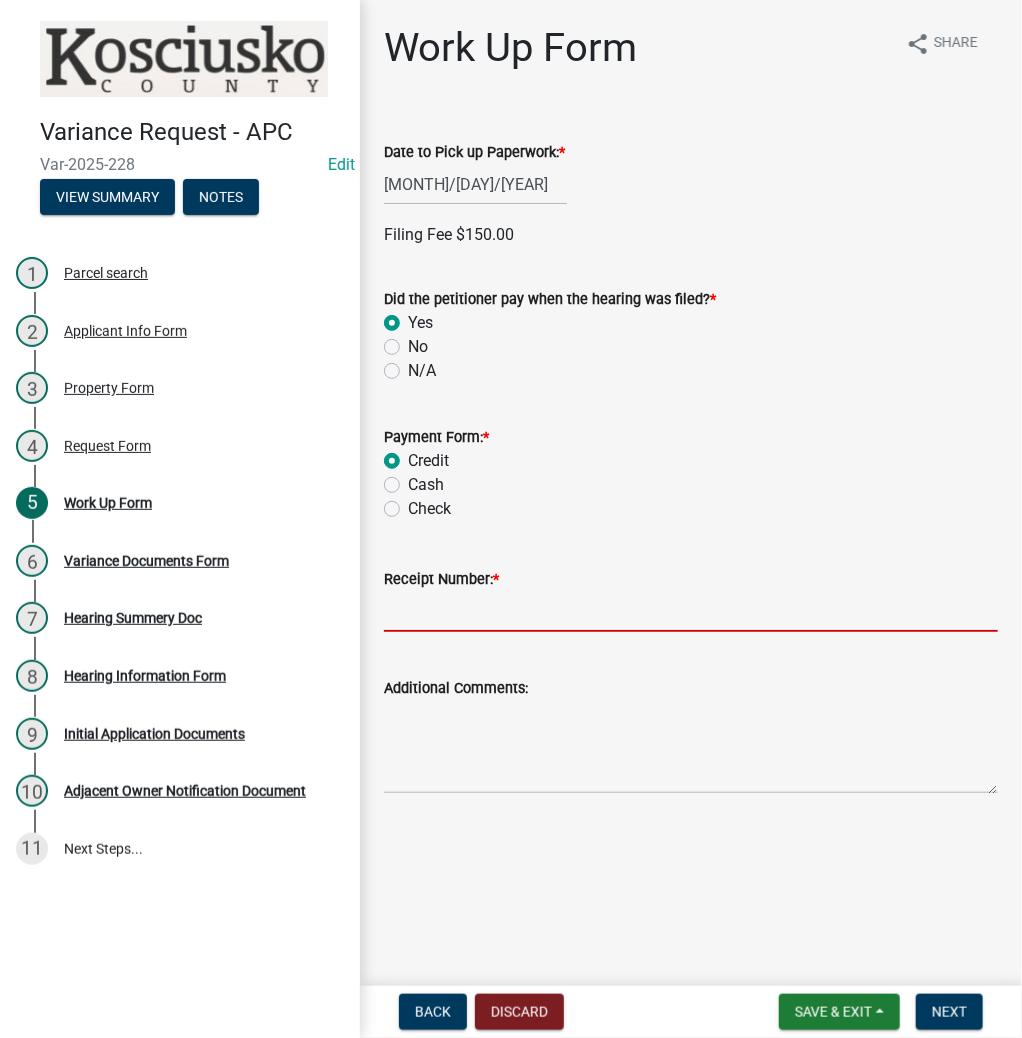 click on "Receipt Number:  *" at bounding box center (691, 611) 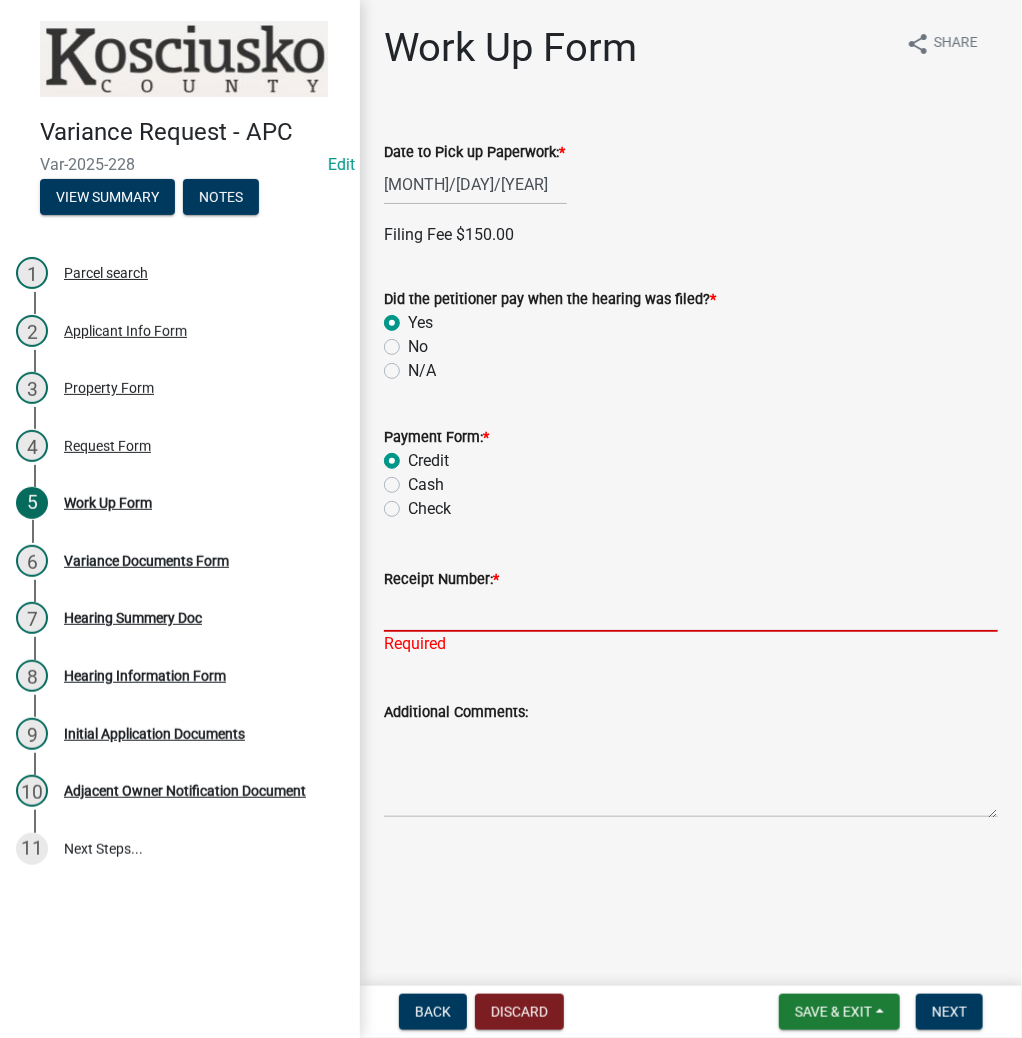 paste on "14766973" 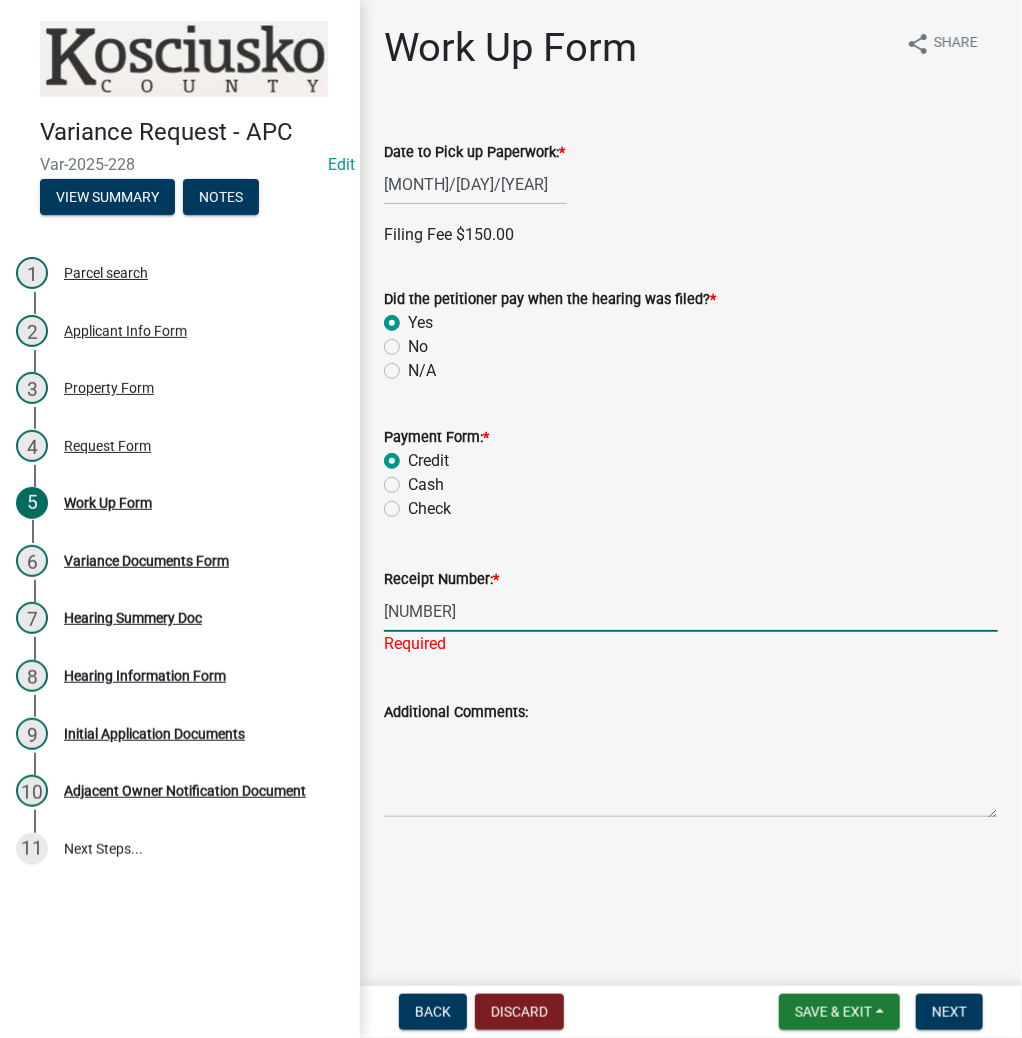type on "14766973" 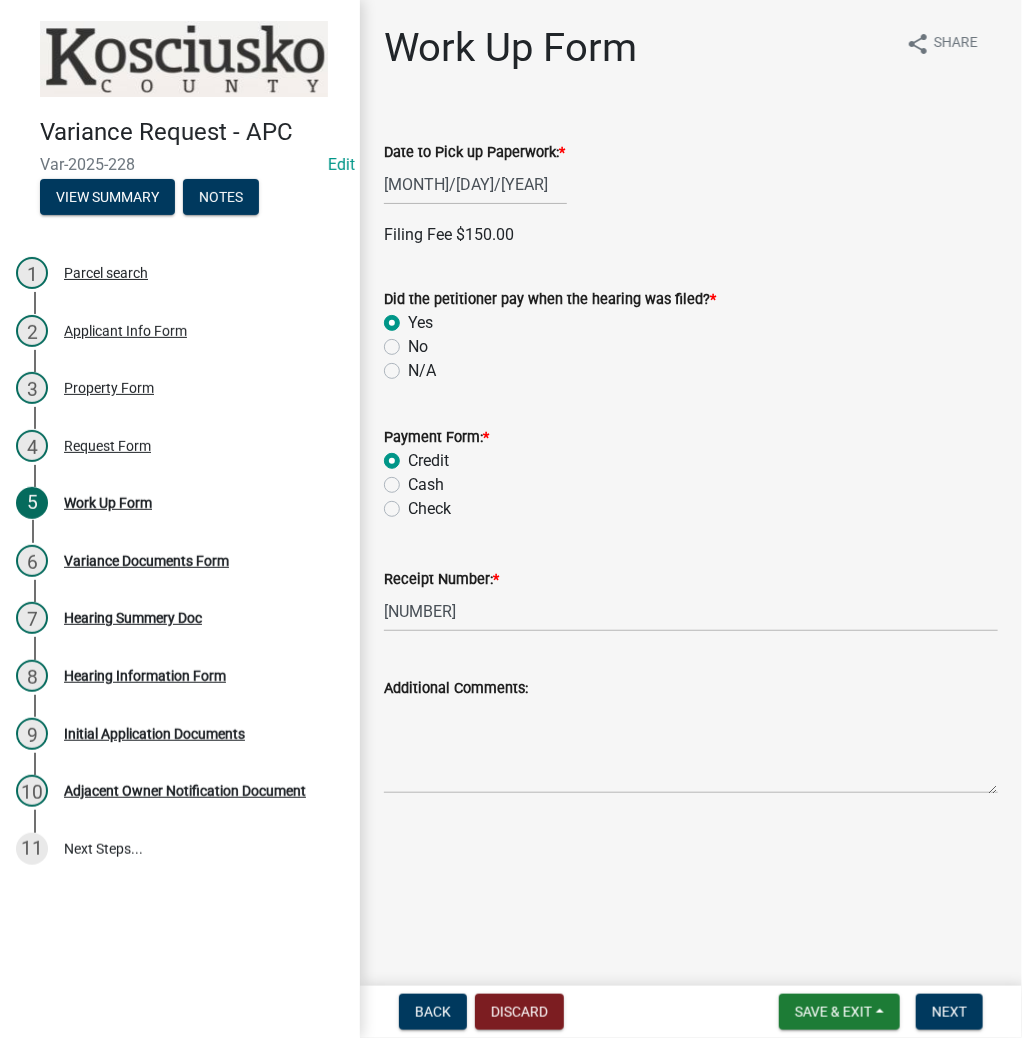 click on "Date to Pick up Paperwork:  * 08/18/2025 Filing Fee $150.00  Did the petitioner pay when the hearing was filed?  *  Yes   No   N/A   Payment Form:  *  Credit   Cash   Check   Receipt Number:  * 14766973  Additional Comments:" 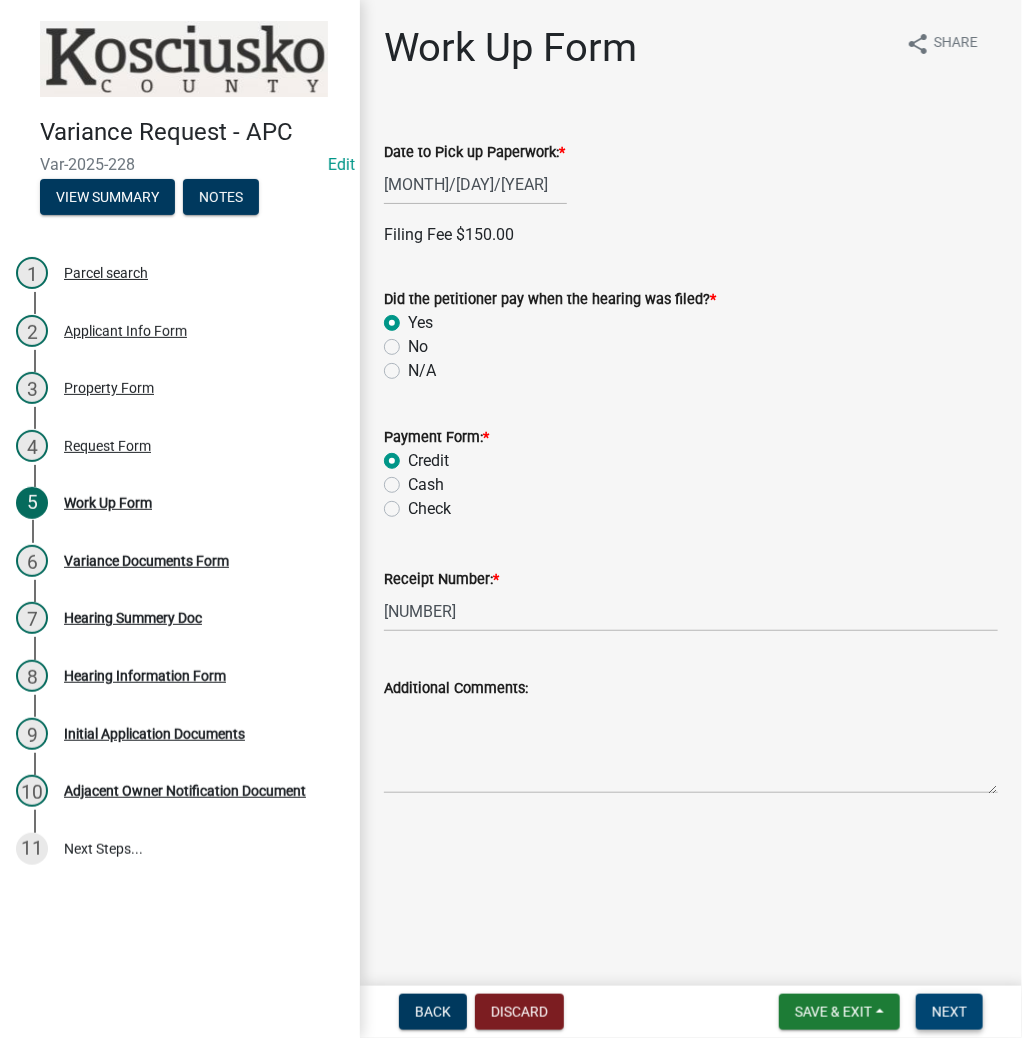 click on "Next" at bounding box center [949, 1012] 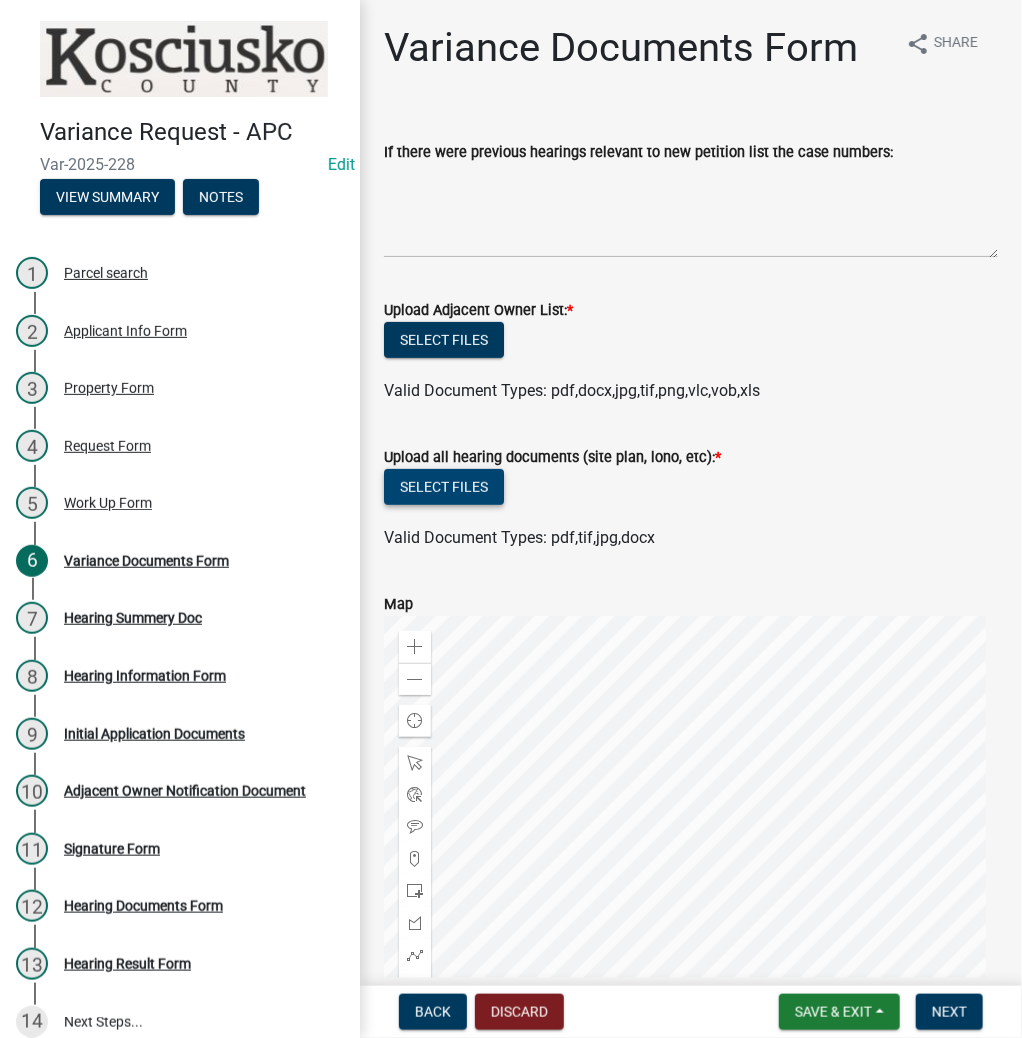 click on "Select files" 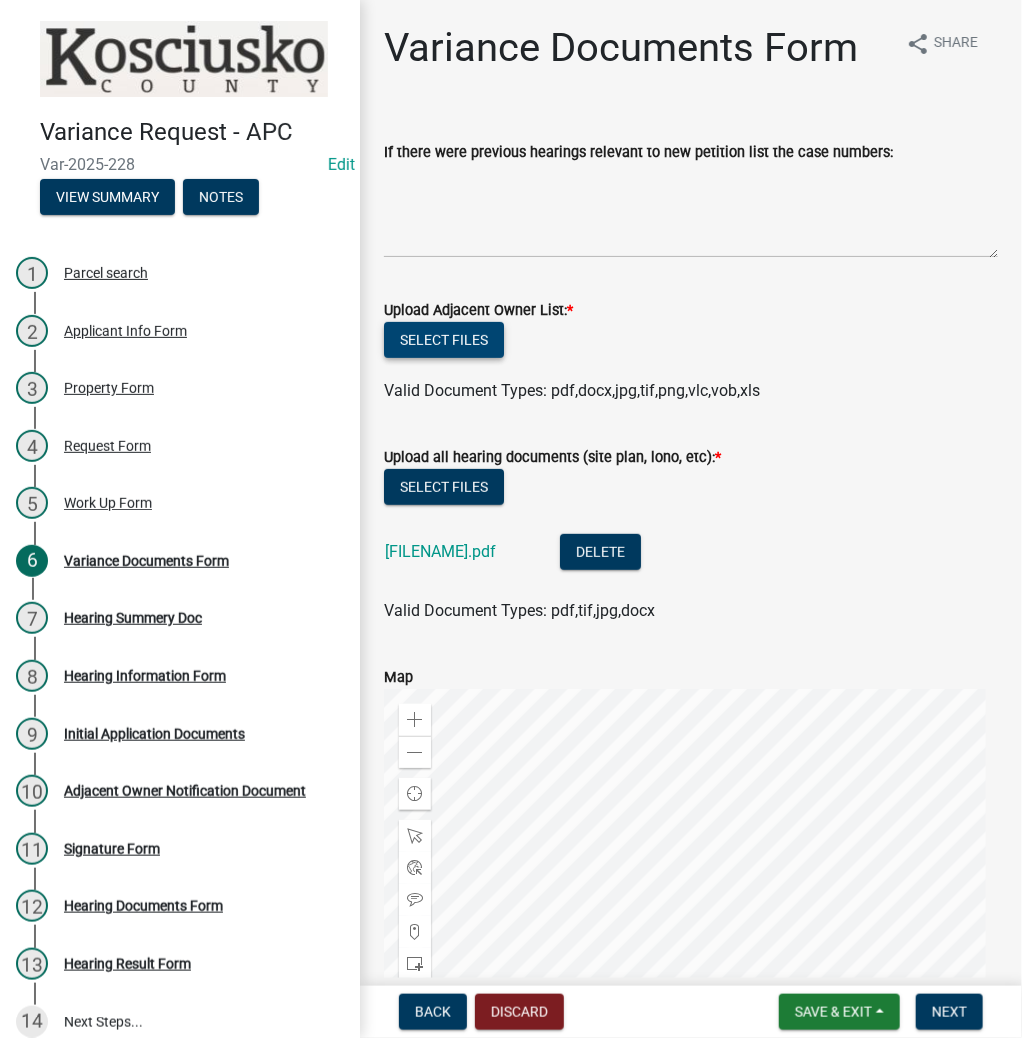 click on "Select files" 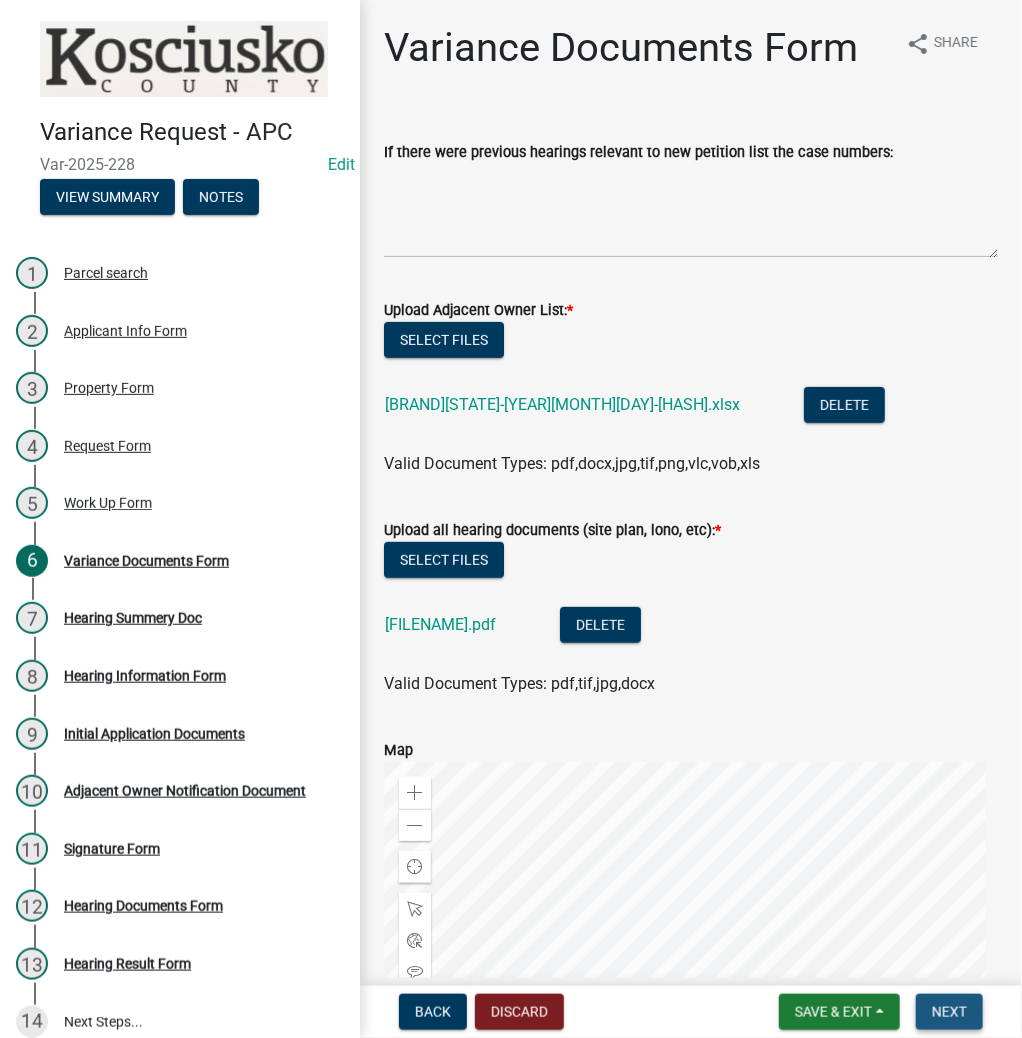 click on "Next" at bounding box center (949, 1012) 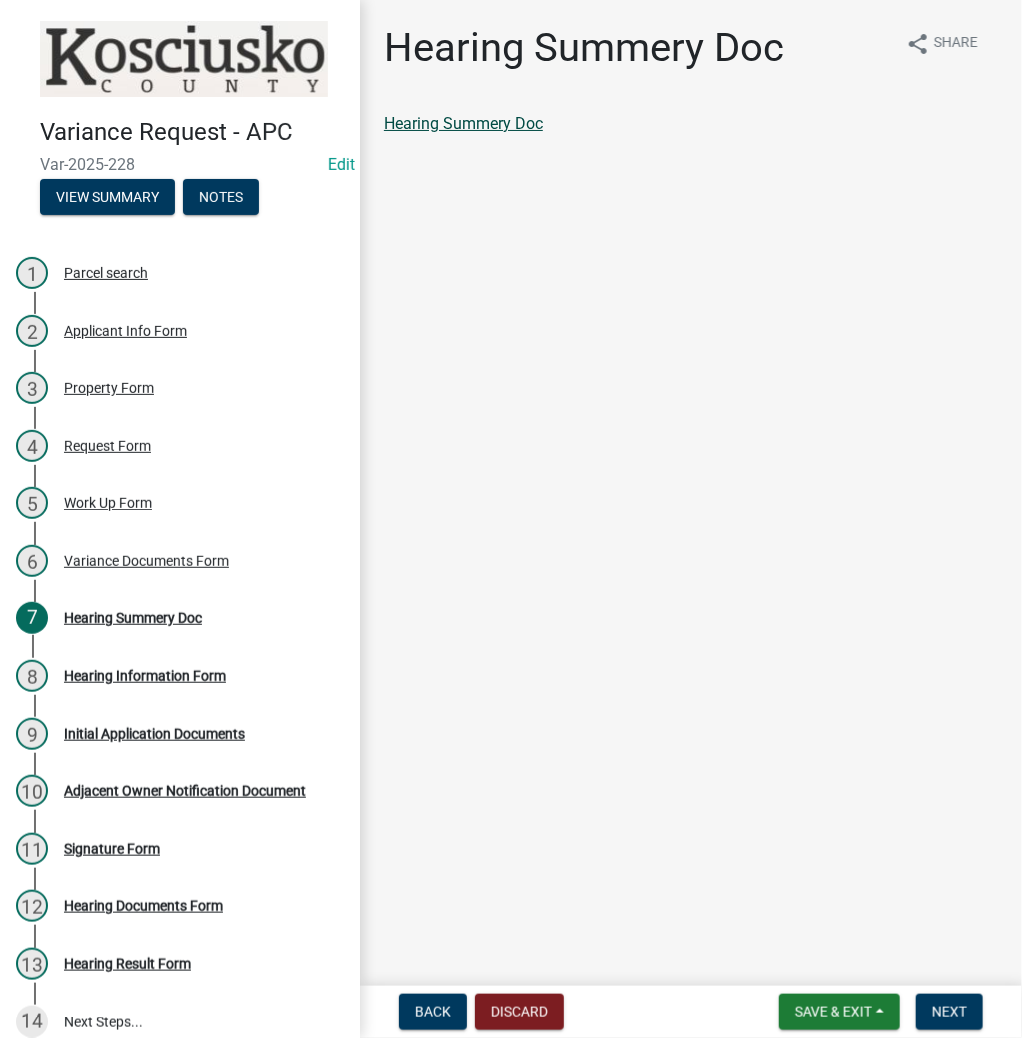 click on "Hearing Summery Doc" 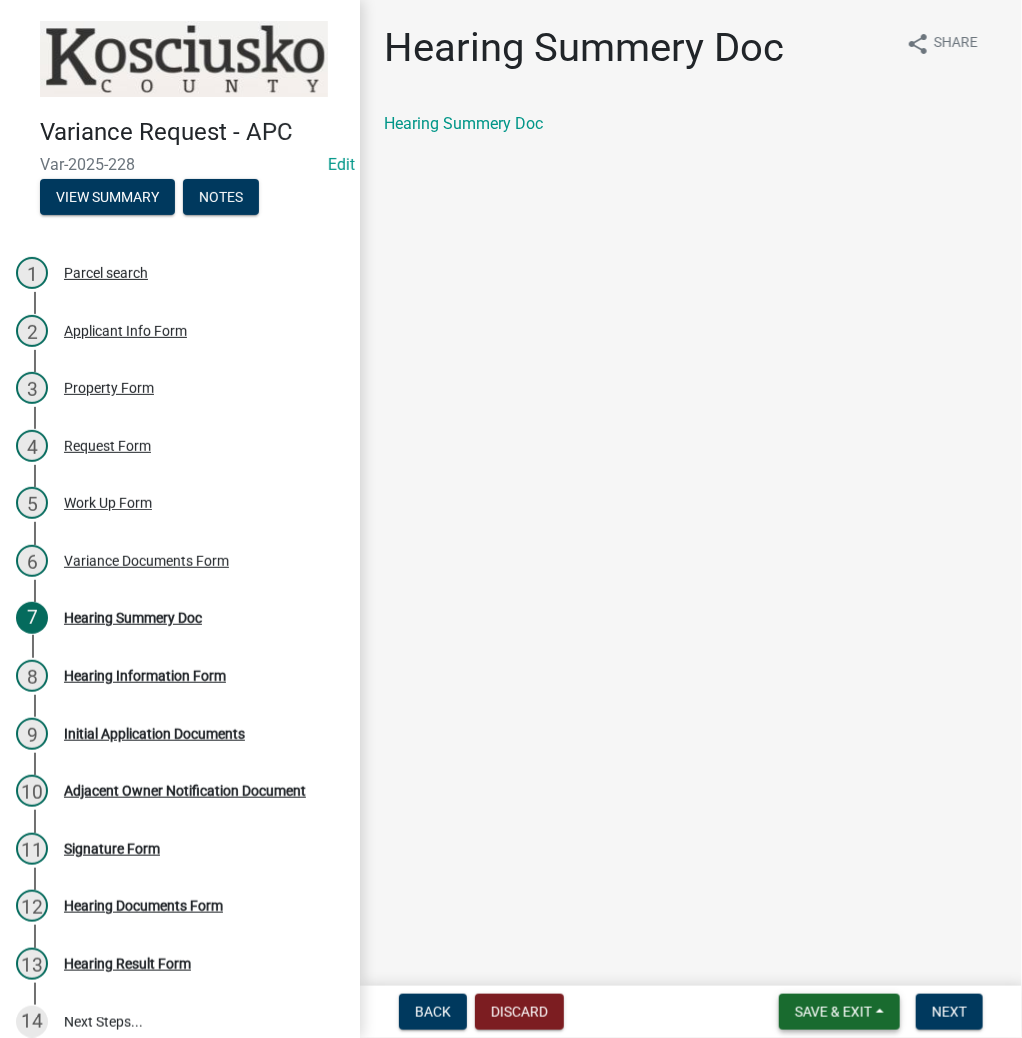 click on "Save & Exit" at bounding box center (833, 1012) 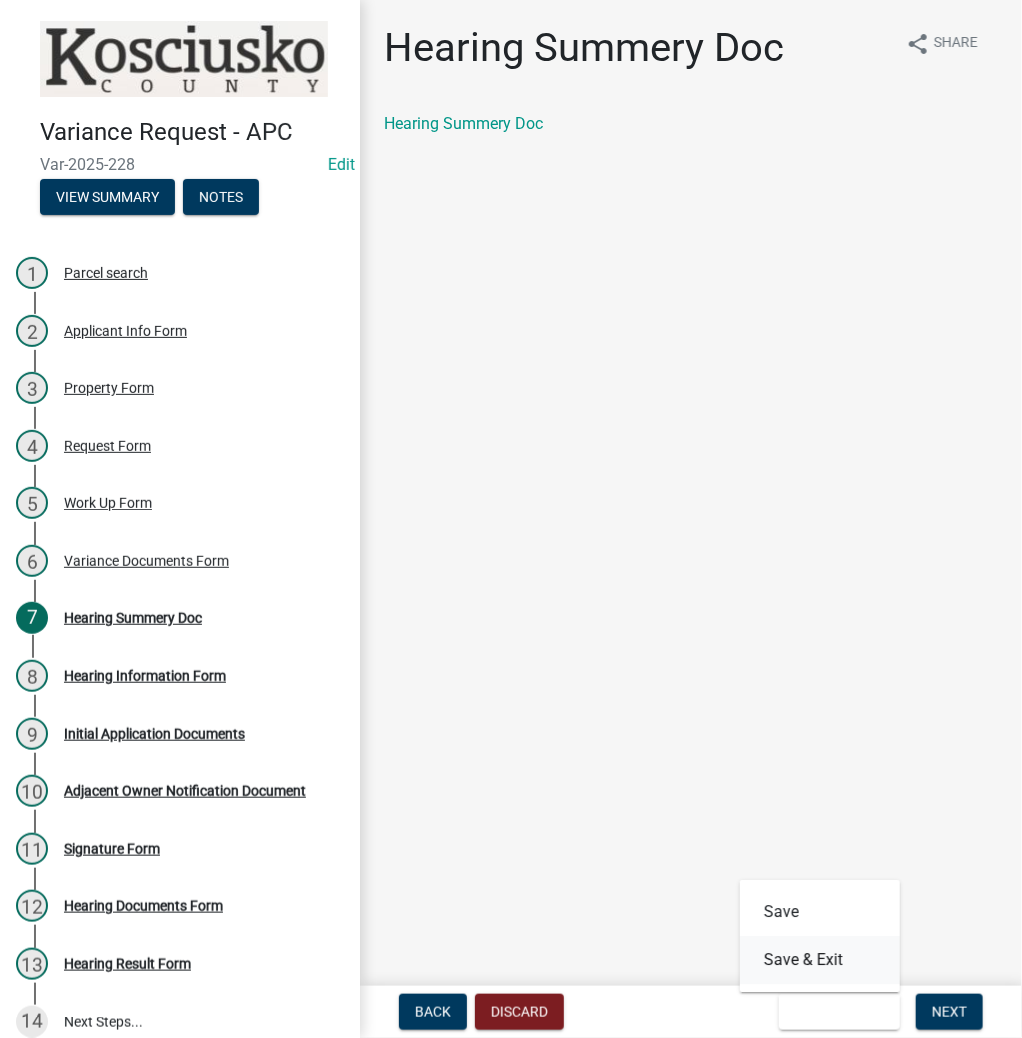 click on "Save & Exit" at bounding box center [820, 960] 